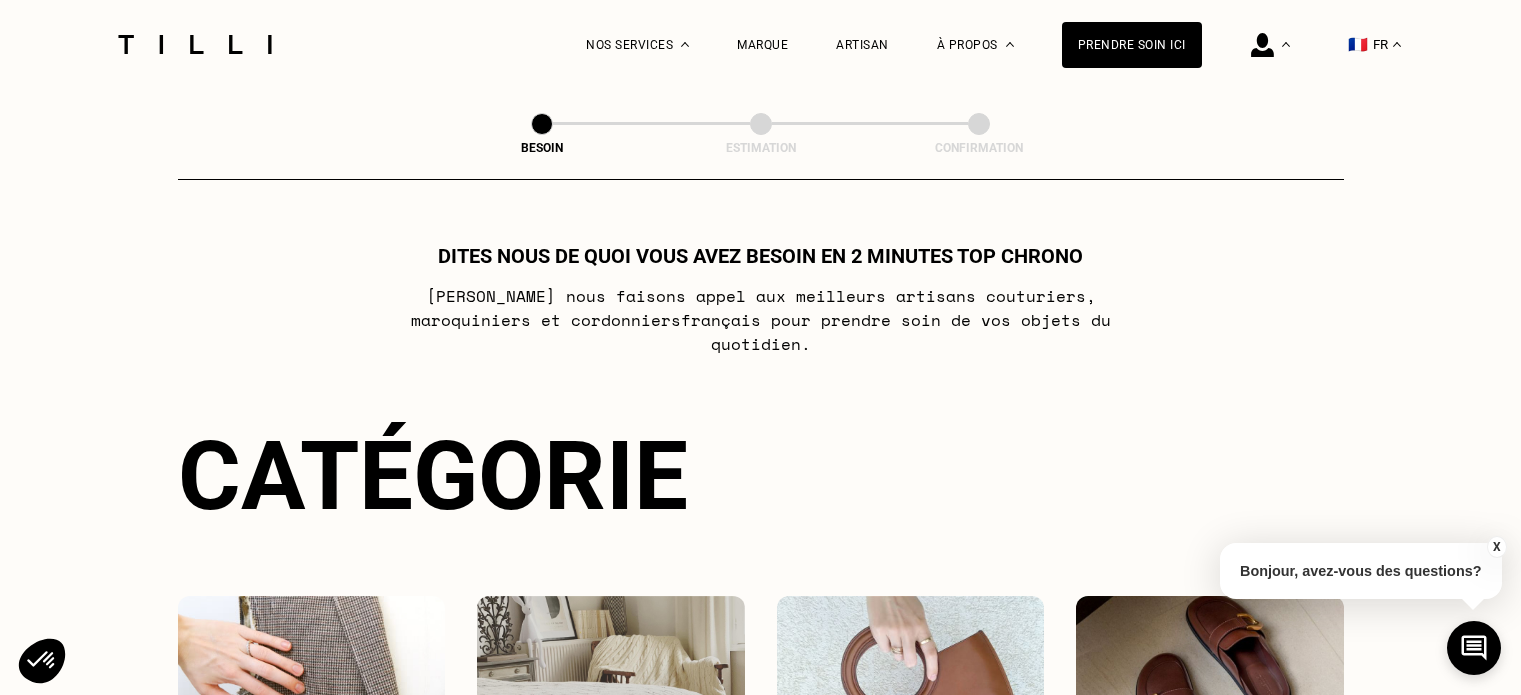 scroll, scrollTop: 652, scrollLeft: 0, axis: vertical 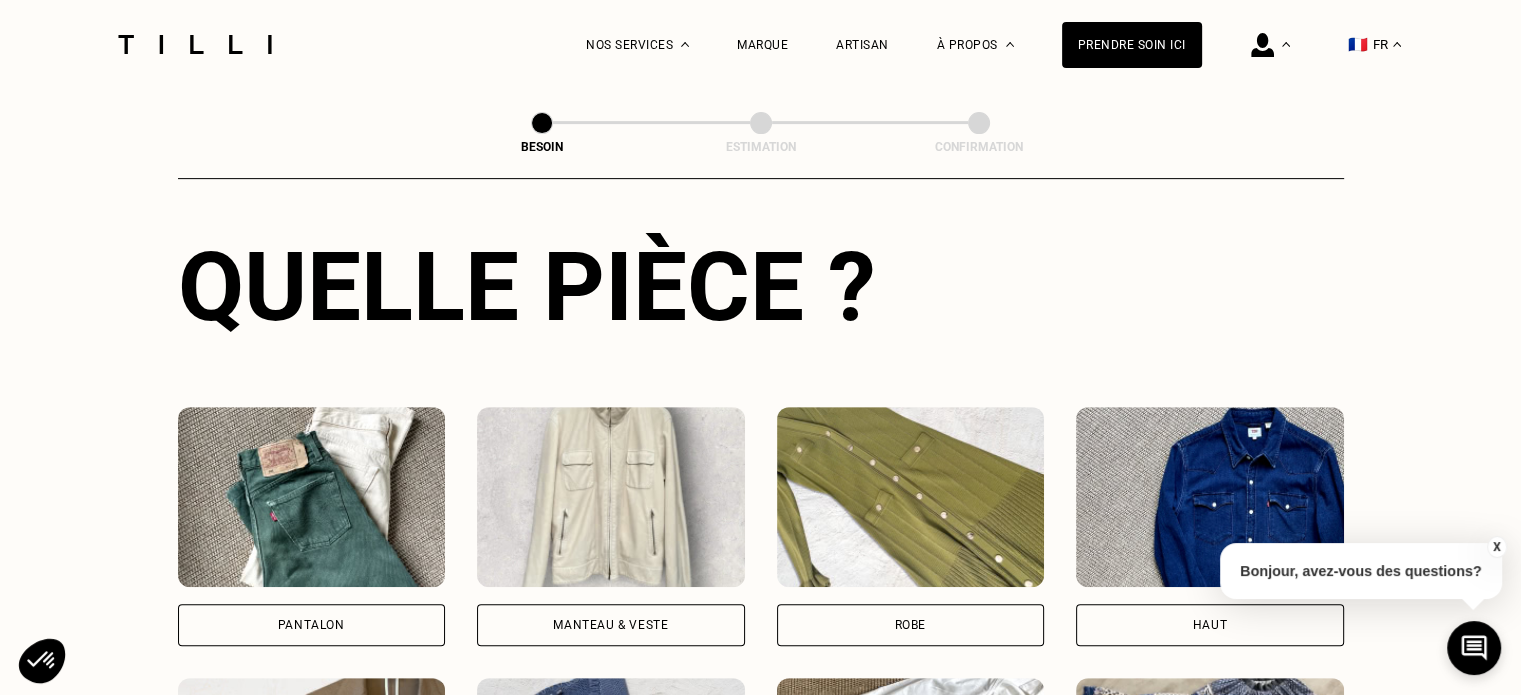 click on "Pantalon" at bounding box center [311, 625] 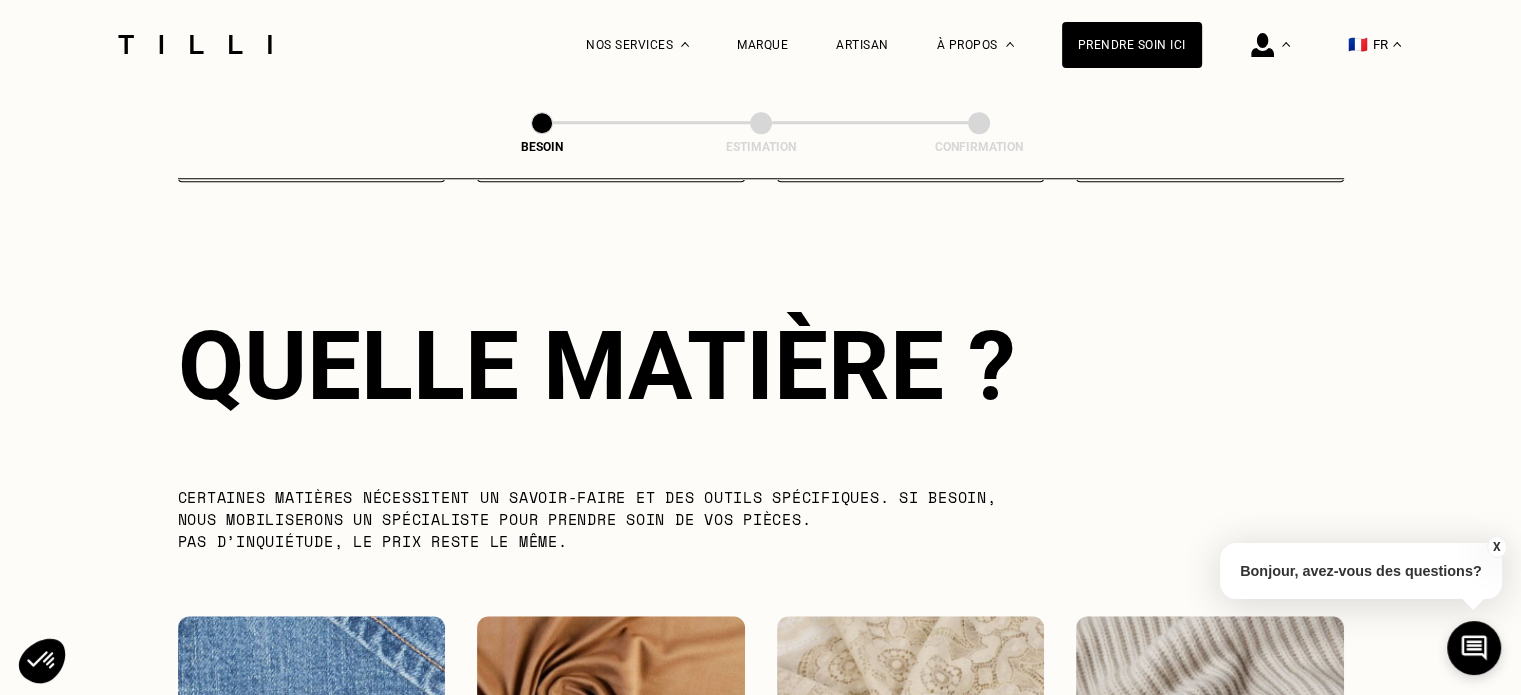 scroll, scrollTop: 1739, scrollLeft: 0, axis: vertical 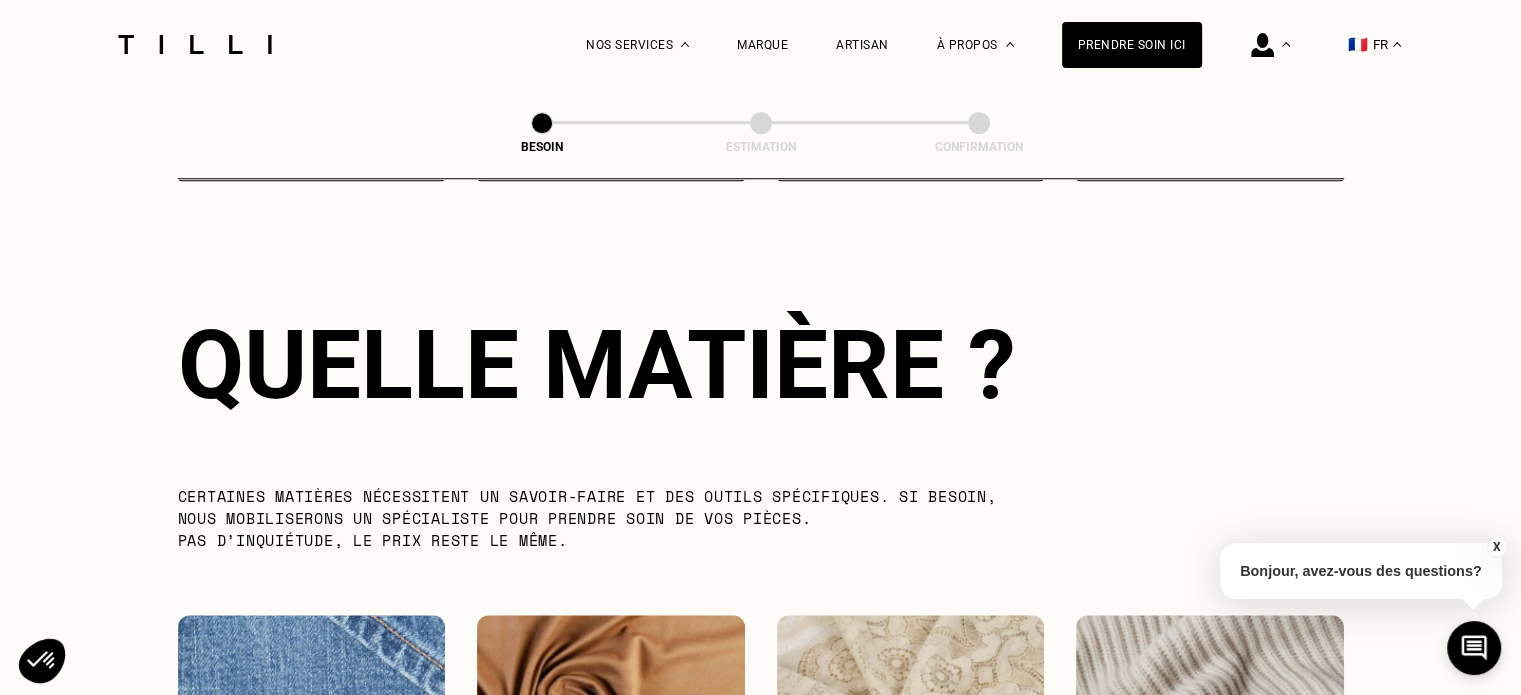 click at bounding box center (312, 705) 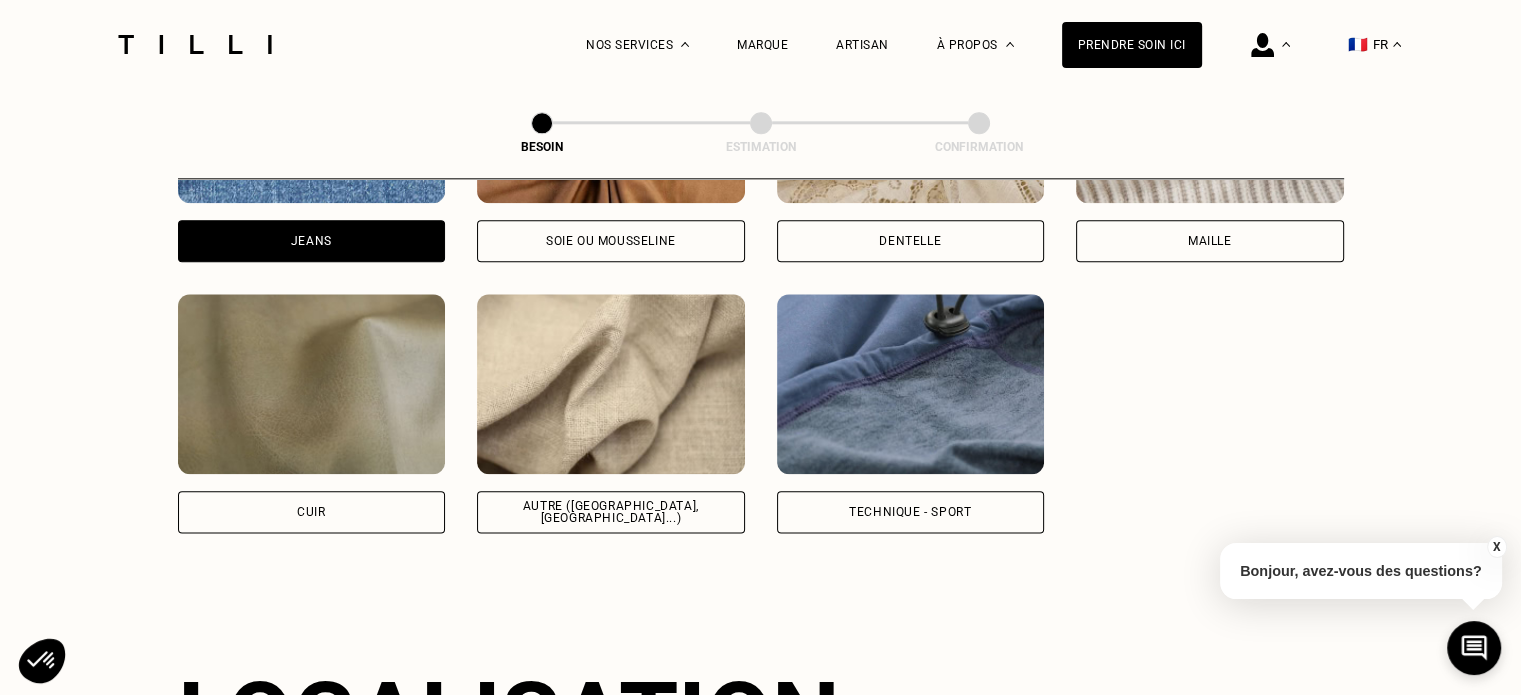 scroll, scrollTop: 2388, scrollLeft: 0, axis: vertical 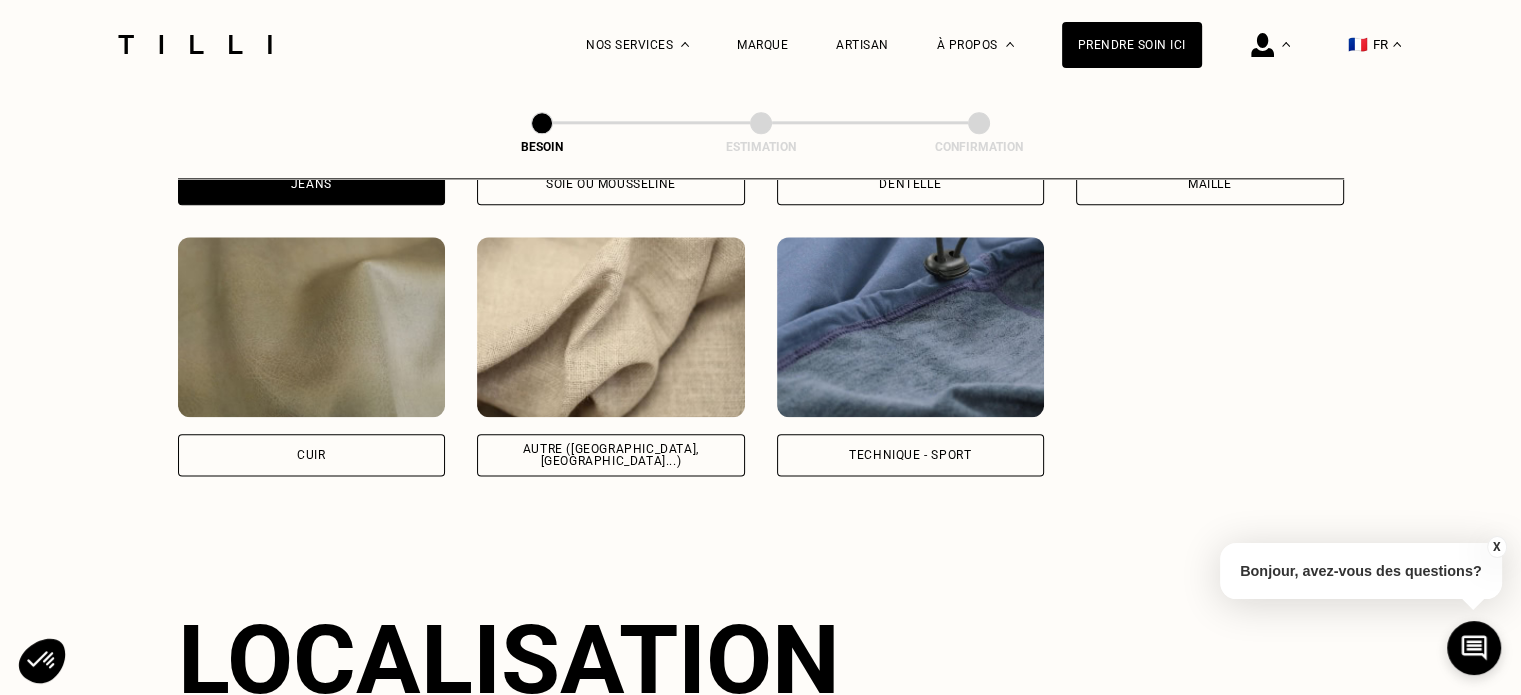 drag, startPoint x: 665, startPoint y: 351, endPoint x: 545, endPoint y: 395, distance: 127.81236 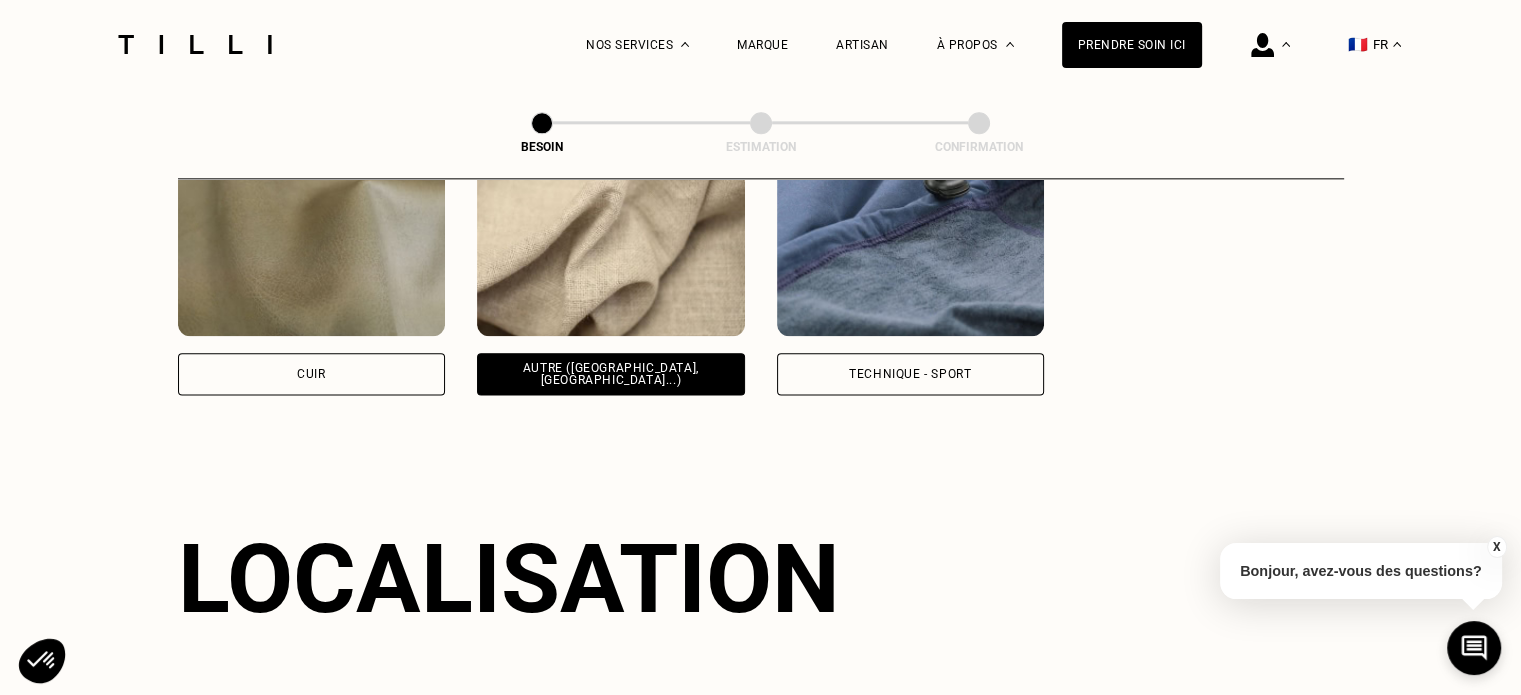 scroll, scrollTop: 2686, scrollLeft: 0, axis: vertical 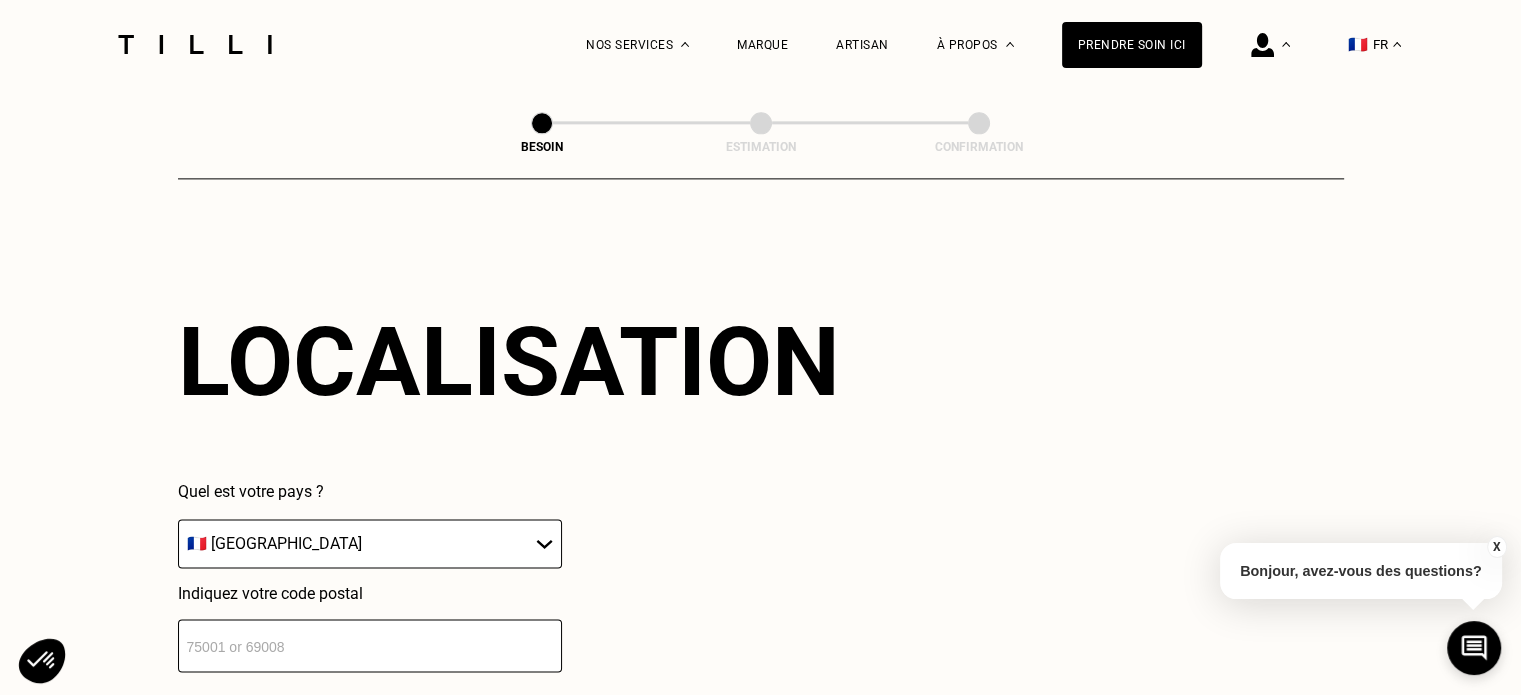 drag, startPoint x: 520, startPoint y: 439, endPoint x: 979, endPoint y: 289, distance: 482.88818 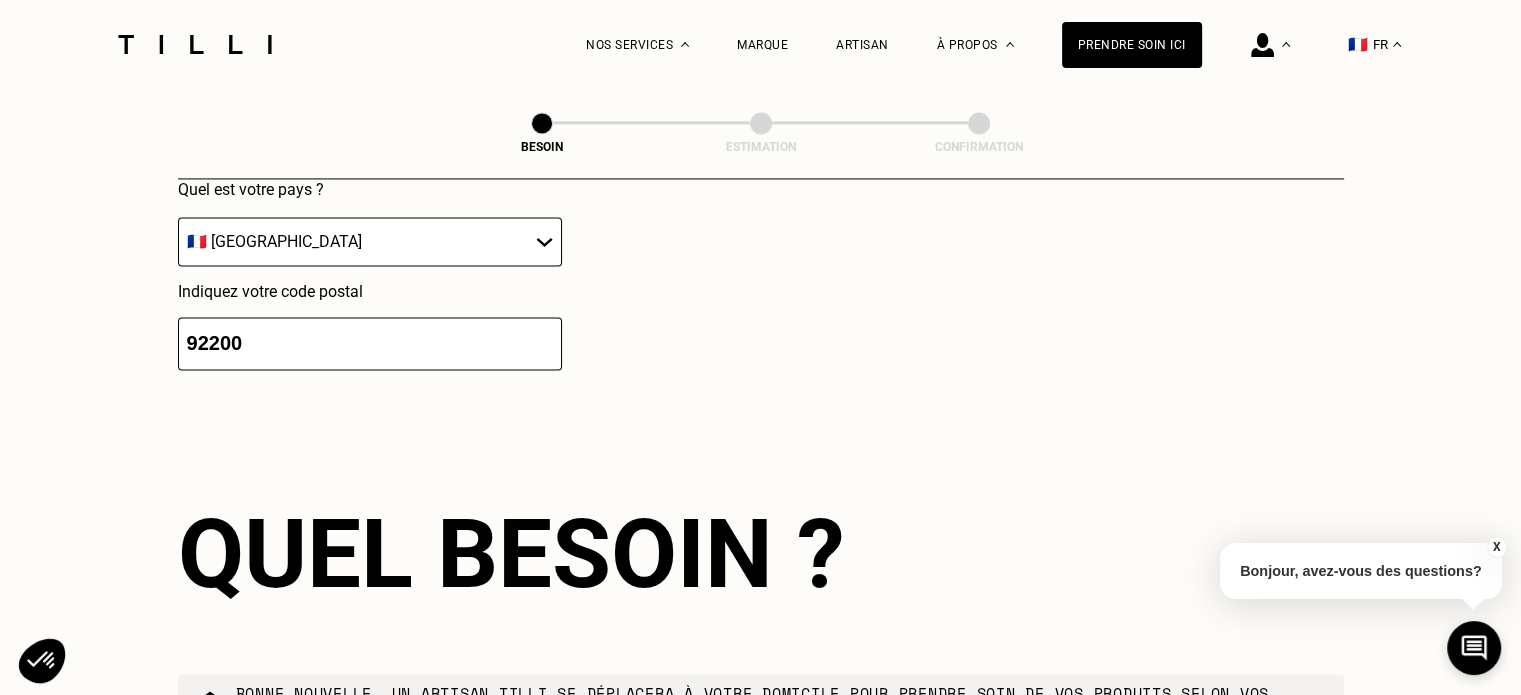 scroll, scrollTop: 3184, scrollLeft: 0, axis: vertical 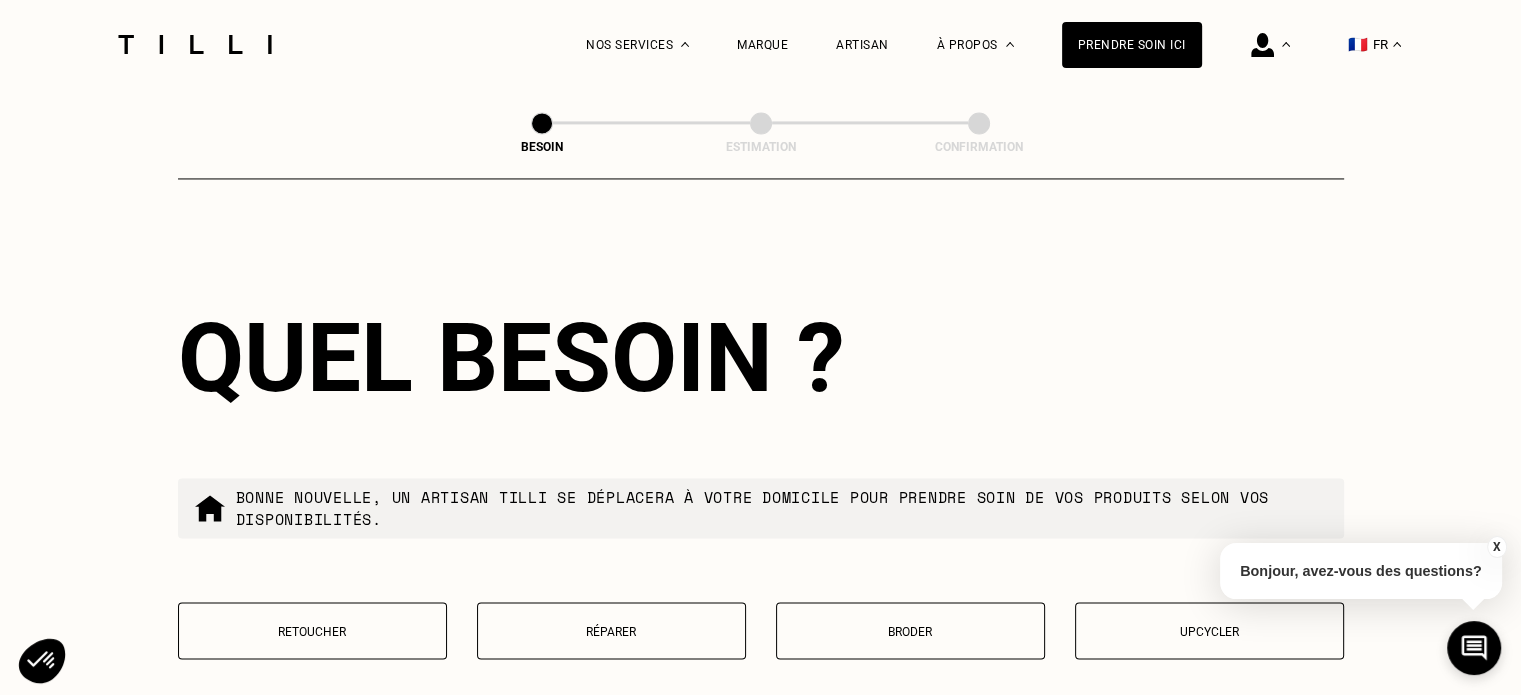 drag, startPoint x: 292, startPoint y: 628, endPoint x: 307, endPoint y: 643, distance: 21.213203 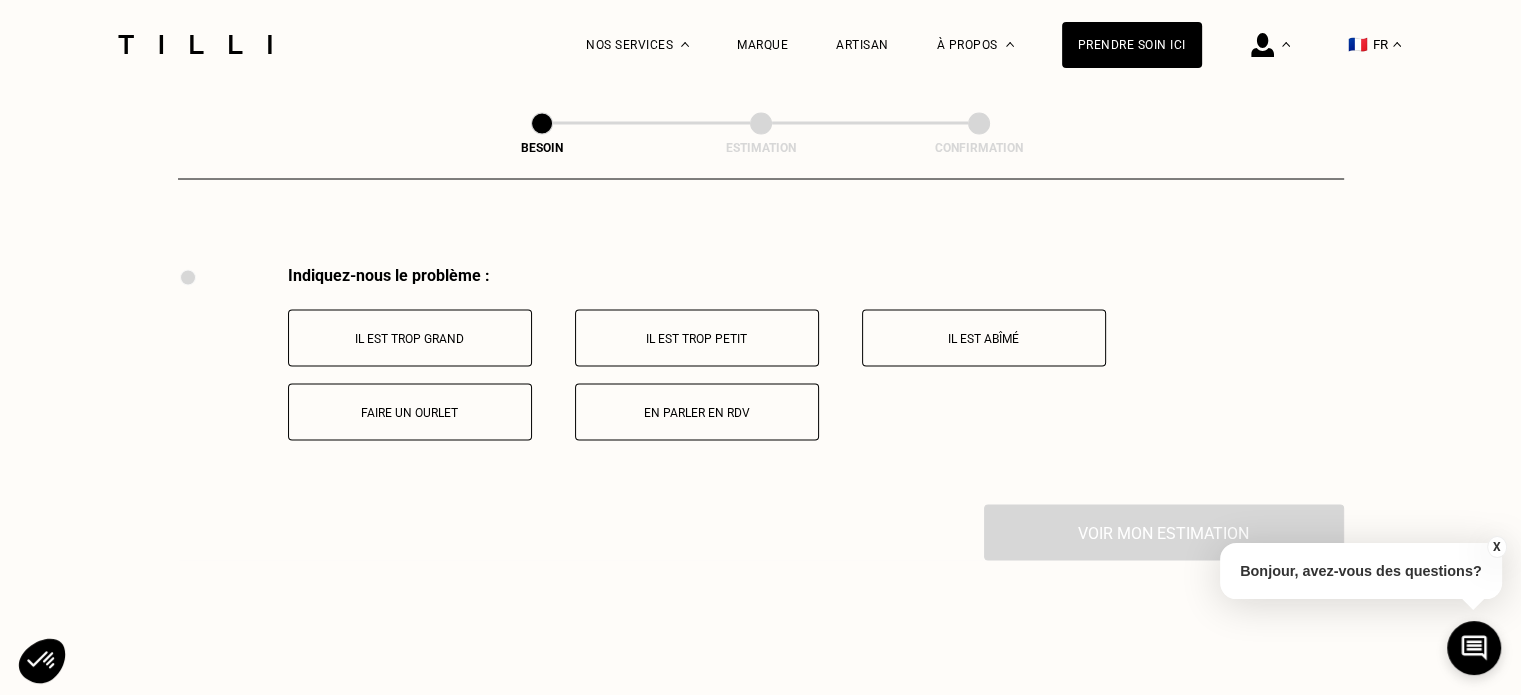 scroll, scrollTop: 3697, scrollLeft: 0, axis: vertical 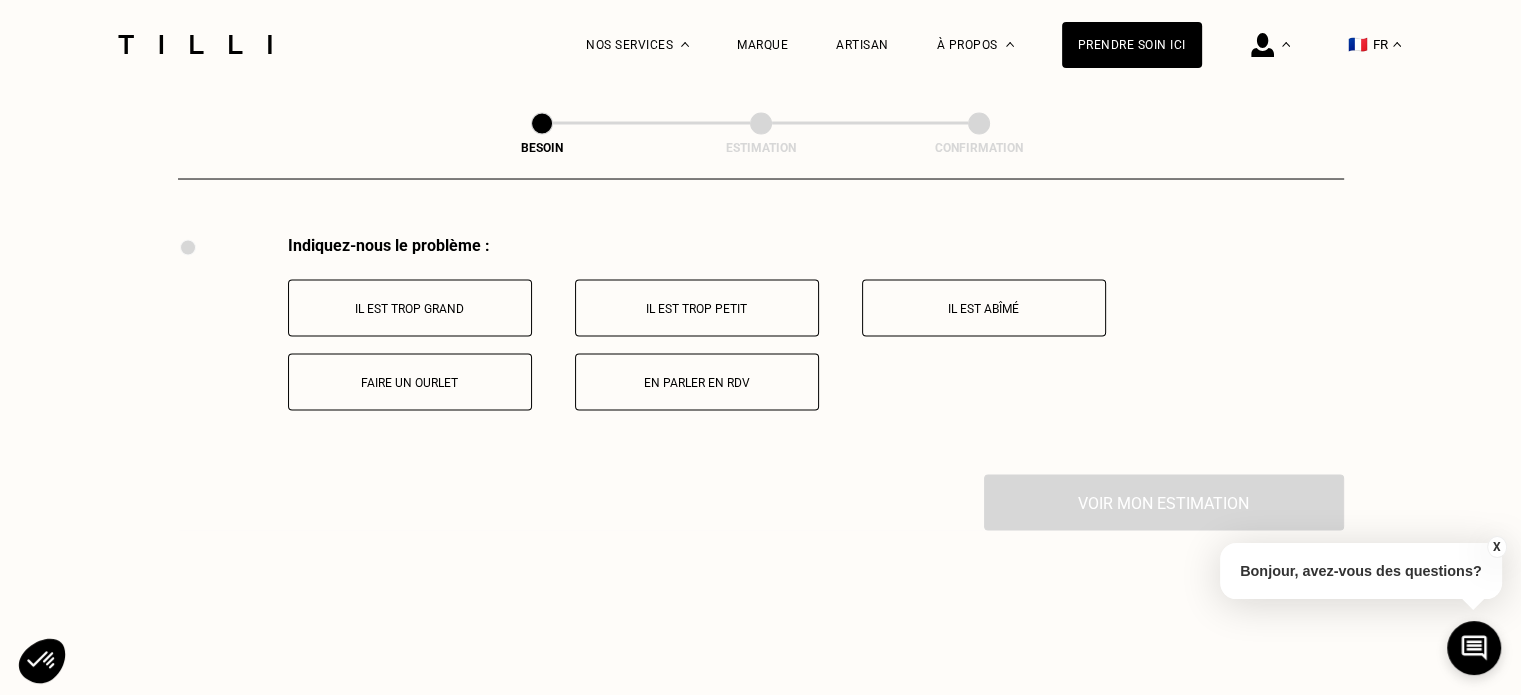 click on "Faire un ourlet" at bounding box center (410, 382) 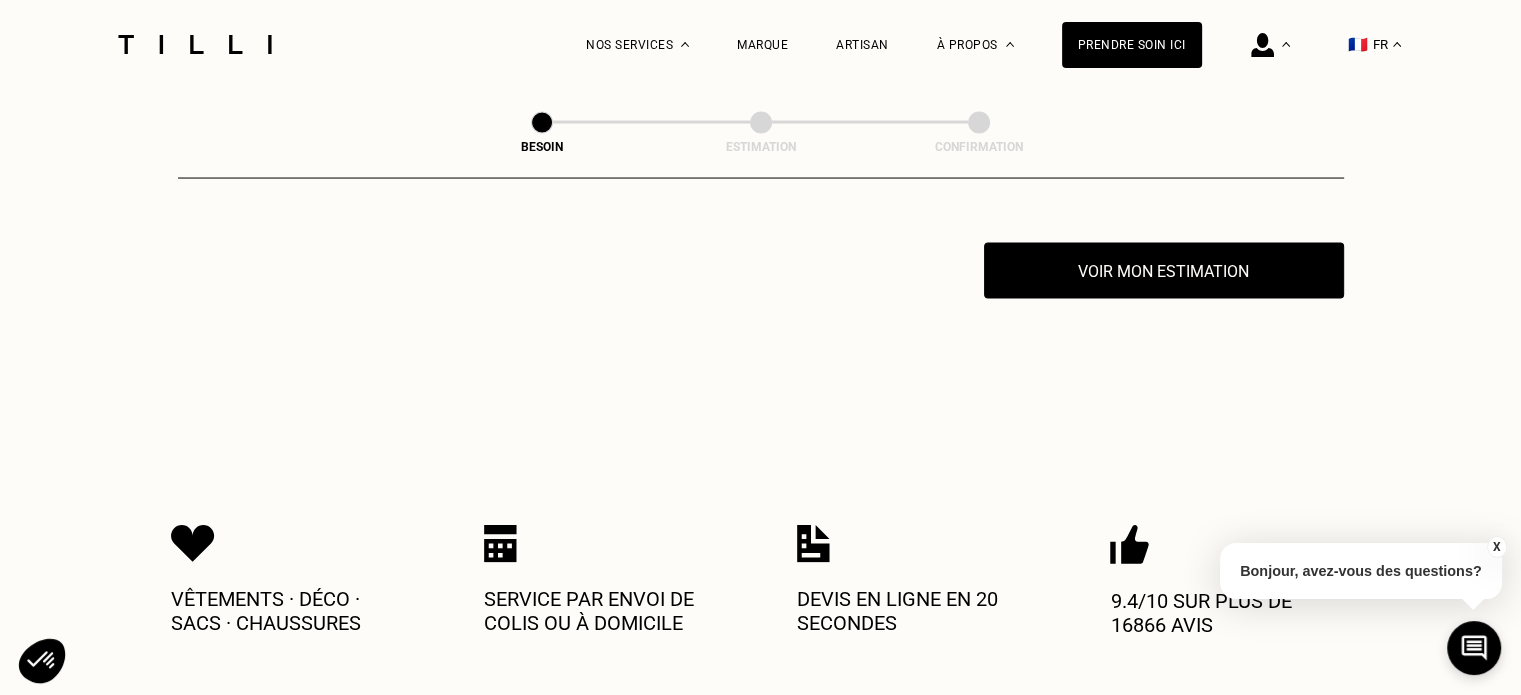 scroll, scrollTop: 3936, scrollLeft: 0, axis: vertical 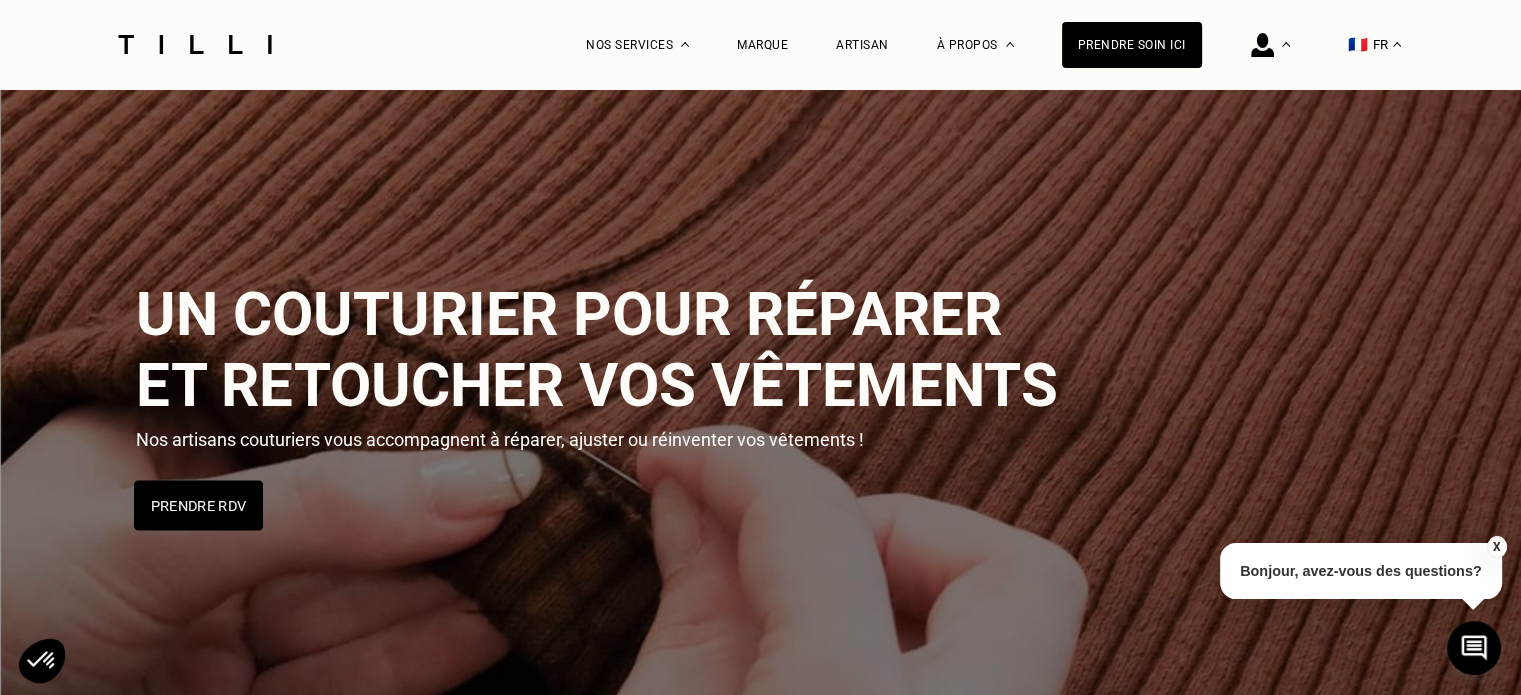 click on "Prendre RDV" at bounding box center (198, 506) 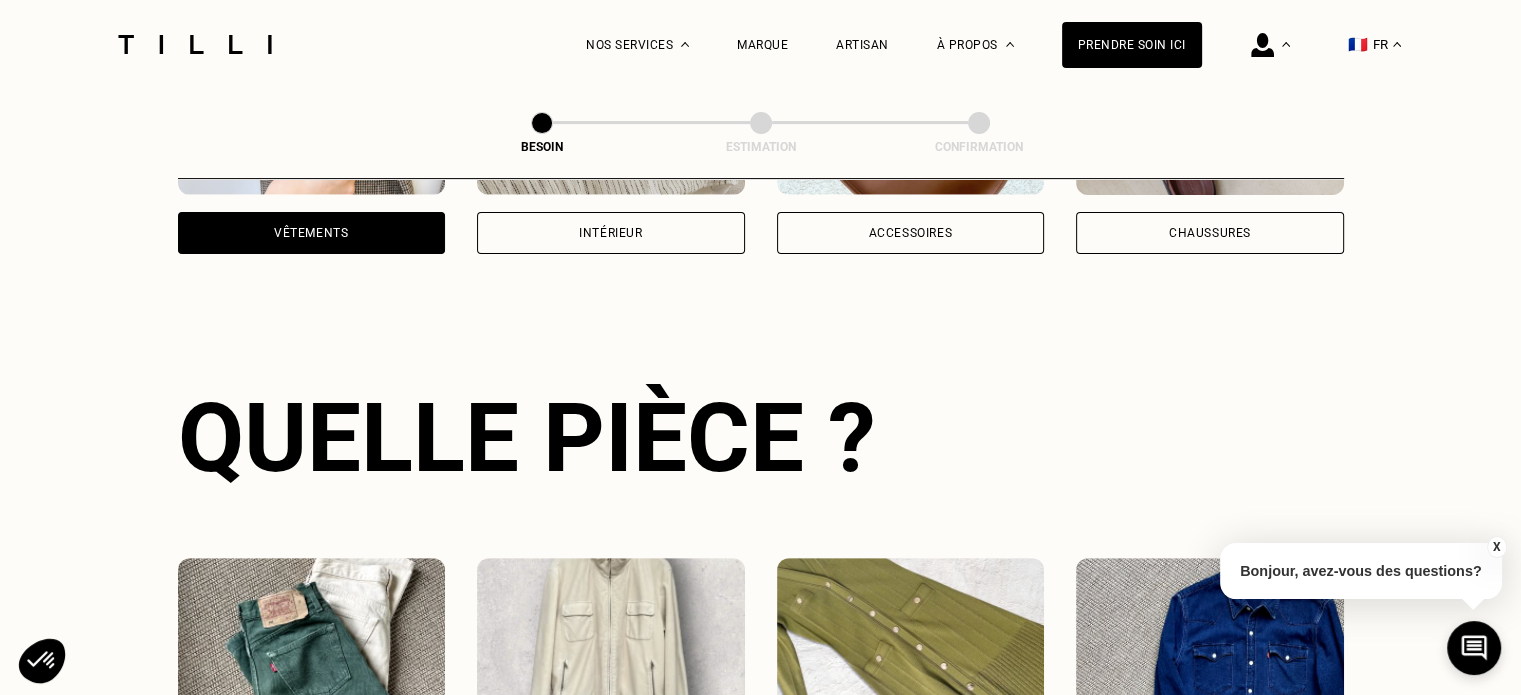 scroll, scrollTop: 652, scrollLeft: 0, axis: vertical 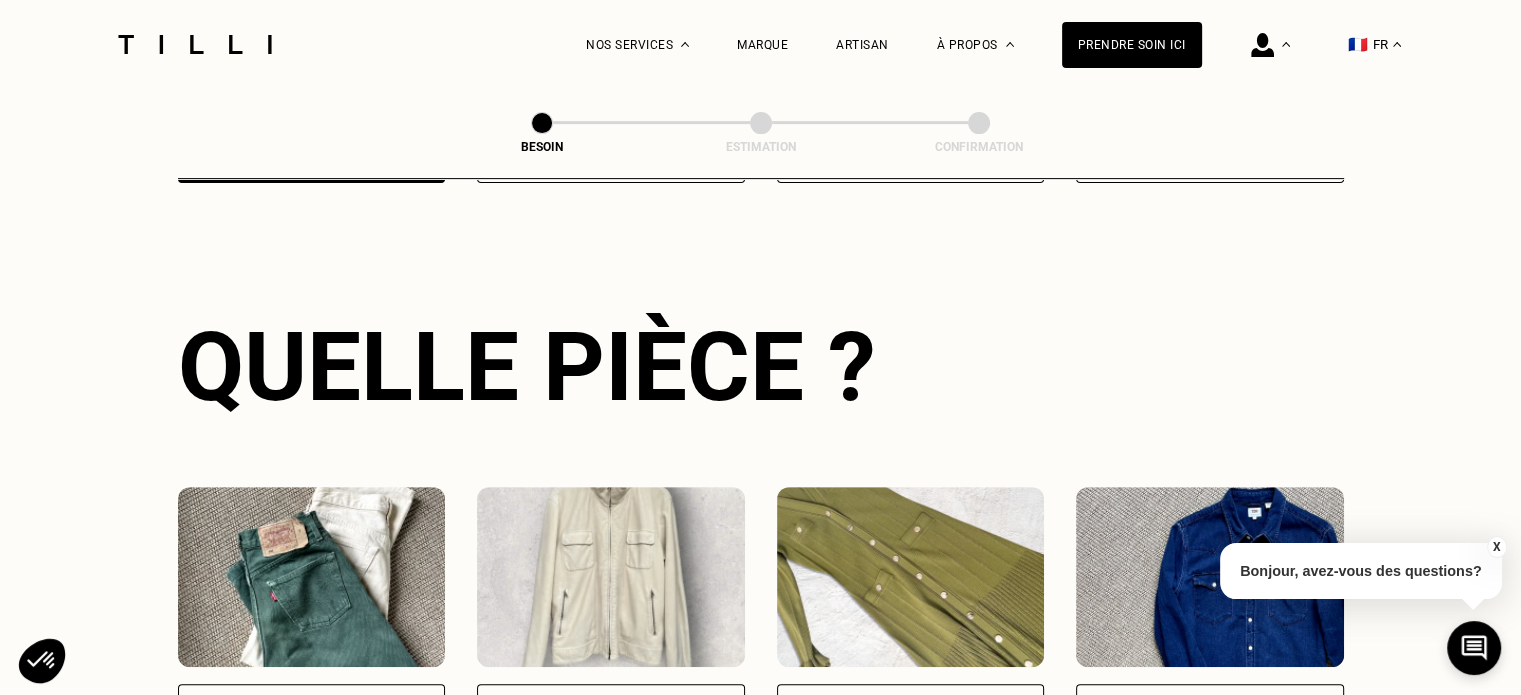 drag, startPoint x: 285, startPoint y: 537, endPoint x: 324, endPoint y: 679, distance: 147.25827 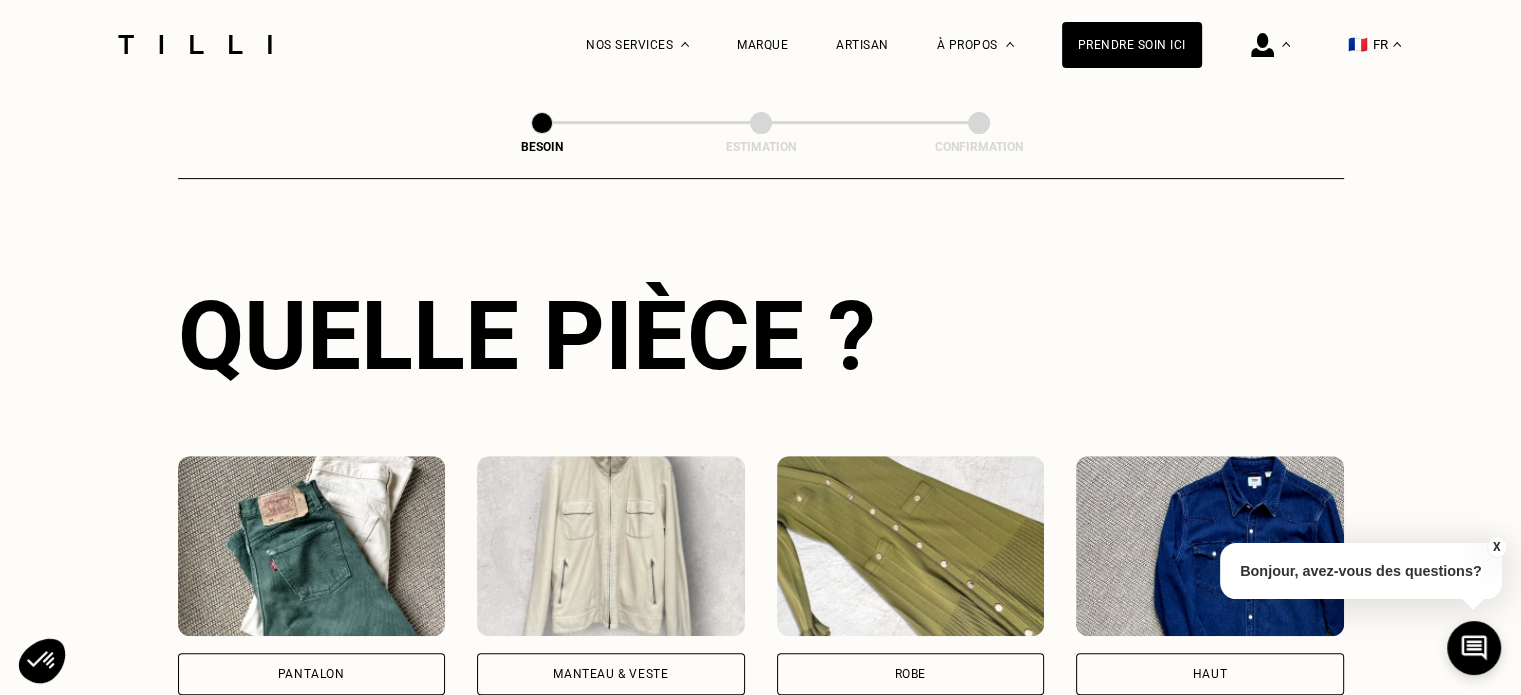 scroll, scrollTop: 692, scrollLeft: 0, axis: vertical 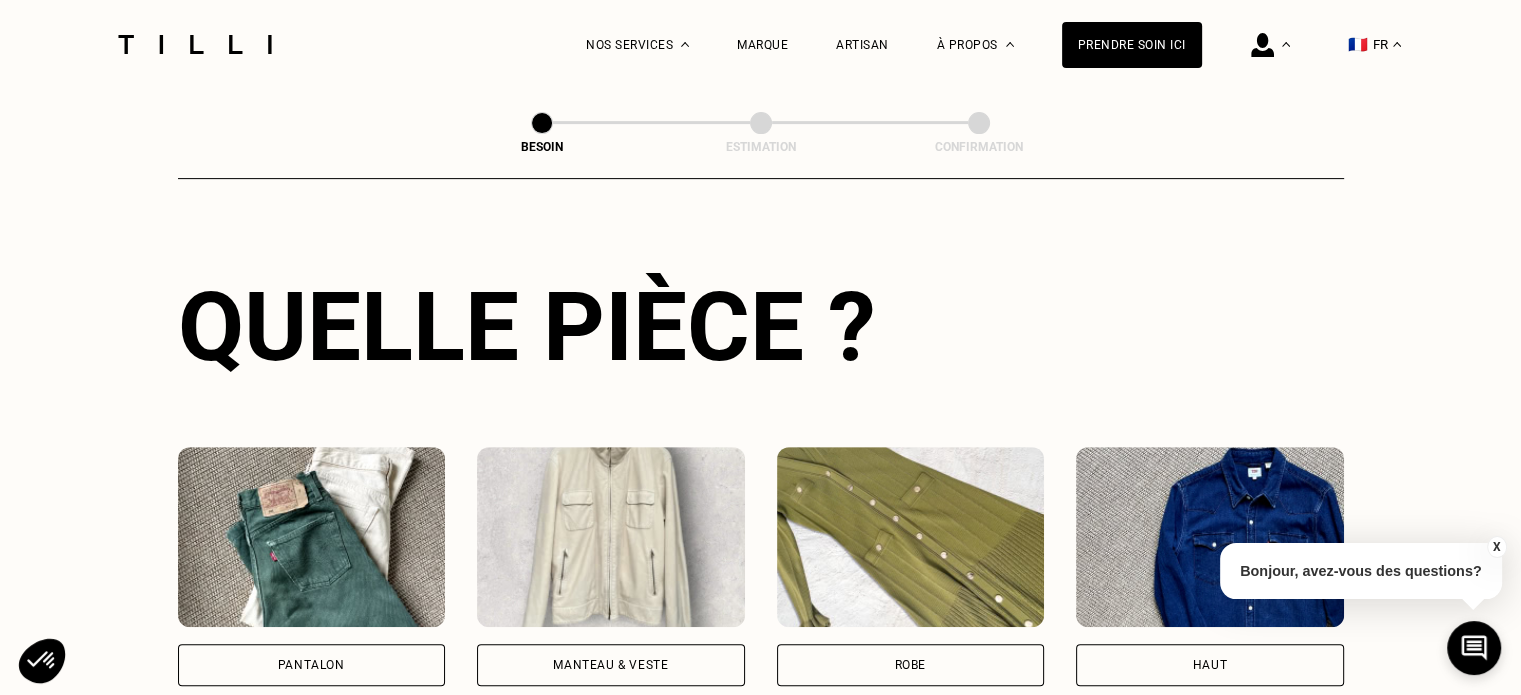 drag, startPoint x: 1534, startPoint y: 680, endPoint x: 1042, endPoint y: 407, distance: 562.66595 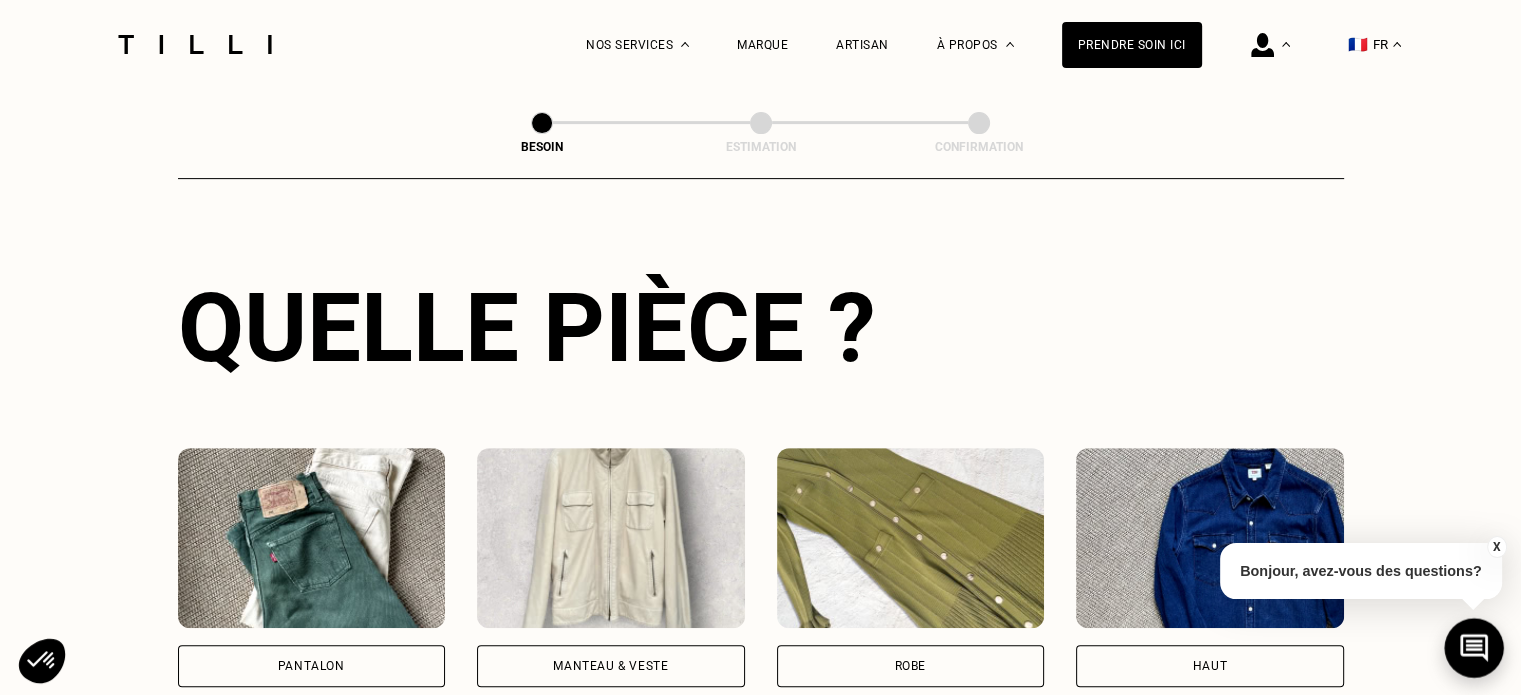 scroll, scrollTop: 692, scrollLeft: 0, axis: vertical 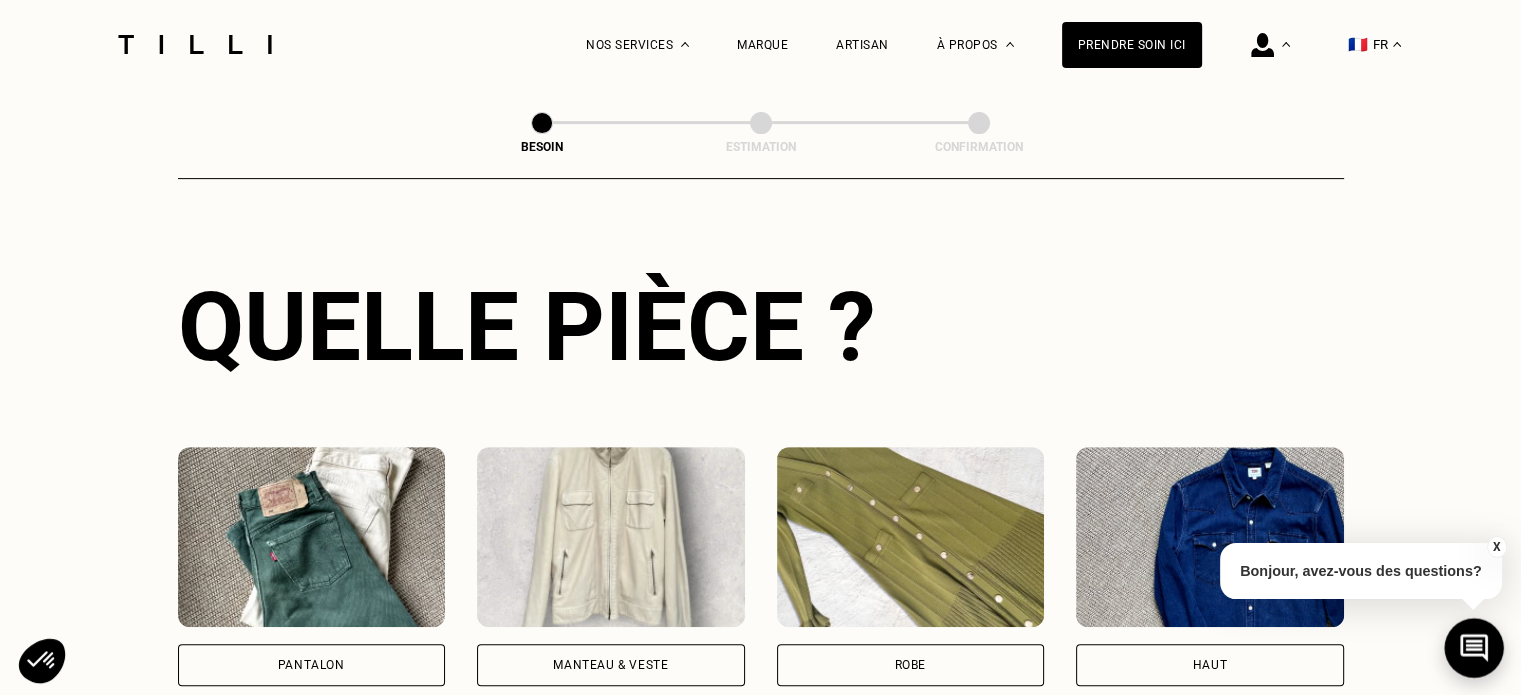 click 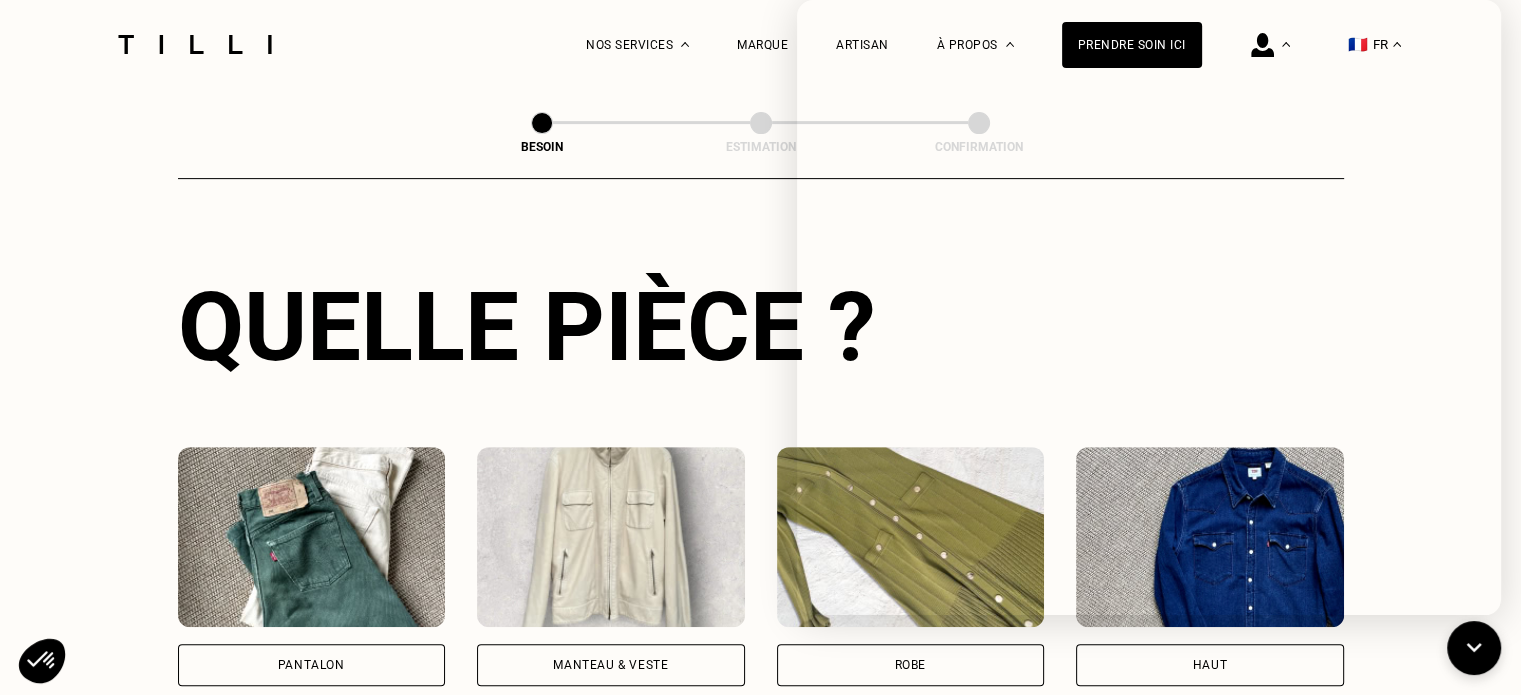 click on "La Méthode Retoucherie Maroquinerie Broderie Cordonnerie Nos prix Nos services Marque Artisan Notre histoire Nos boutiques Nos événements Notre blog À propos Prendre soin ici" at bounding box center (894, 44) 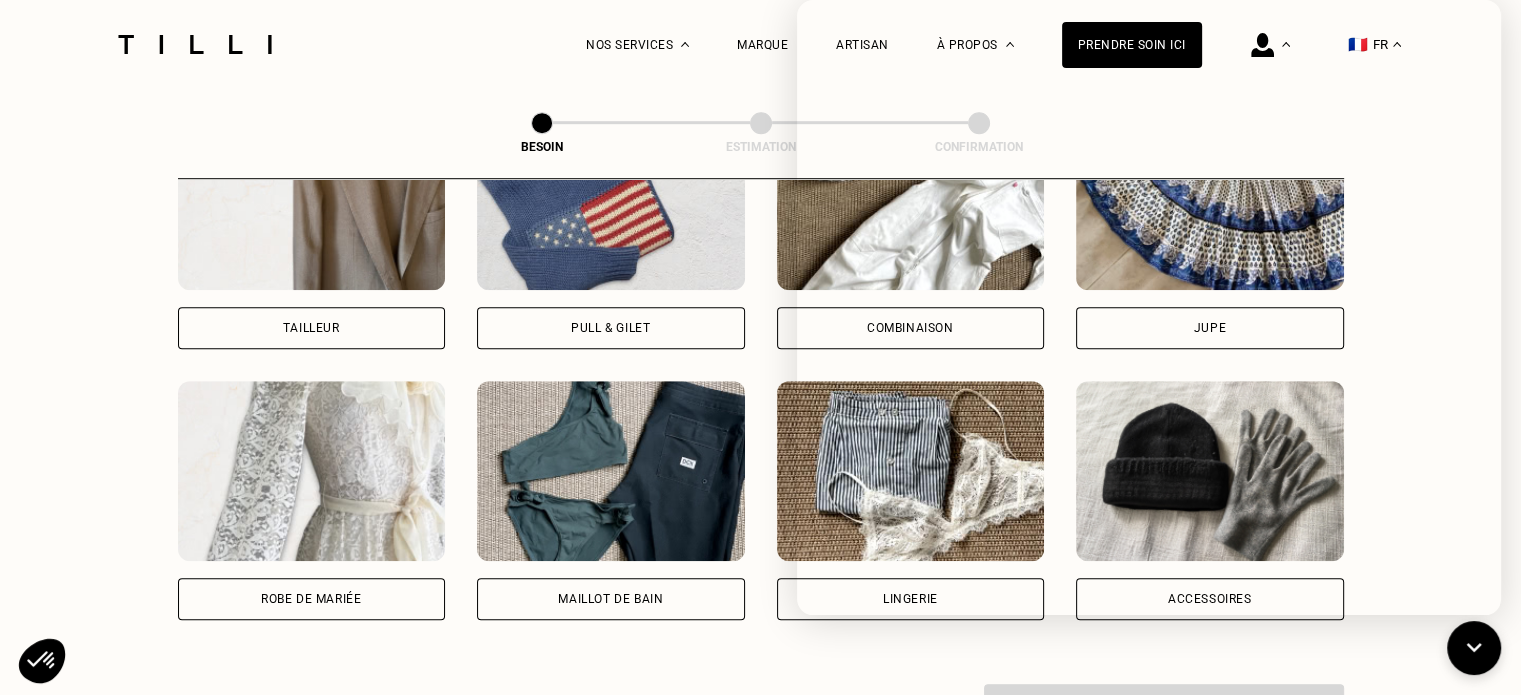 scroll, scrollTop: 2415, scrollLeft: 0, axis: vertical 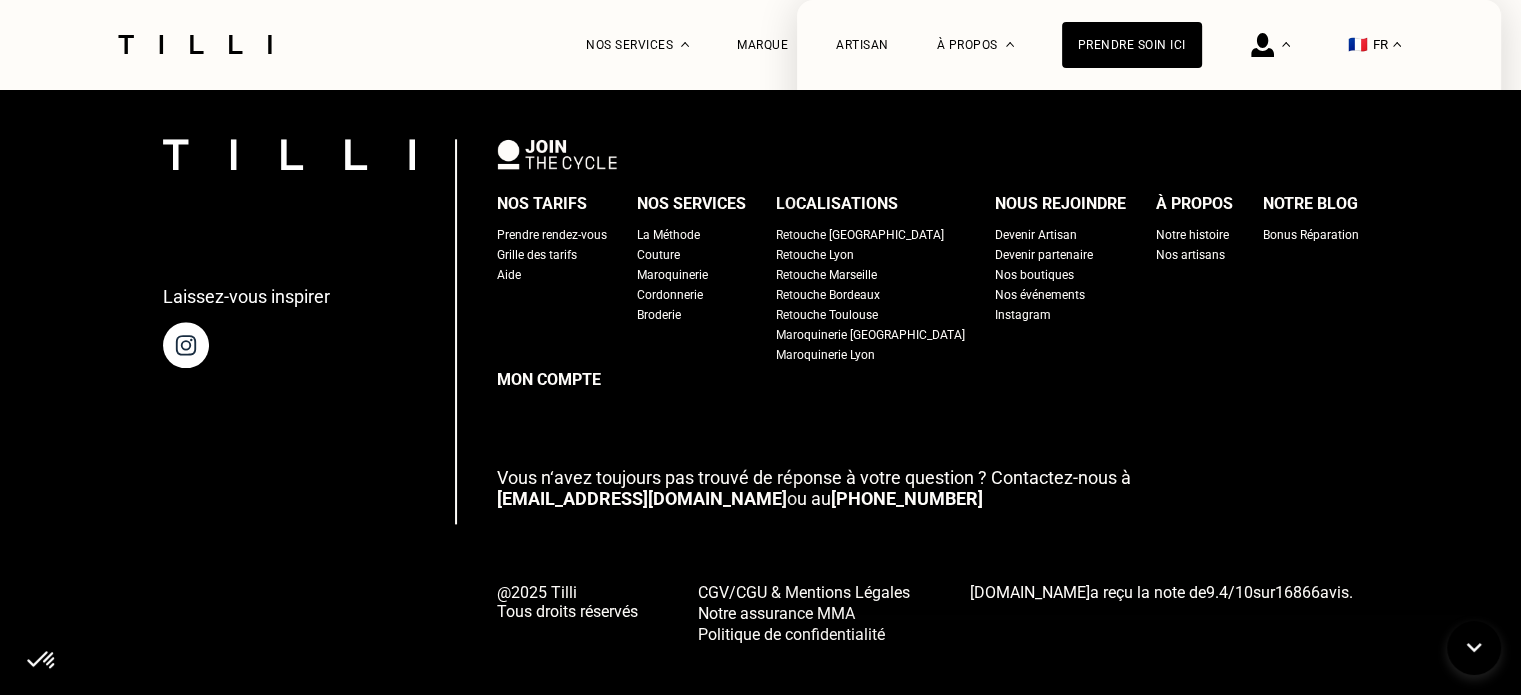 drag, startPoint x: 331, startPoint y: 419, endPoint x: 286, endPoint y: 429, distance: 46.09772 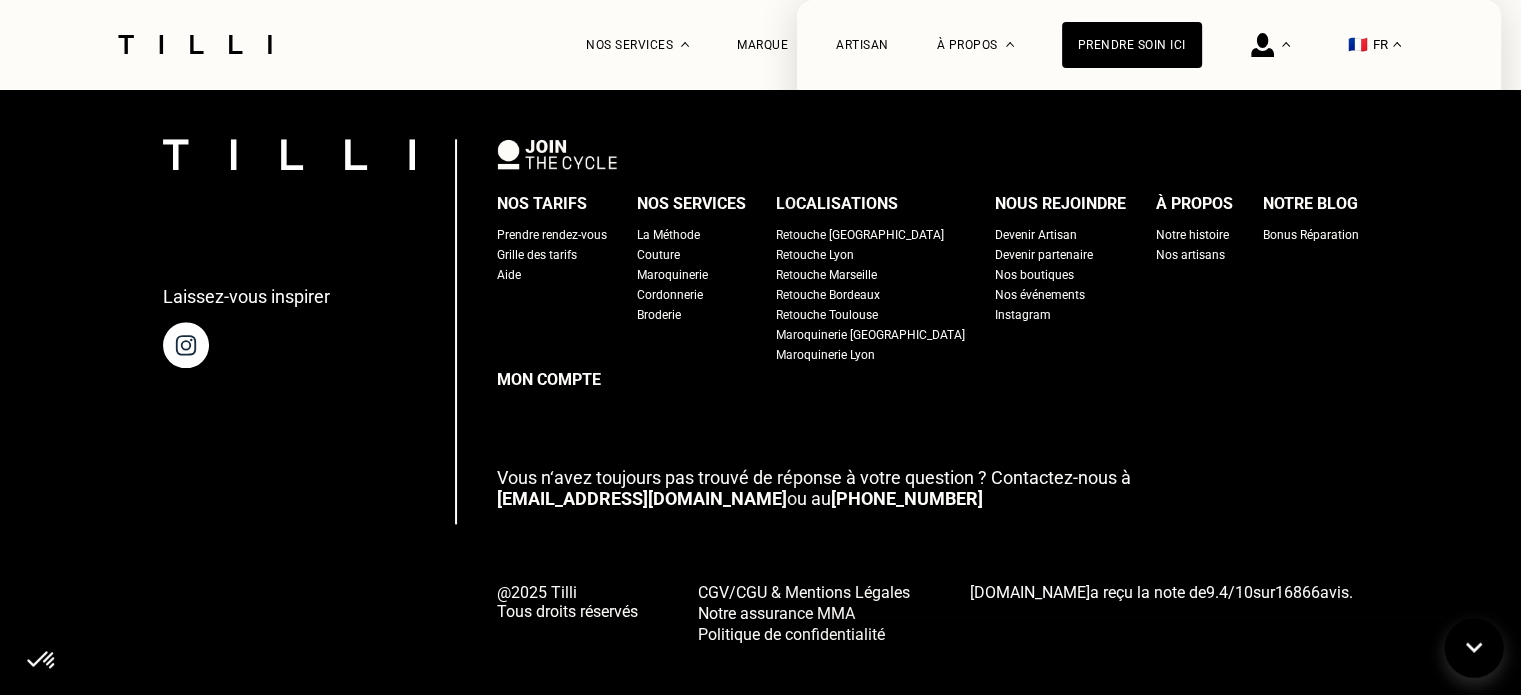 click 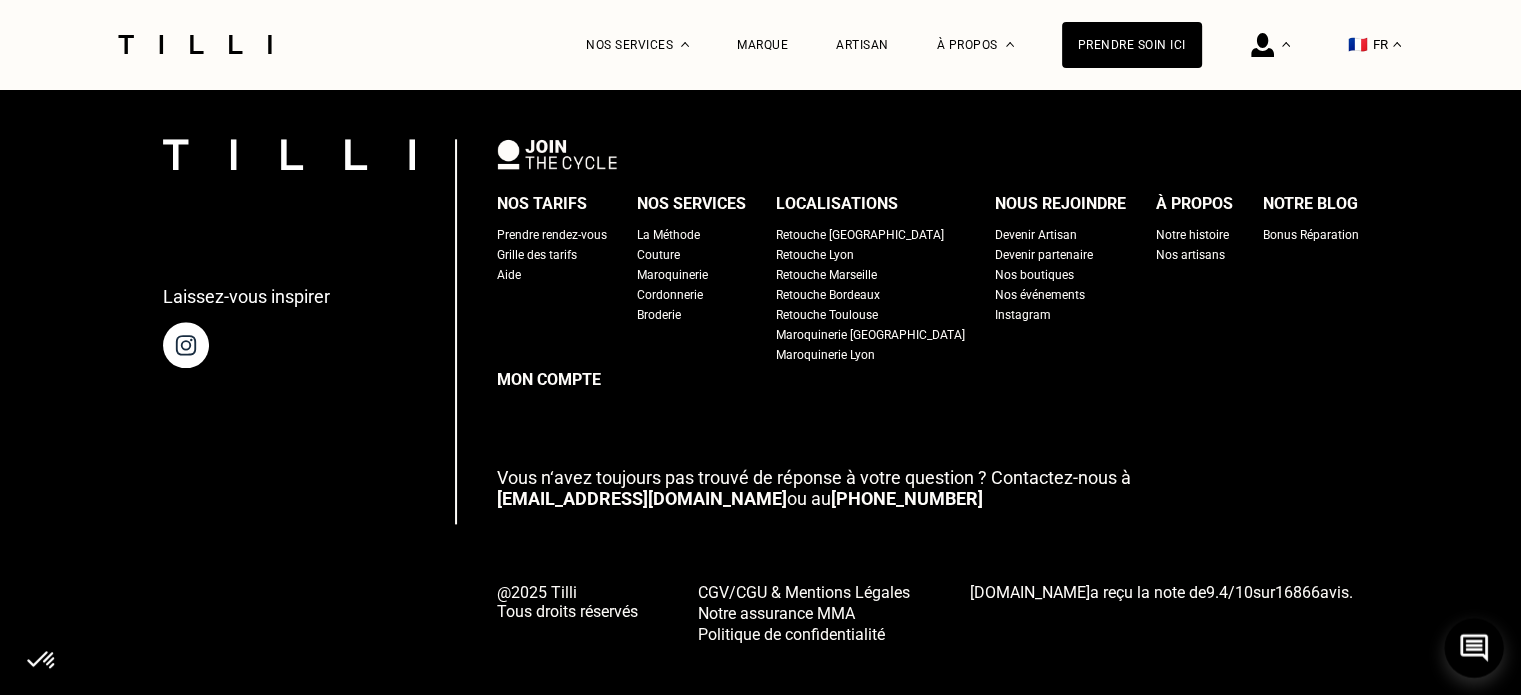 click 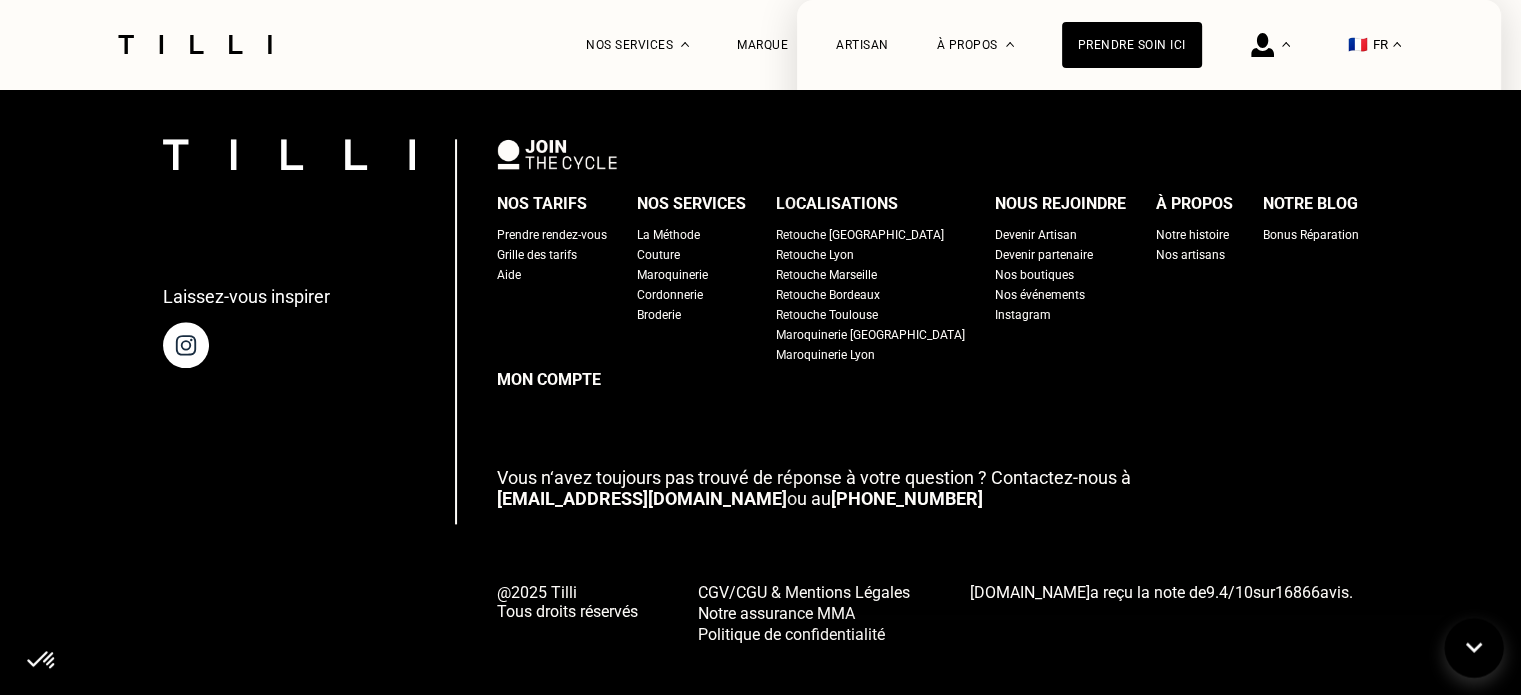 click 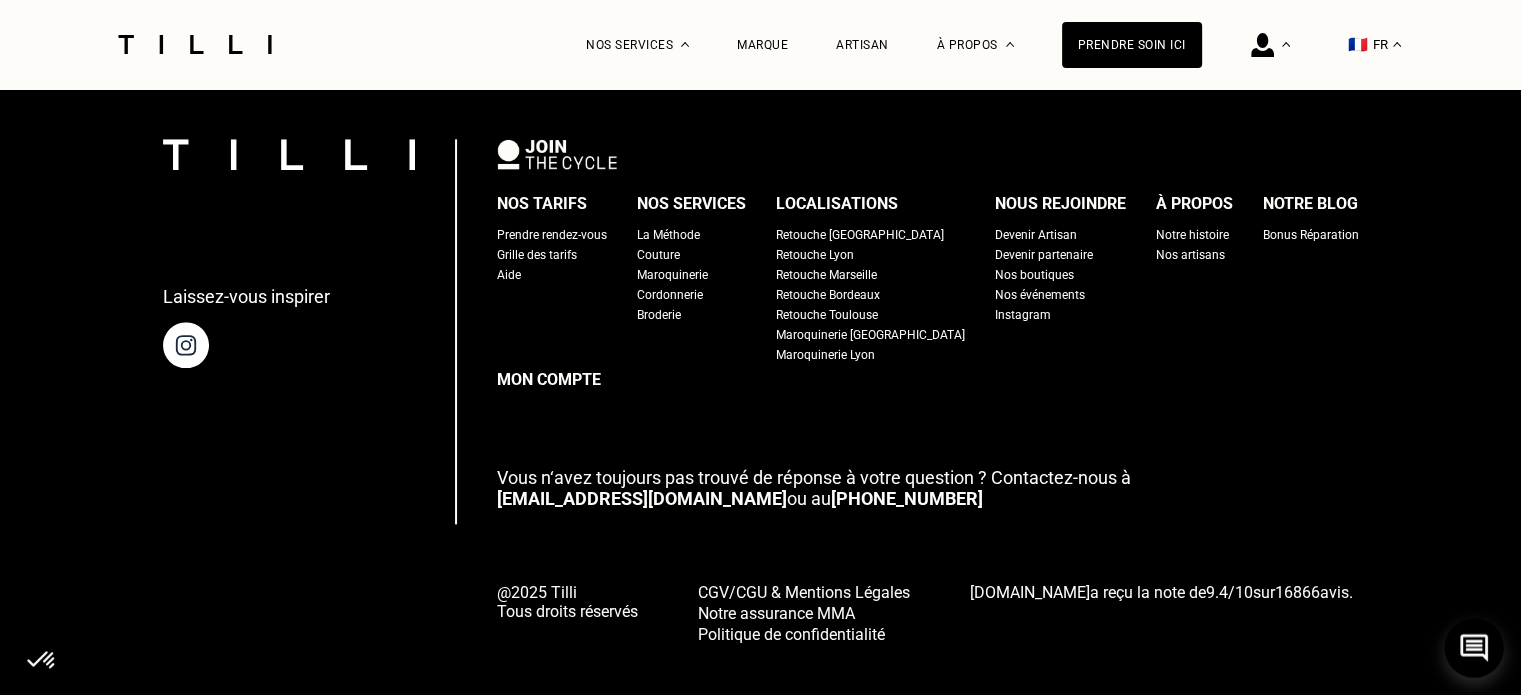 click 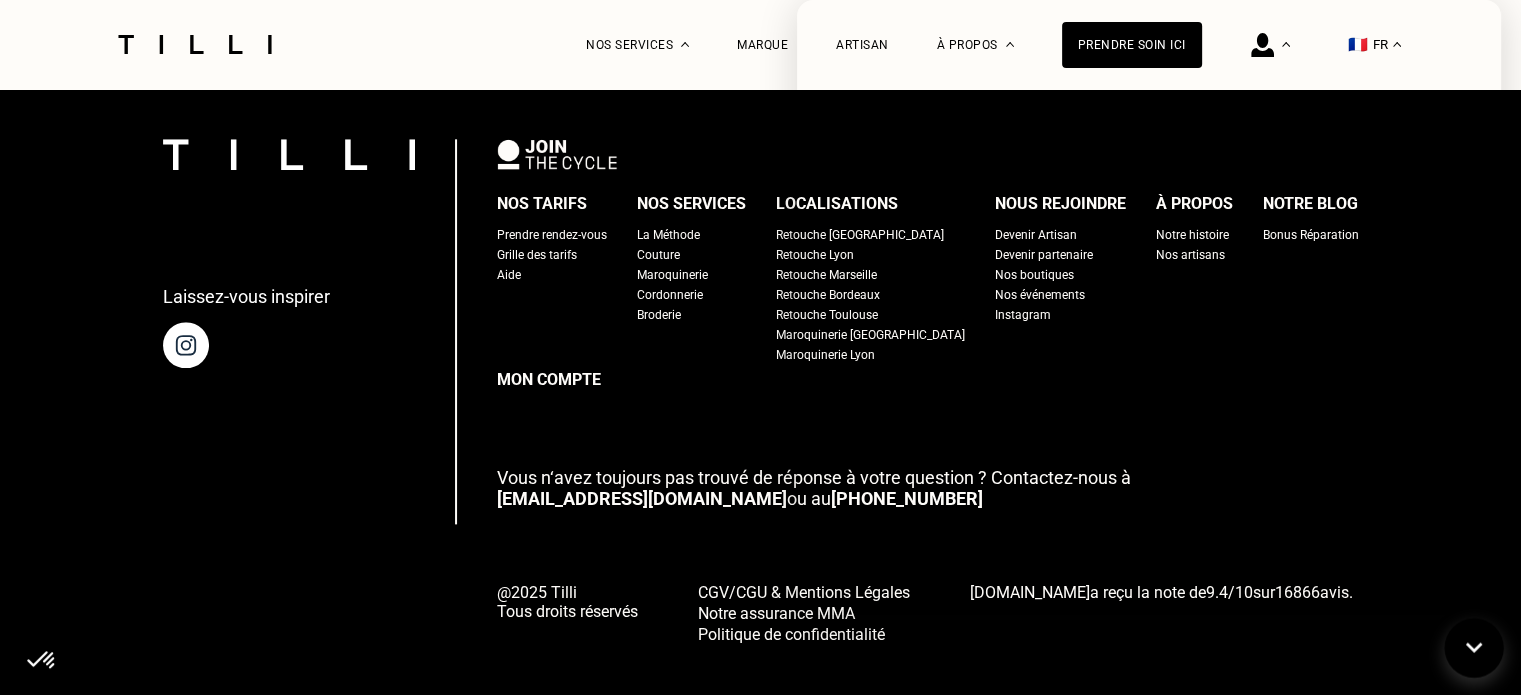 click 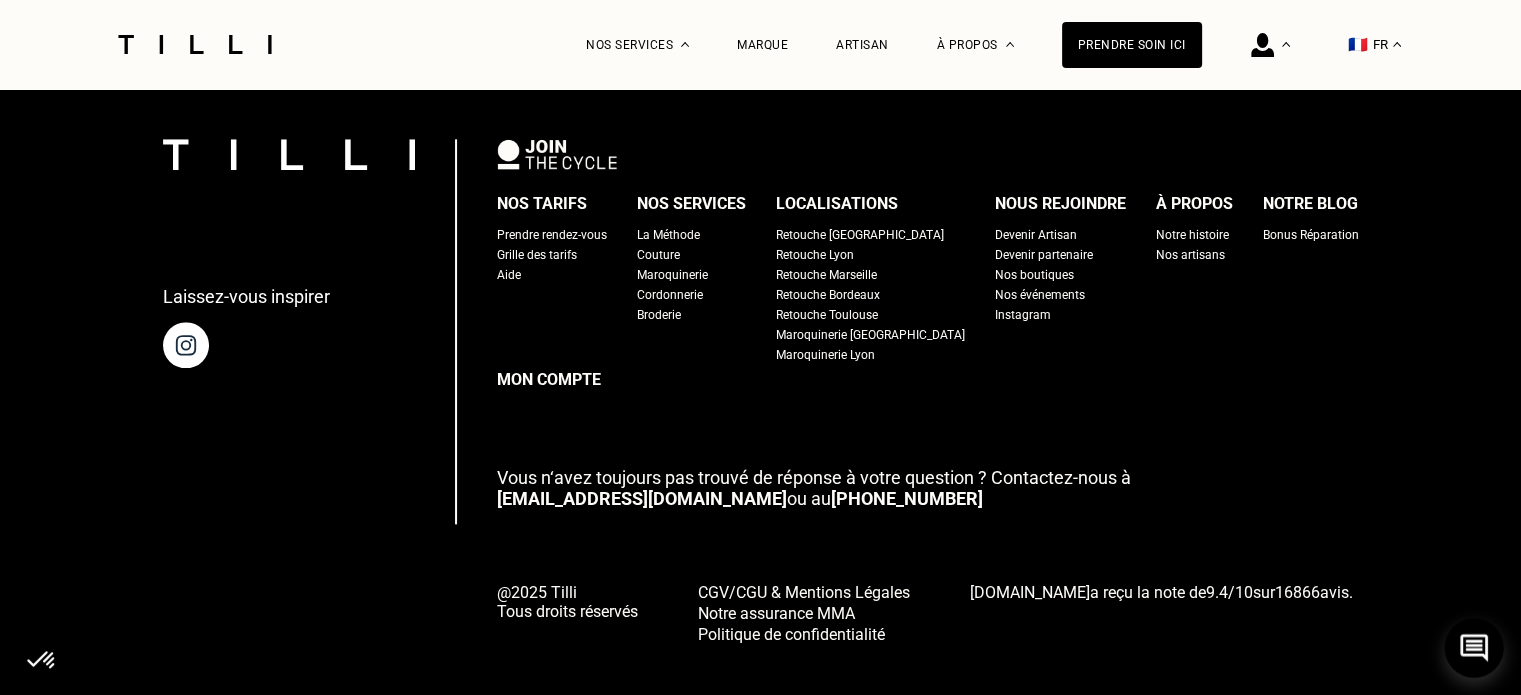 click 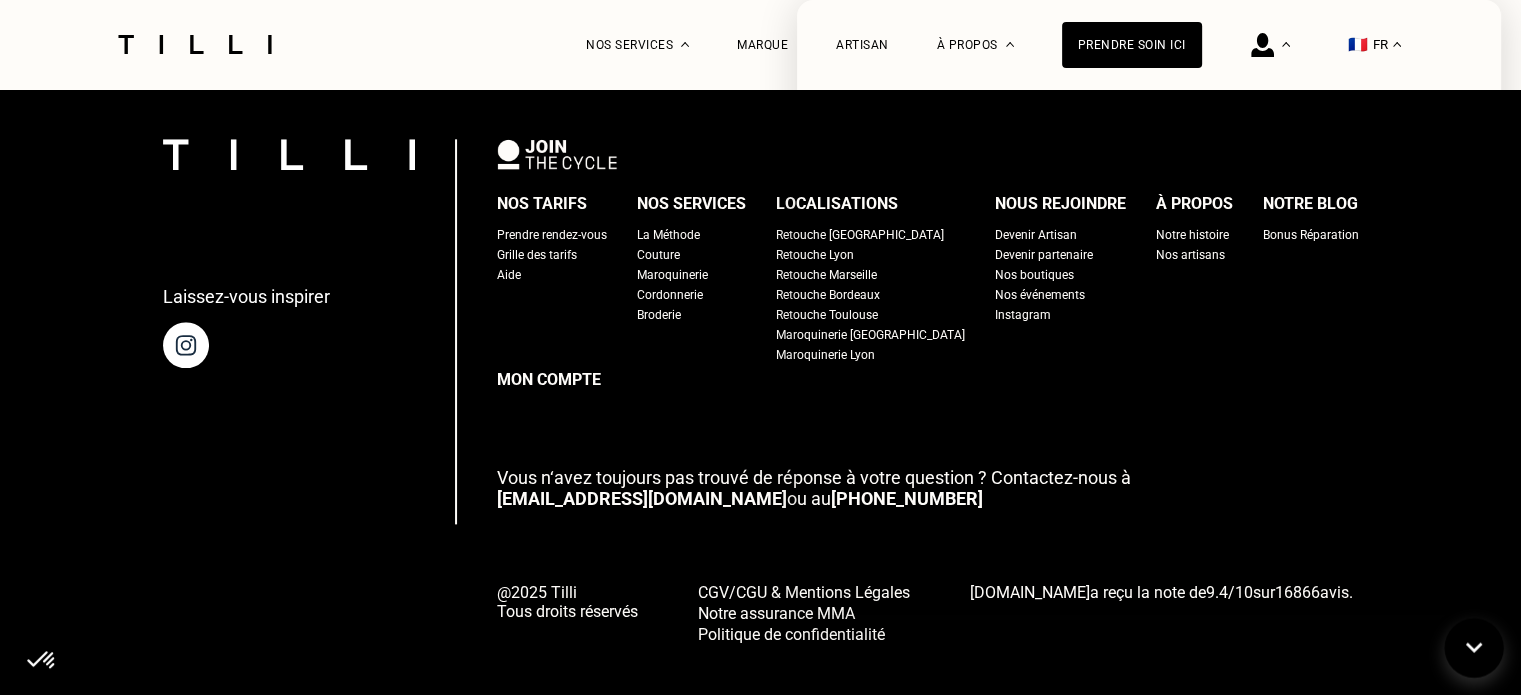 click 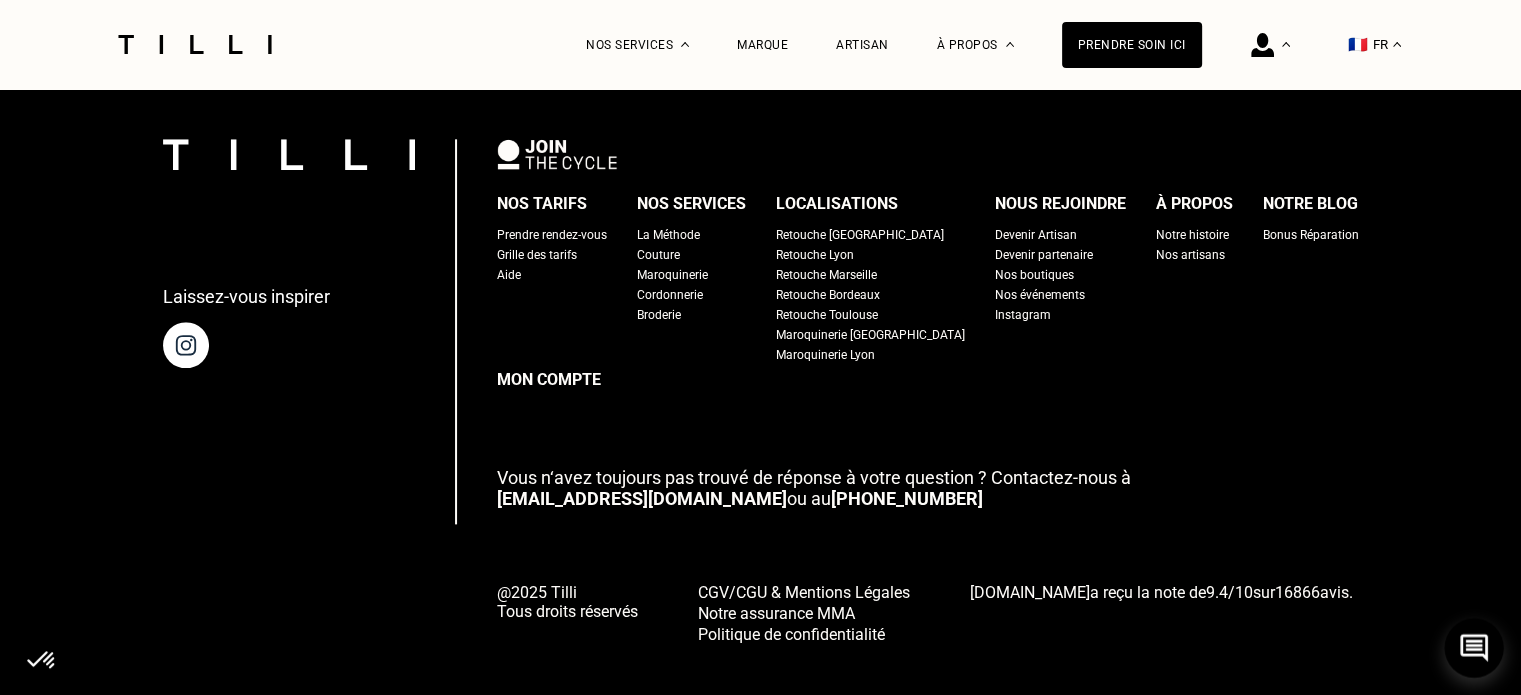 click 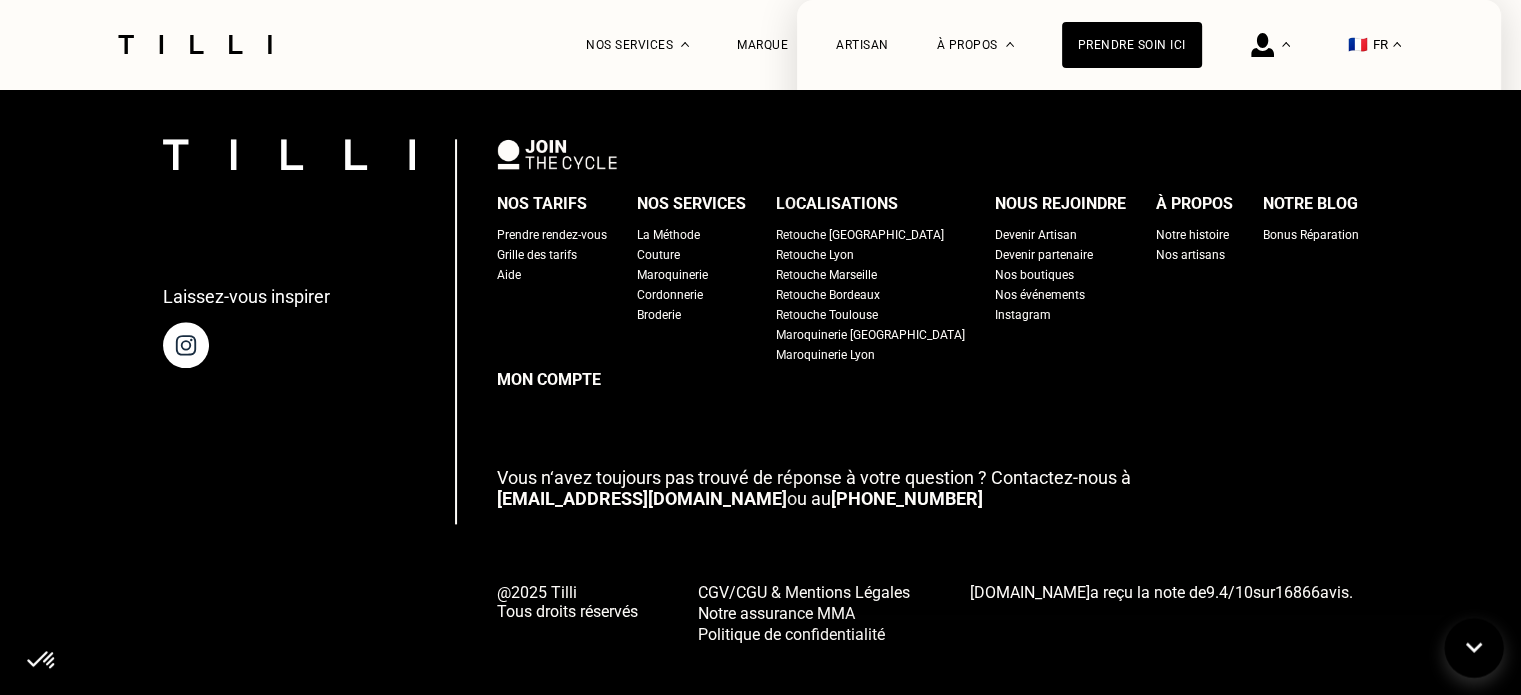 click 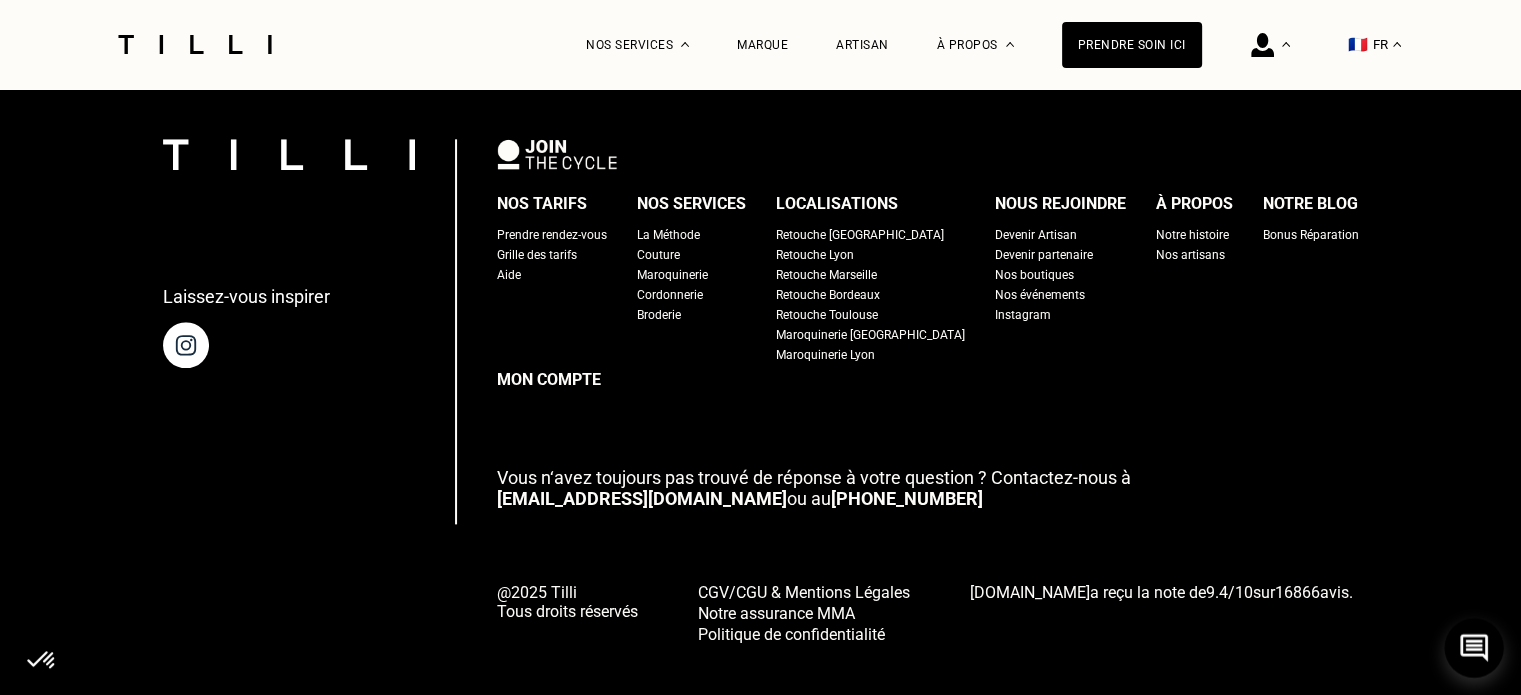 click 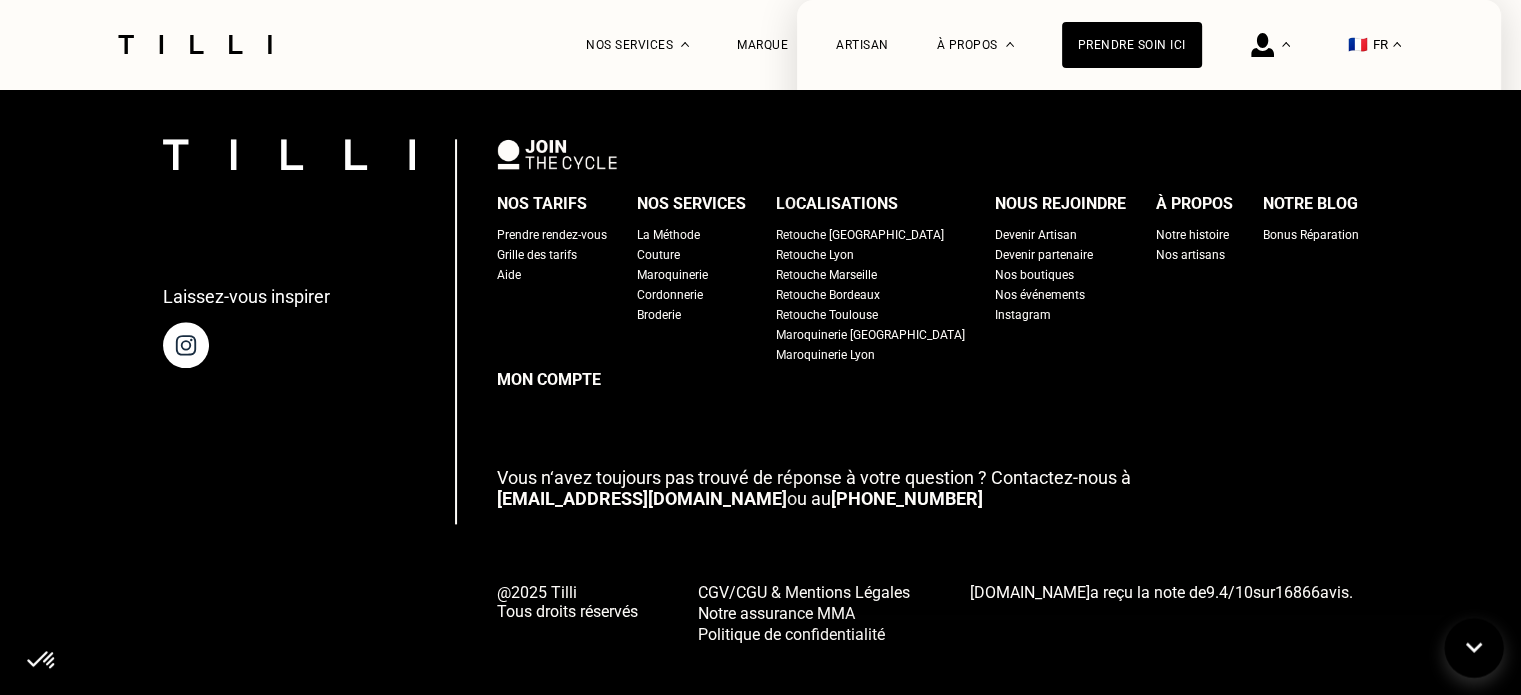 click 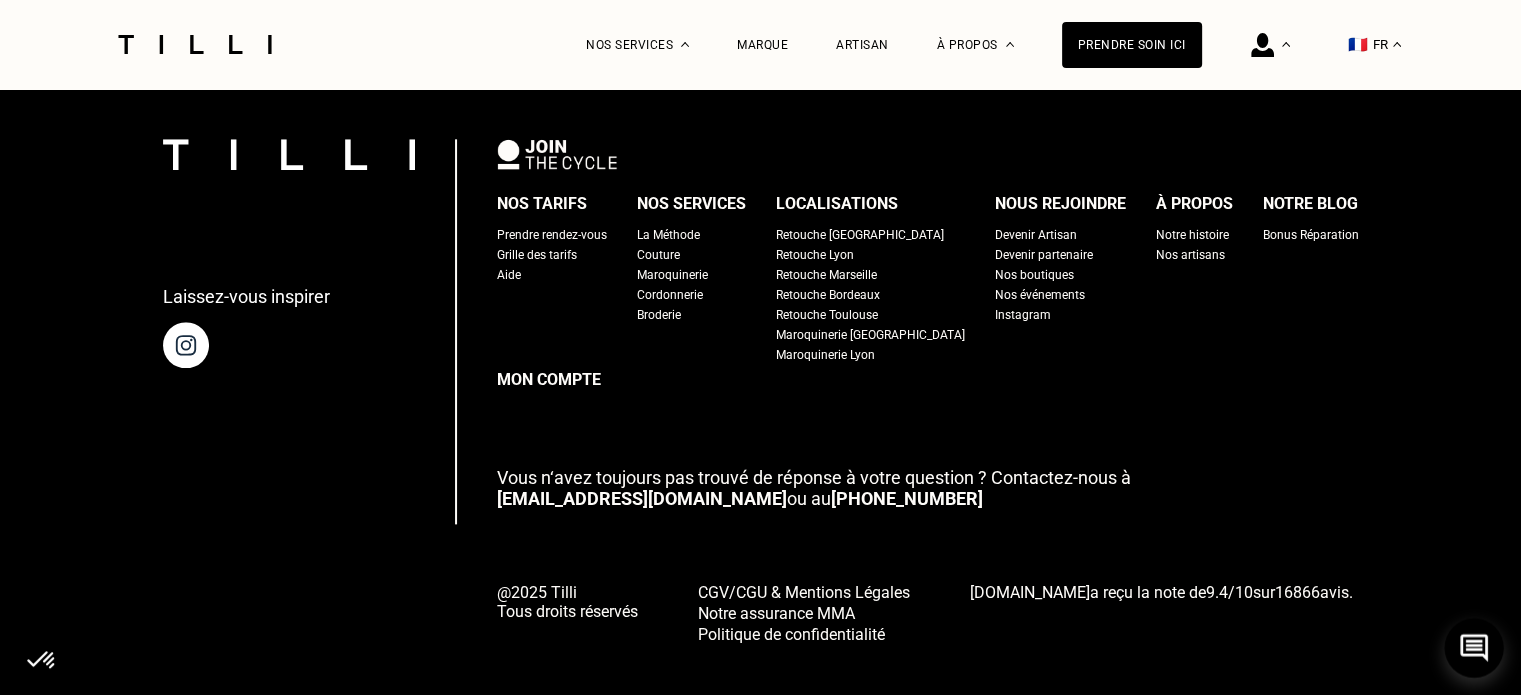 click 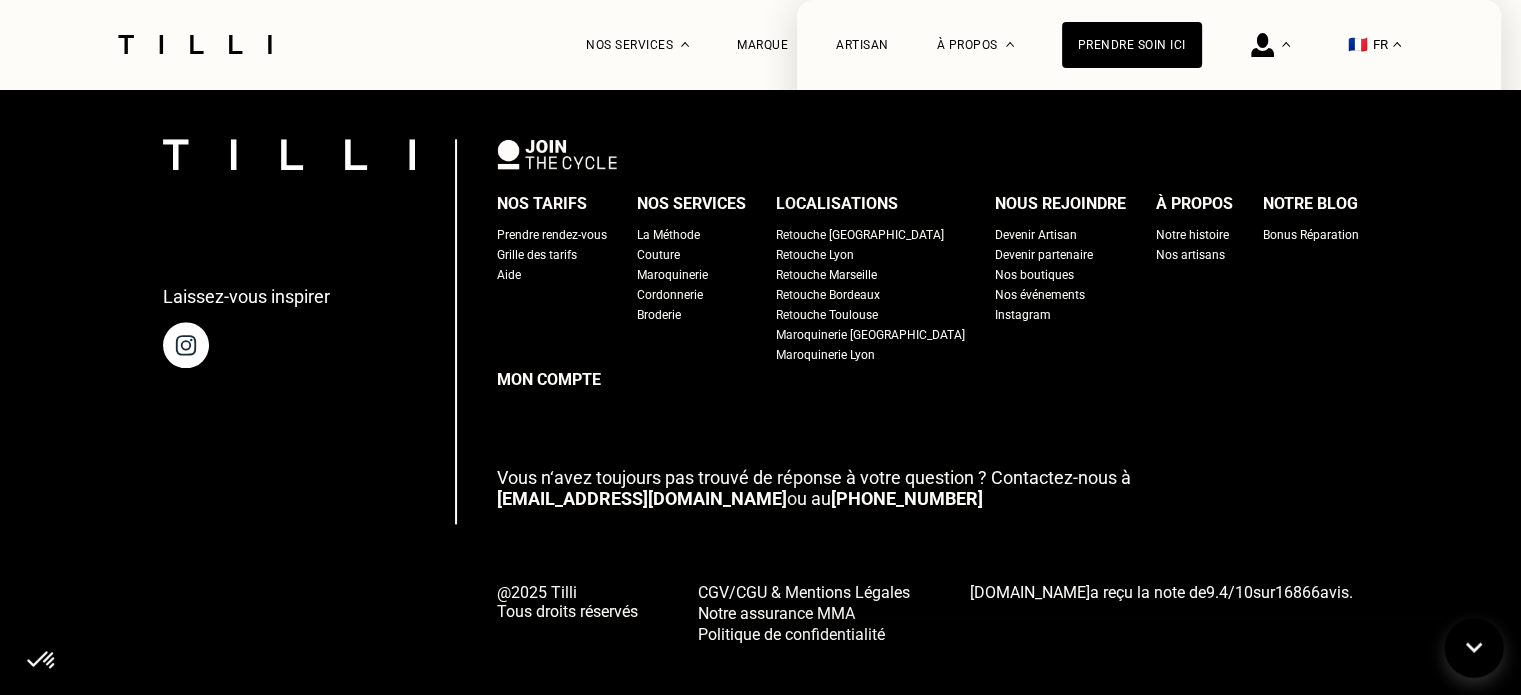 click 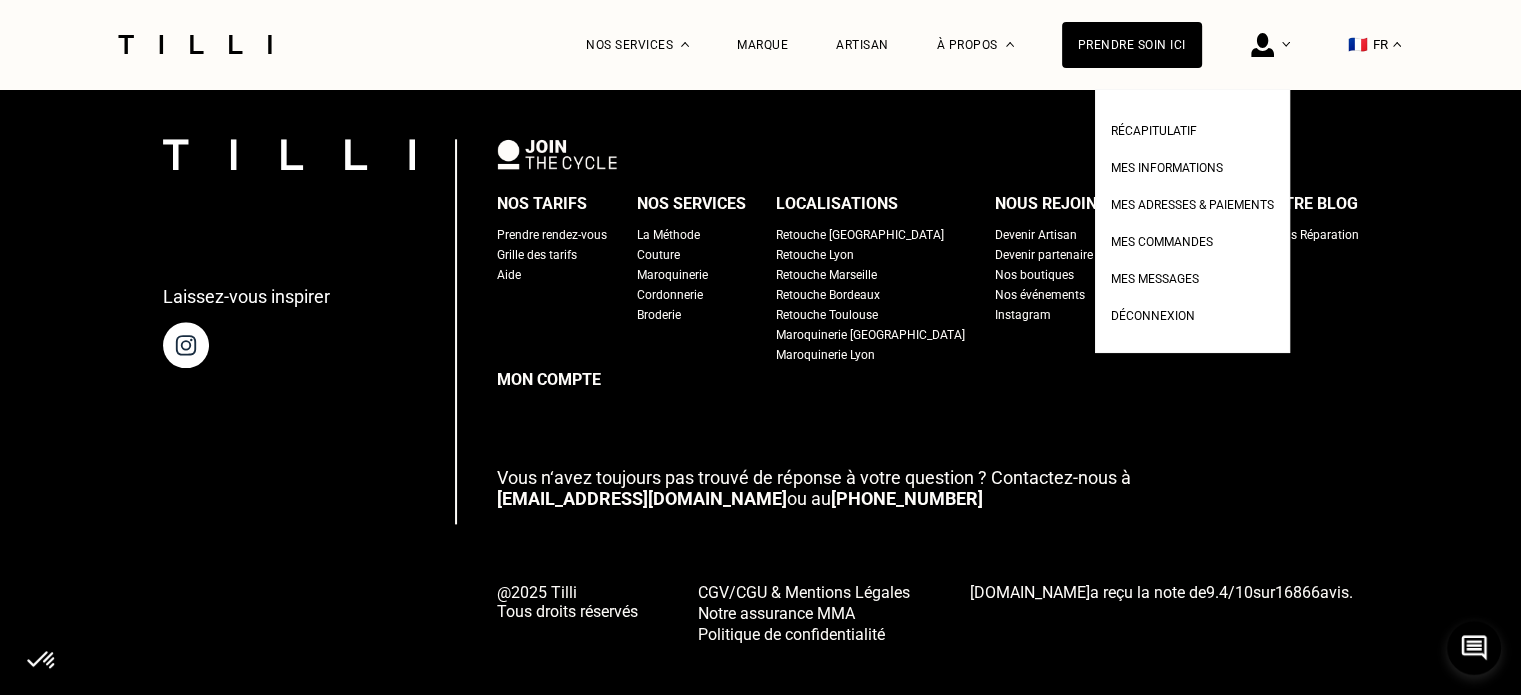 type 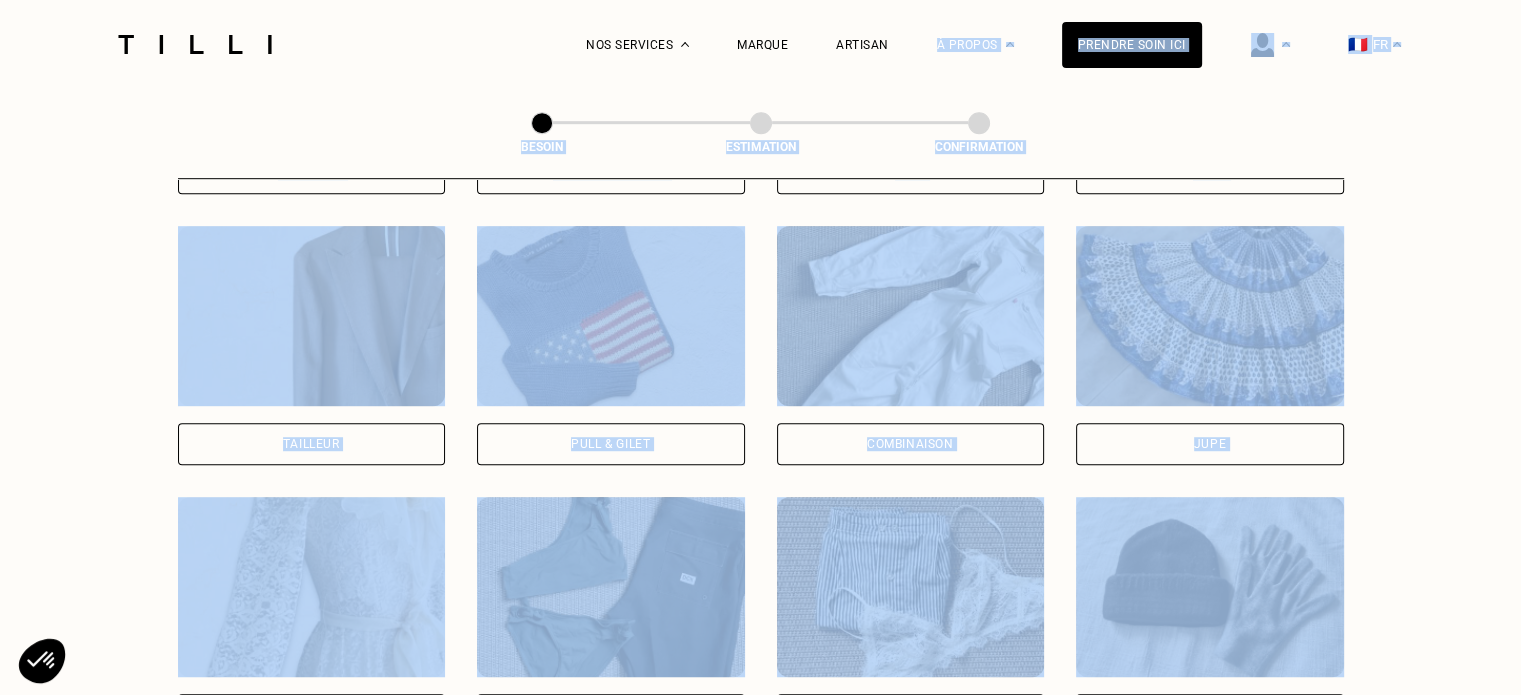 scroll, scrollTop: 724, scrollLeft: 0, axis: vertical 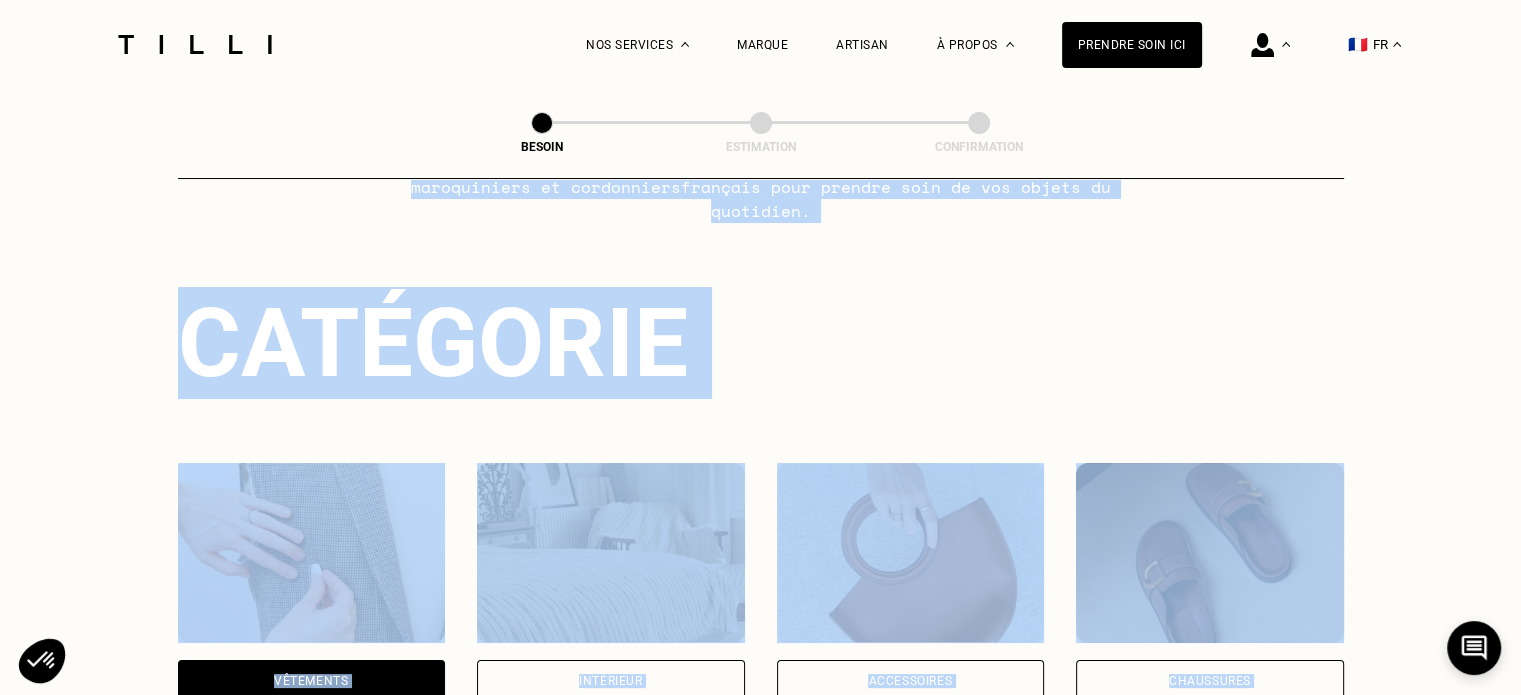 click on "La Méthode Retoucherie Maroquinerie Broderie Cordonnerie Nos prix Nos services Marque Artisan Notre histoire Nos boutiques Nos événements Notre blog À propos Prendre soin ici Récapitulatif Mes informations Mes adresses & paiements Mes commandes Mes messages Déconnexion 🇫🇷   FR Récapitulatif Mes informations Mes adresses & paiements Mes commandes Mes messages Déconnexion 🇫🇷   FR Besoin Estimation Confirmation Dites nous de quoi vous avez besoin en 2 minutes top chrono Chez Tilli nous faisons [PERSON_NAME] aux meilleurs artisans couturiers , maroquiniers et cordonniers   français pour prendre soin de vos objets du quotidien. Catégorie Vêtements Intérieur Accessoires Chaussures Quelle pièce ? Pantalon Manteau & Veste Robe Haut Tailleur Pull & gilet Combinaison Jupe Robe de mariée Maillot [PERSON_NAME] Lingerie Bonnet, écharpe, gants Accessoires Voir mon estimation Vêtements · Déco · Sacs · Chaussures Service par envoi [PERSON_NAME] ou à domicile Devis en ligne en 20 secondes Nos tarifs Aide 9.4" at bounding box center [760, 1432] 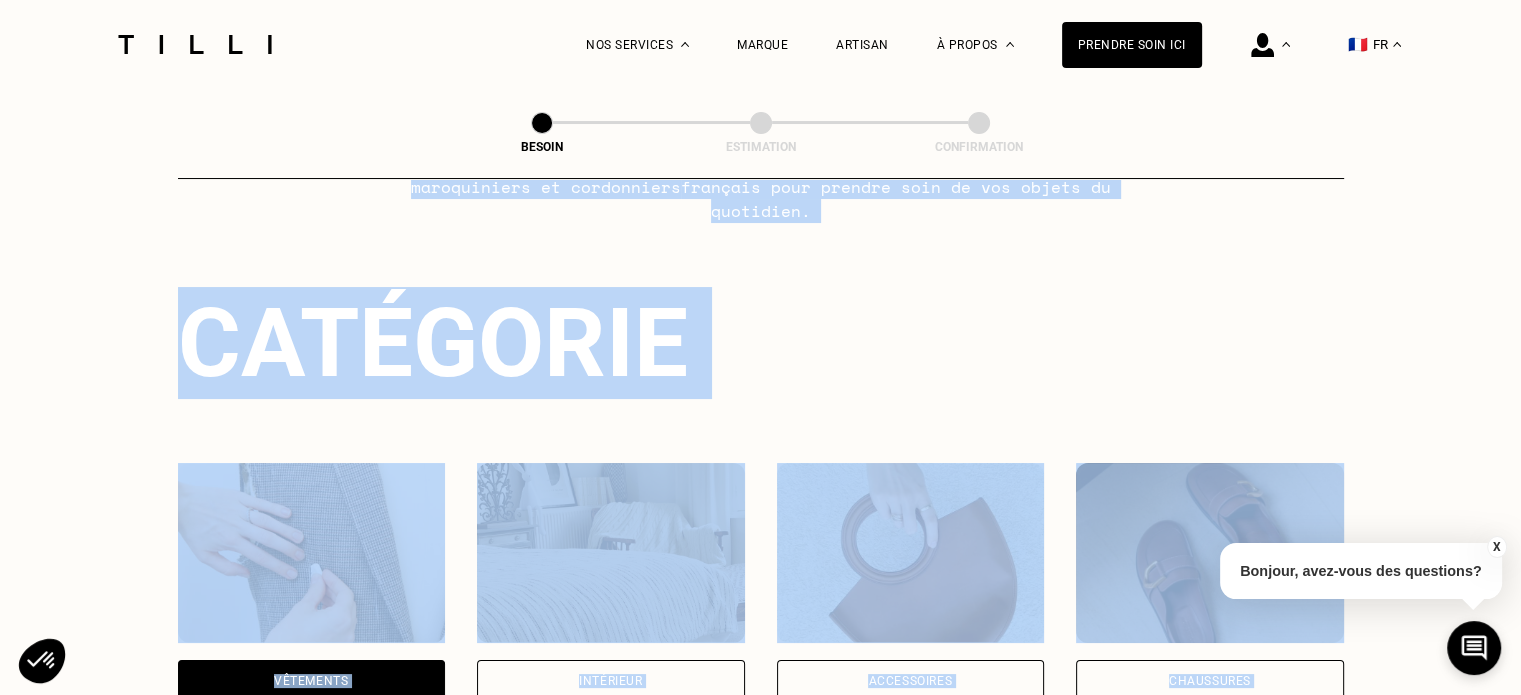 click on "Catégorie" at bounding box center [761, 343] 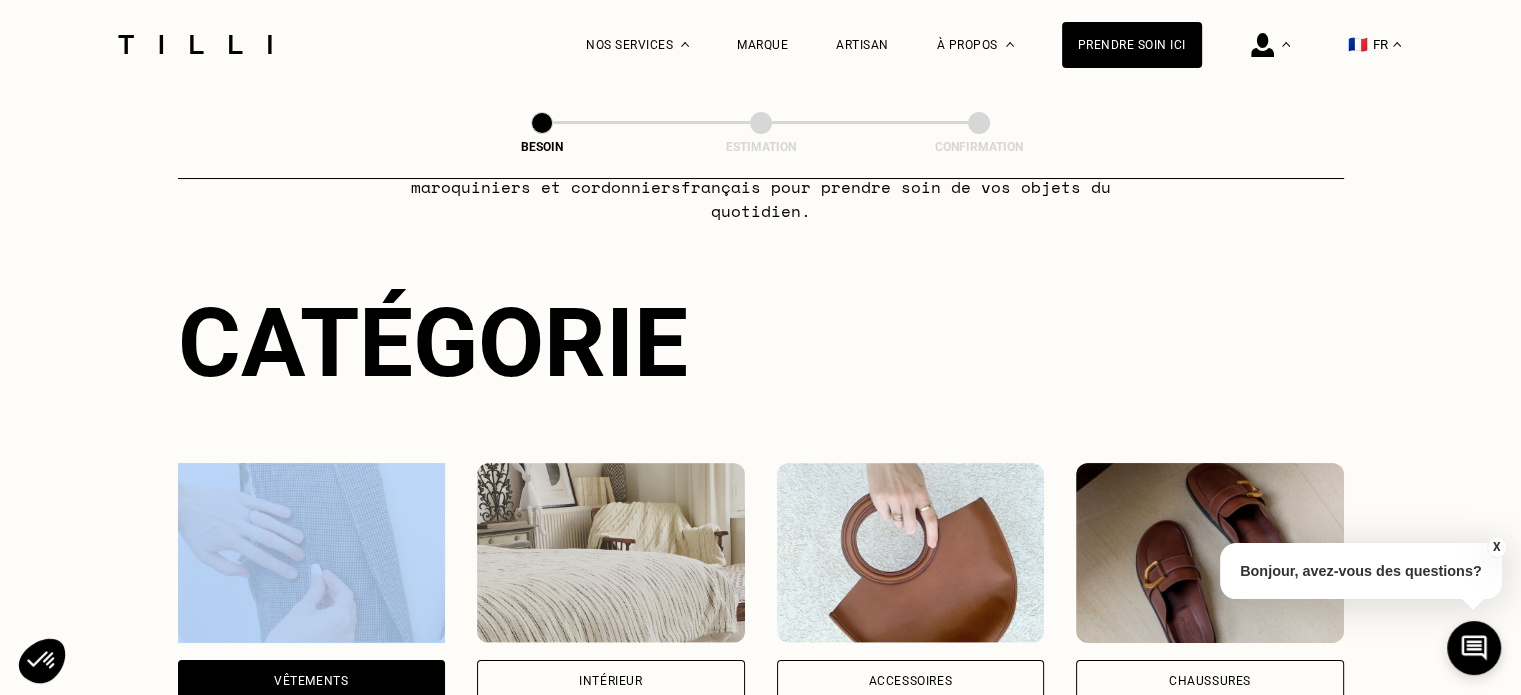 click on "Catégorie" at bounding box center [761, 343] 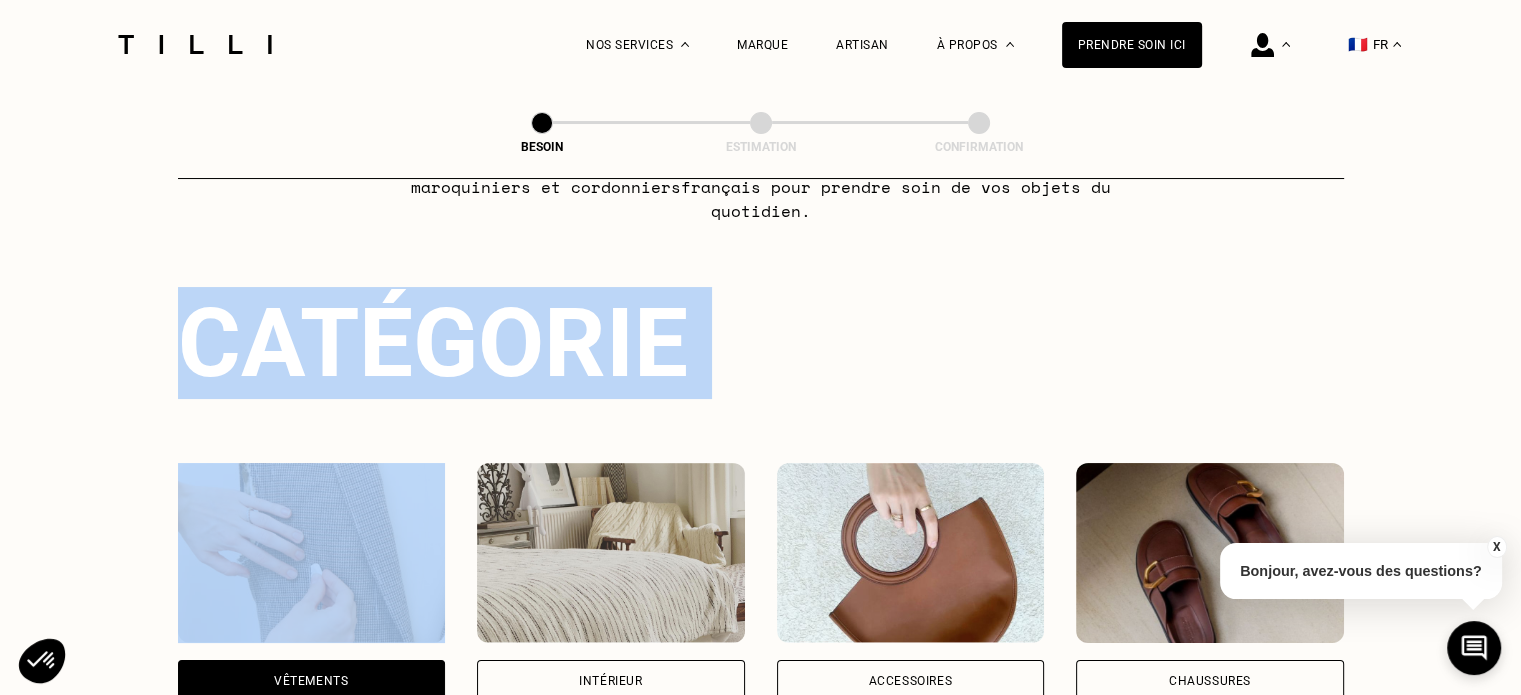 click on "Catégorie" at bounding box center [761, 343] 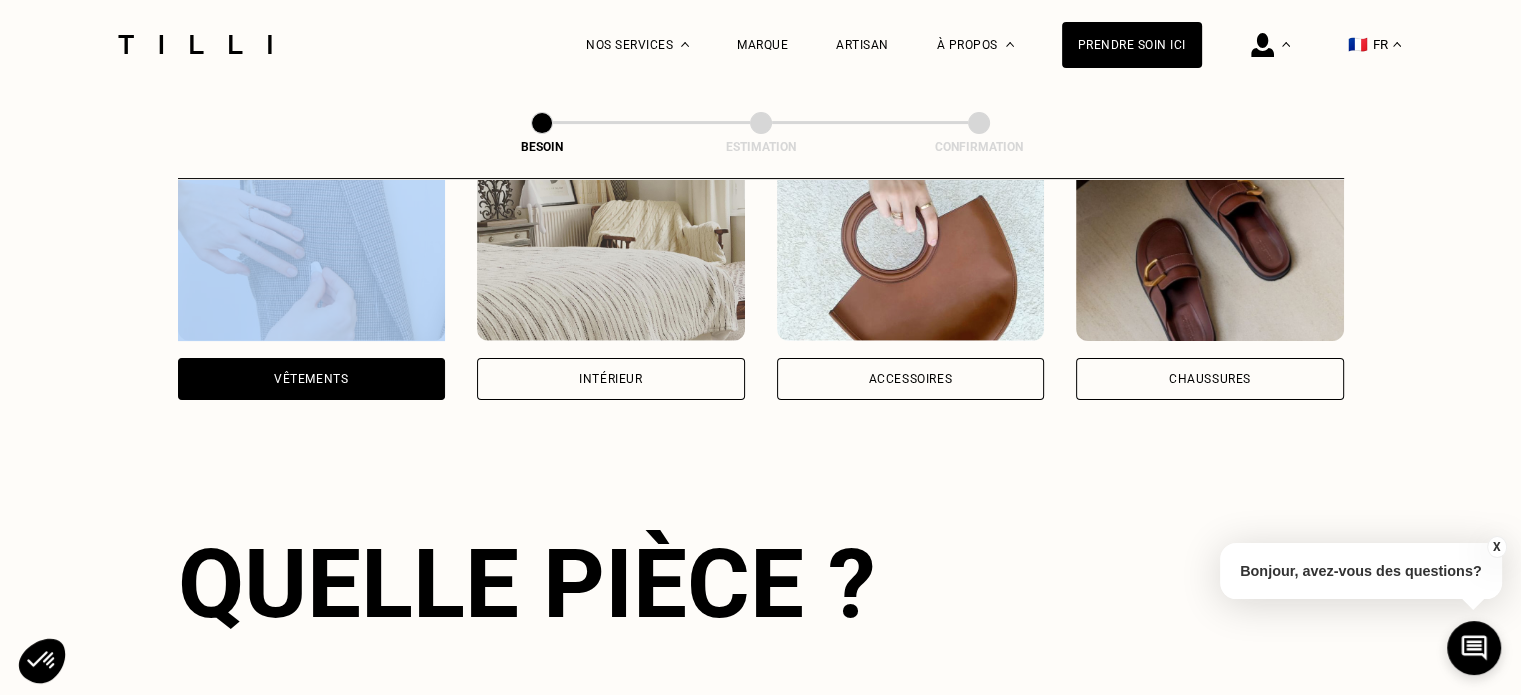 scroll, scrollTop: 480, scrollLeft: 0, axis: vertical 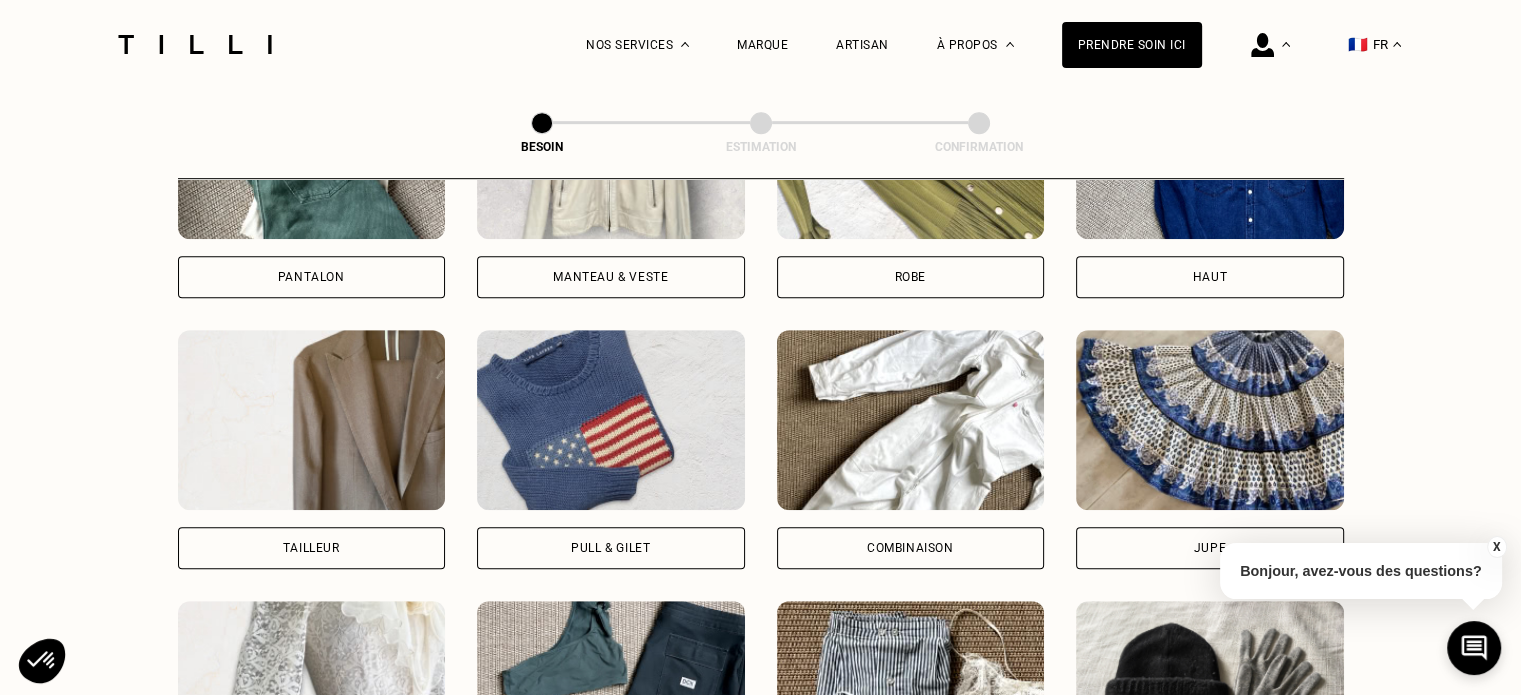 drag, startPoint x: 900, startPoint y: 529, endPoint x: 808, endPoint y: 524, distance: 92.13577 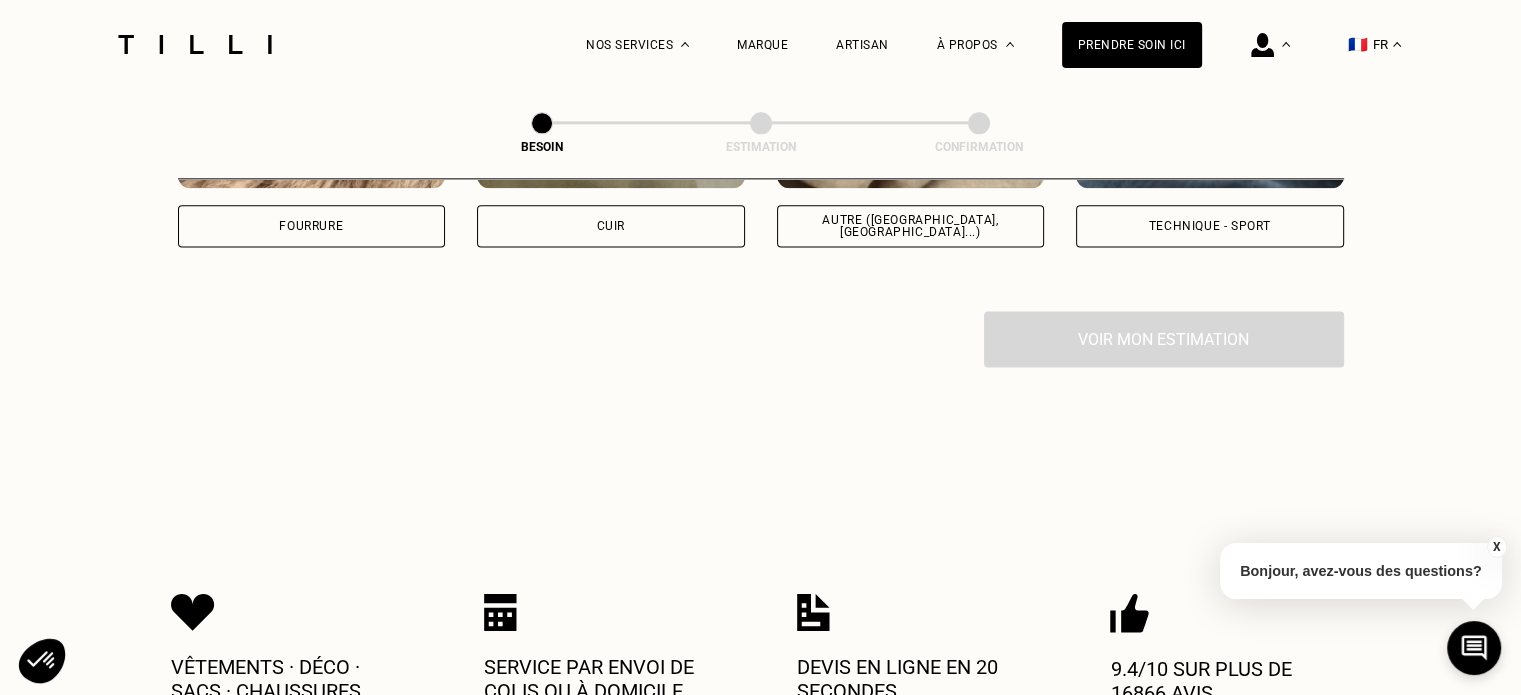 scroll, scrollTop: 2619, scrollLeft: 0, axis: vertical 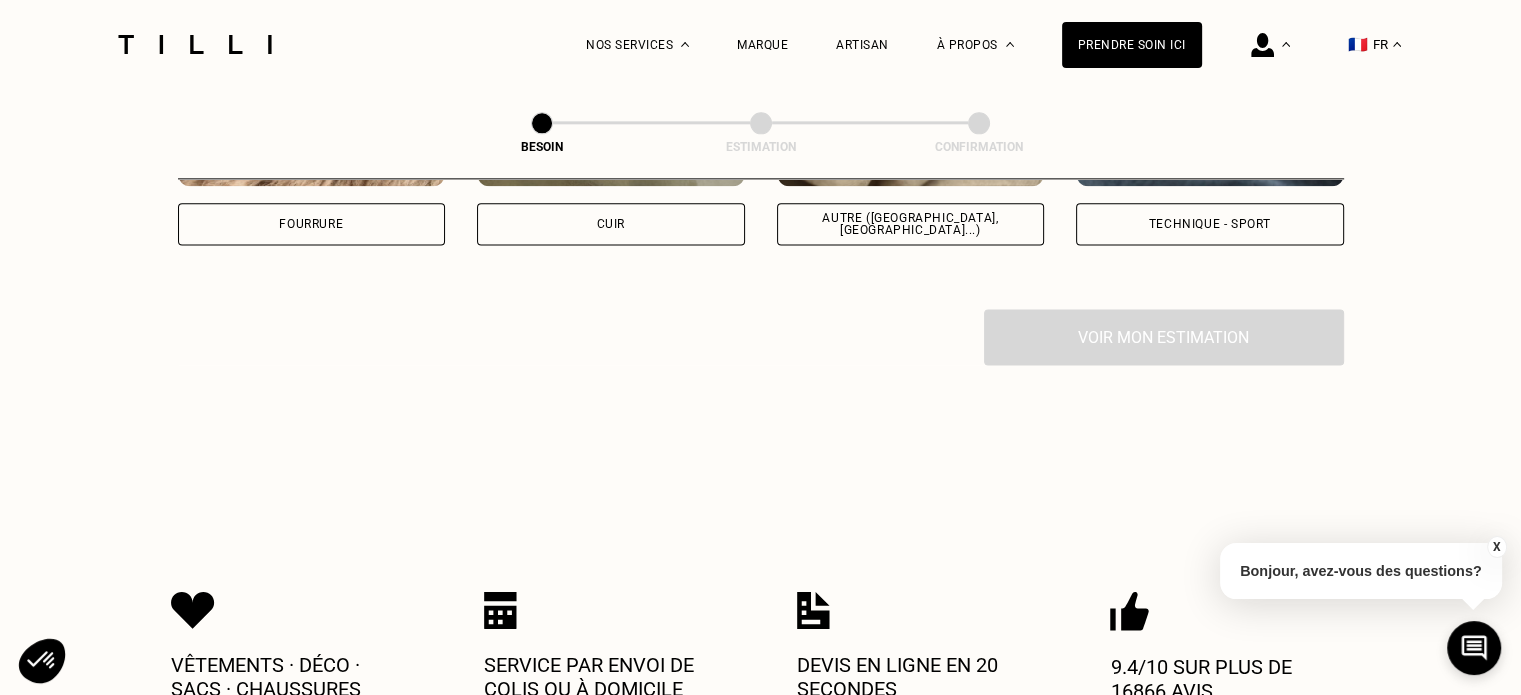click on "Quelle matière ? Certaines matières nécessitent un savoir-faire et des outils spécifiques. Si besoin, nous mobiliserons un spécialiste pour prendre soin de vos pièces. Pas d’inquiétude, le prix reste le même. [PERSON_NAME] ou mousseline Dentelle Maille Bientôt disponible Nous n’avons pas encore d’experts dans cette catégorie. Fourrure Attention ! Pour le moment, nous traitons que le cuir léger comme les hauts & pantalons (pas de blouson). Cuir Autre ([GEOGRAPHIC_DATA], [GEOGRAPHIC_DATA]...) Technique - Sport" at bounding box center [761, -163] 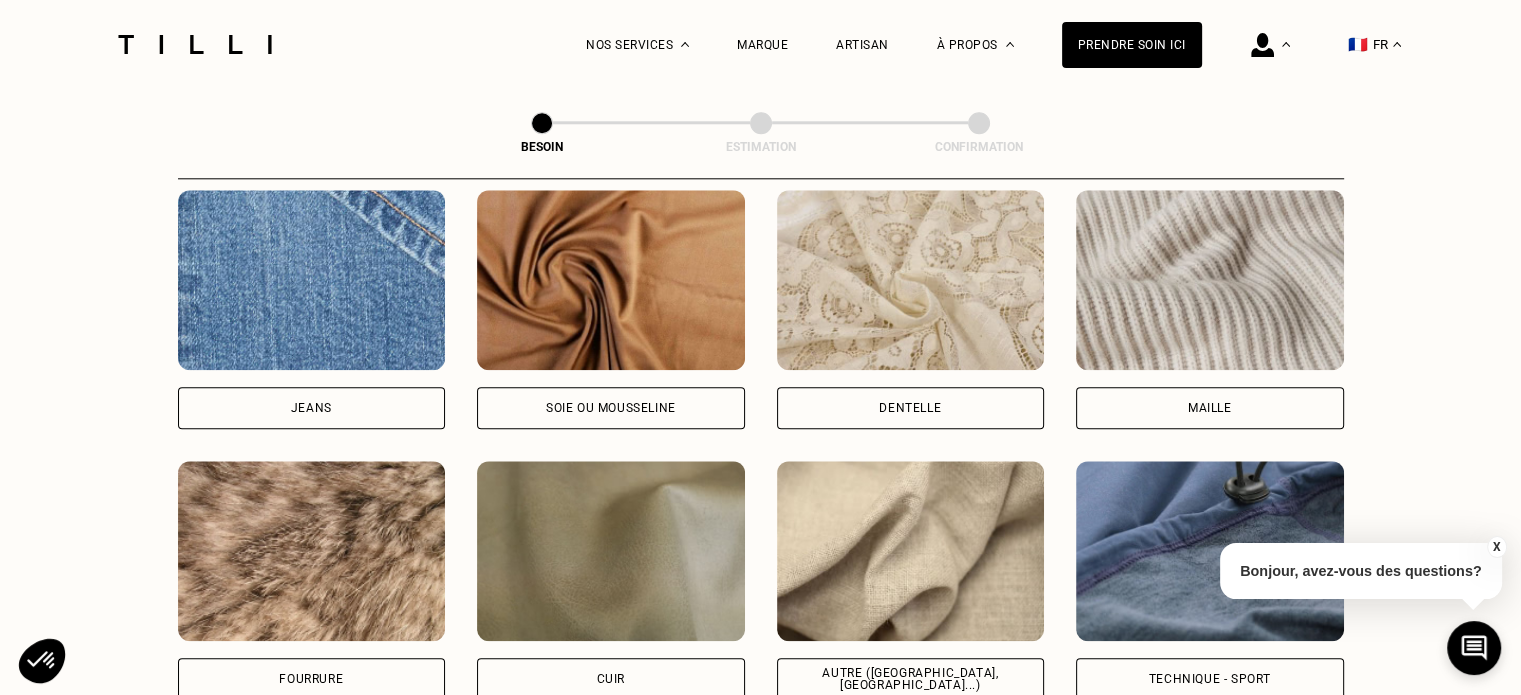 scroll, scrollTop: 2163, scrollLeft: 0, axis: vertical 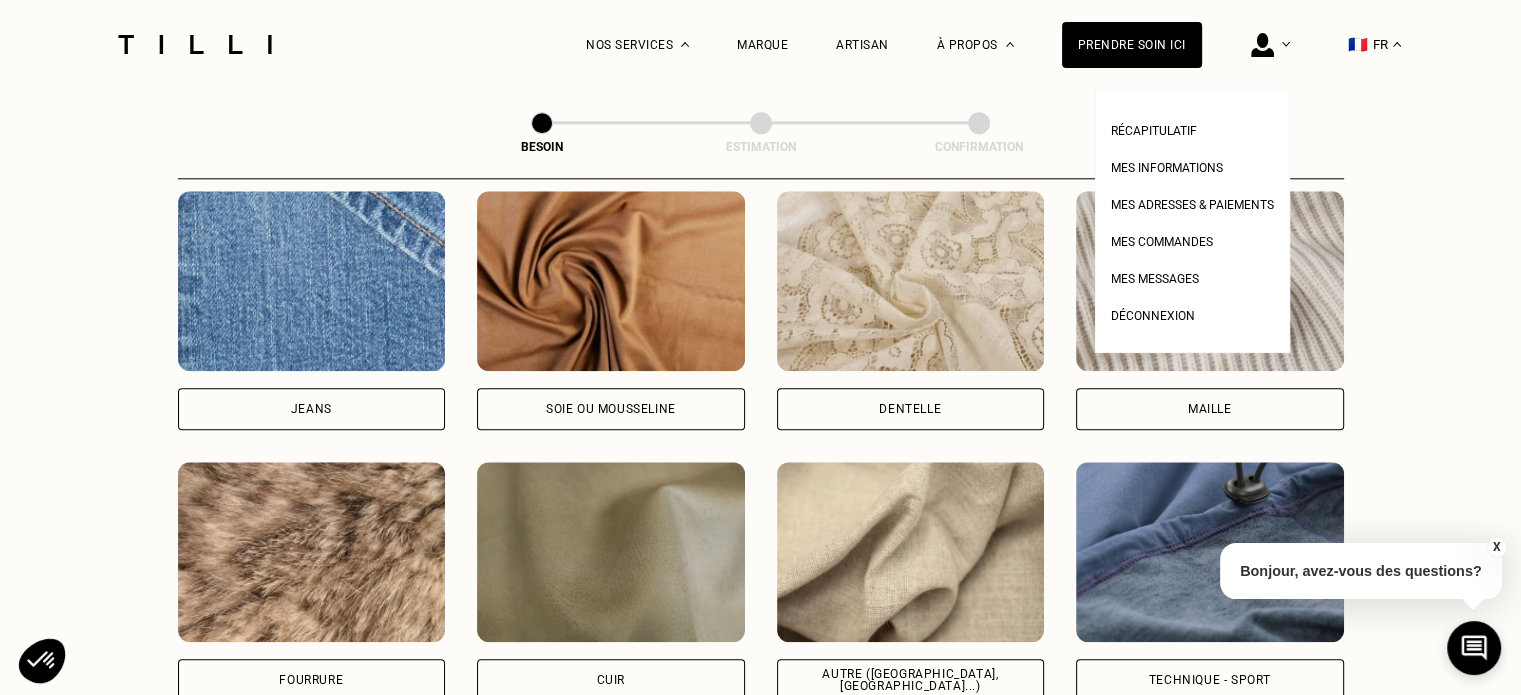 click at bounding box center (1262, 45) 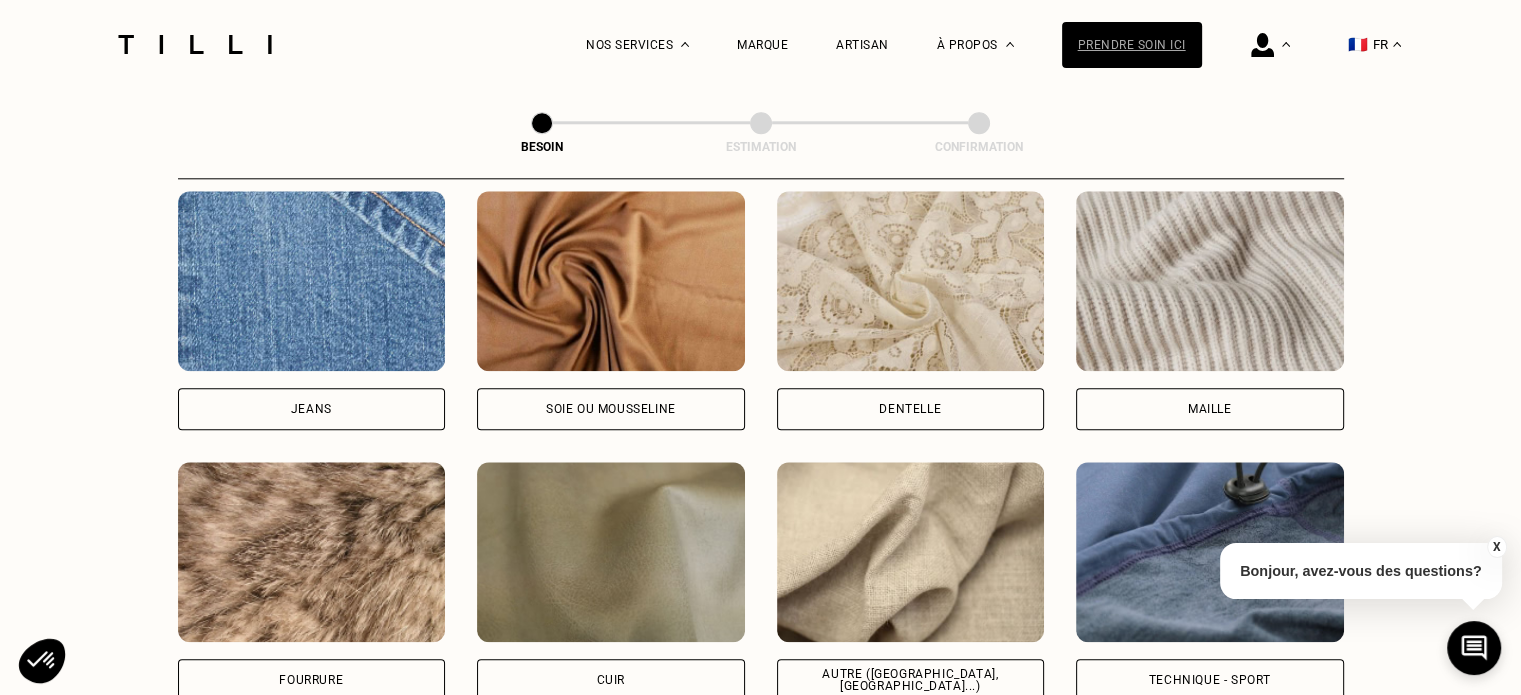 click on "Prendre soin ici" at bounding box center [1132, 45] 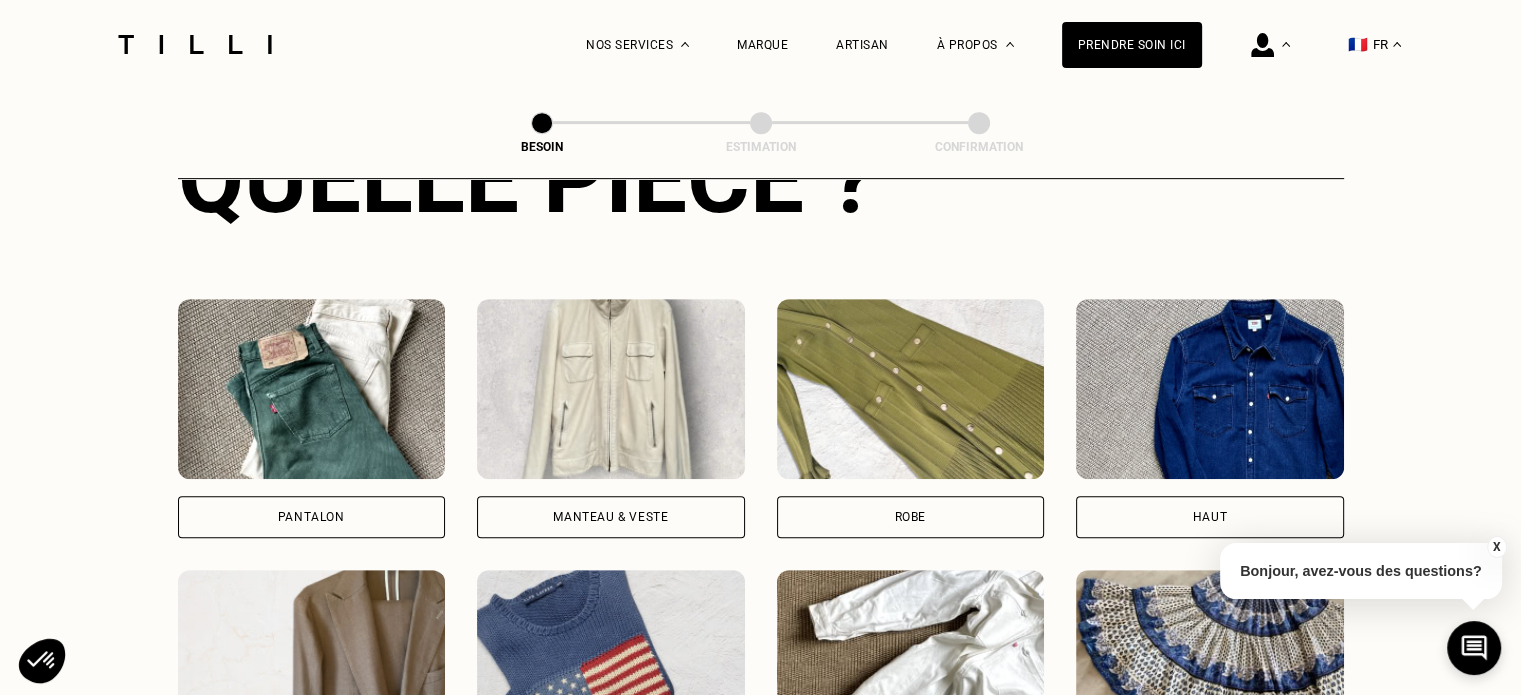 scroll, scrollTop: 880, scrollLeft: 0, axis: vertical 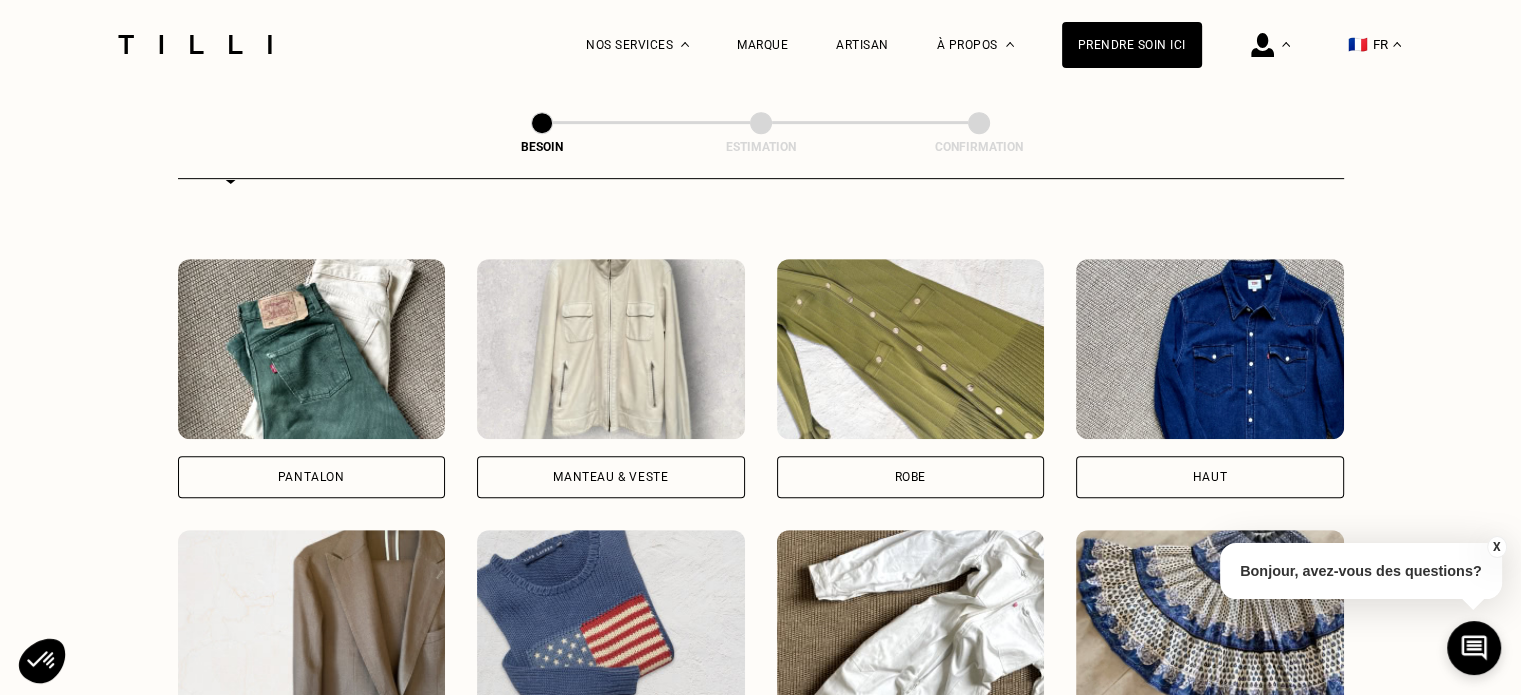click on "Pantalon" at bounding box center [312, 477] 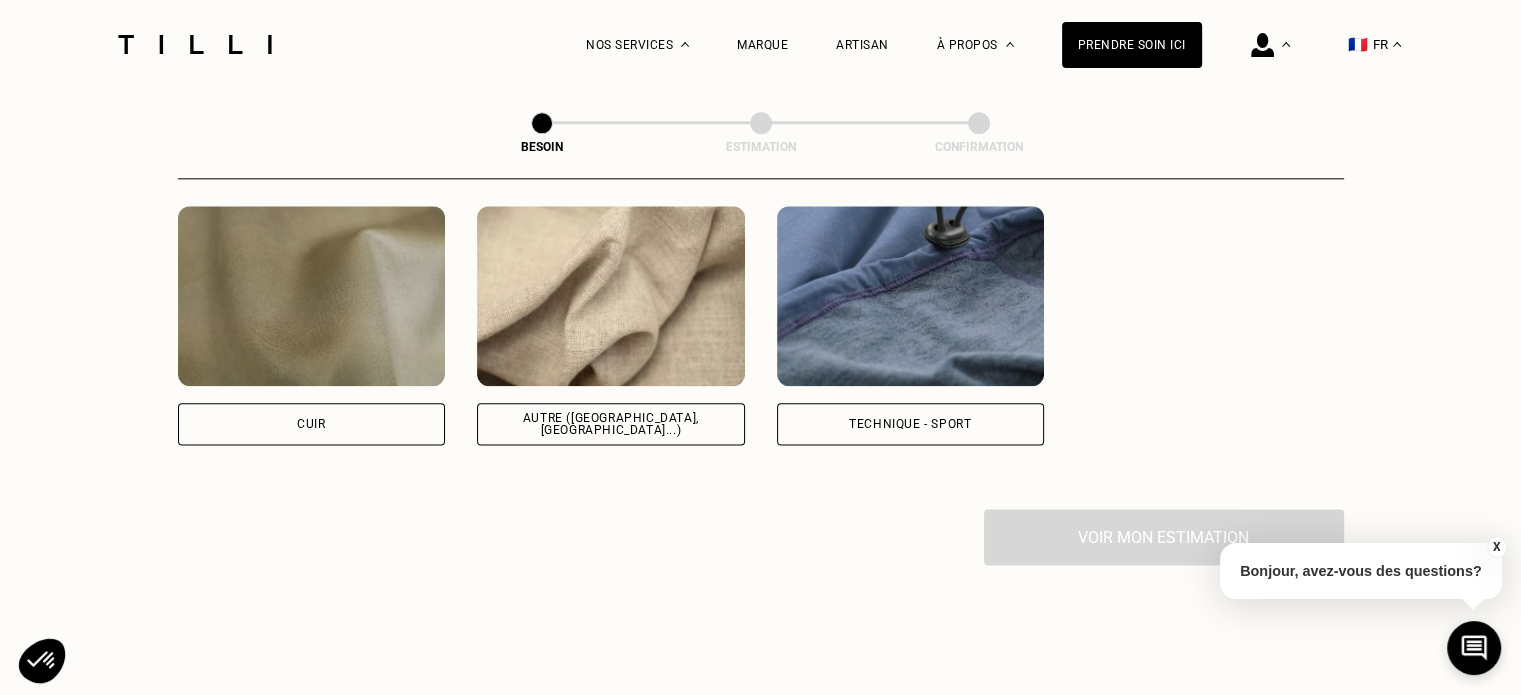 scroll, scrollTop: 2379, scrollLeft: 0, axis: vertical 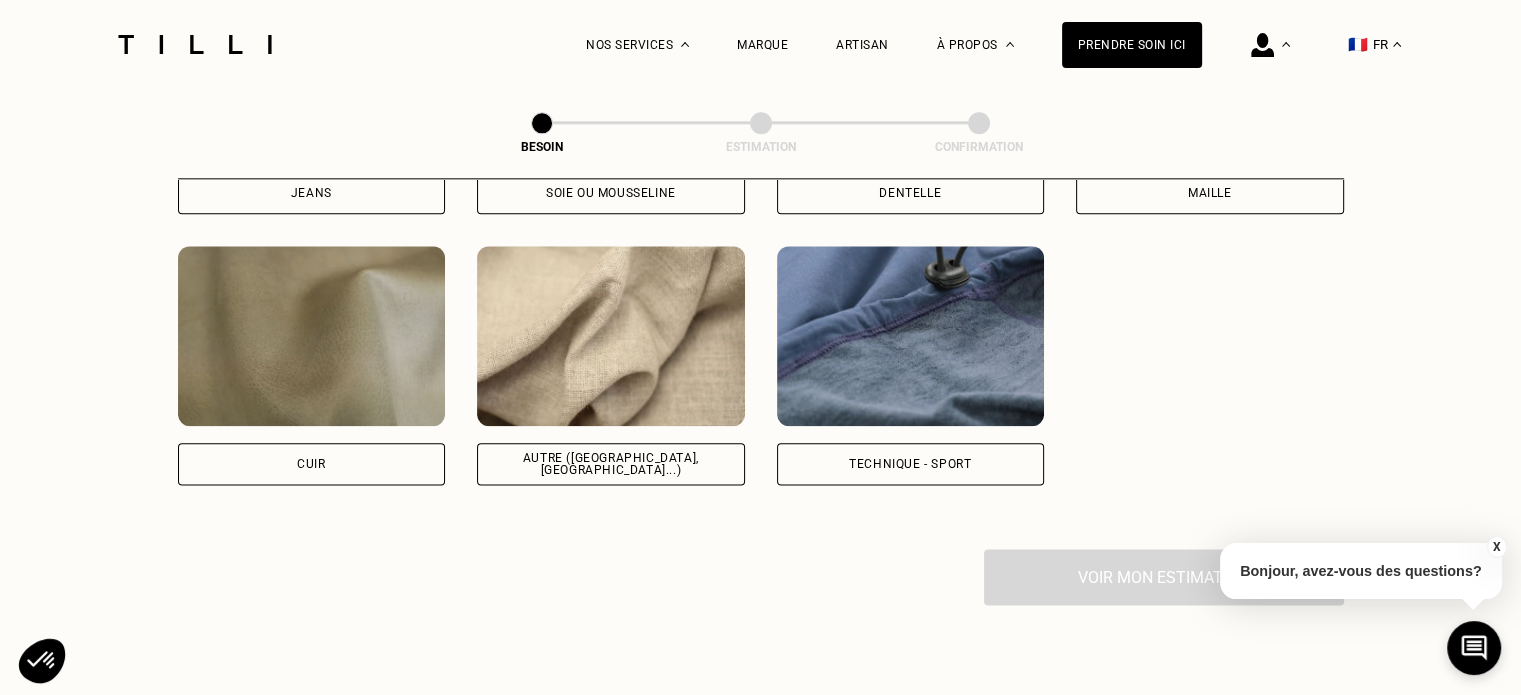 click on "Autre ([GEOGRAPHIC_DATA], [GEOGRAPHIC_DATA]...)" at bounding box center (611, 464) 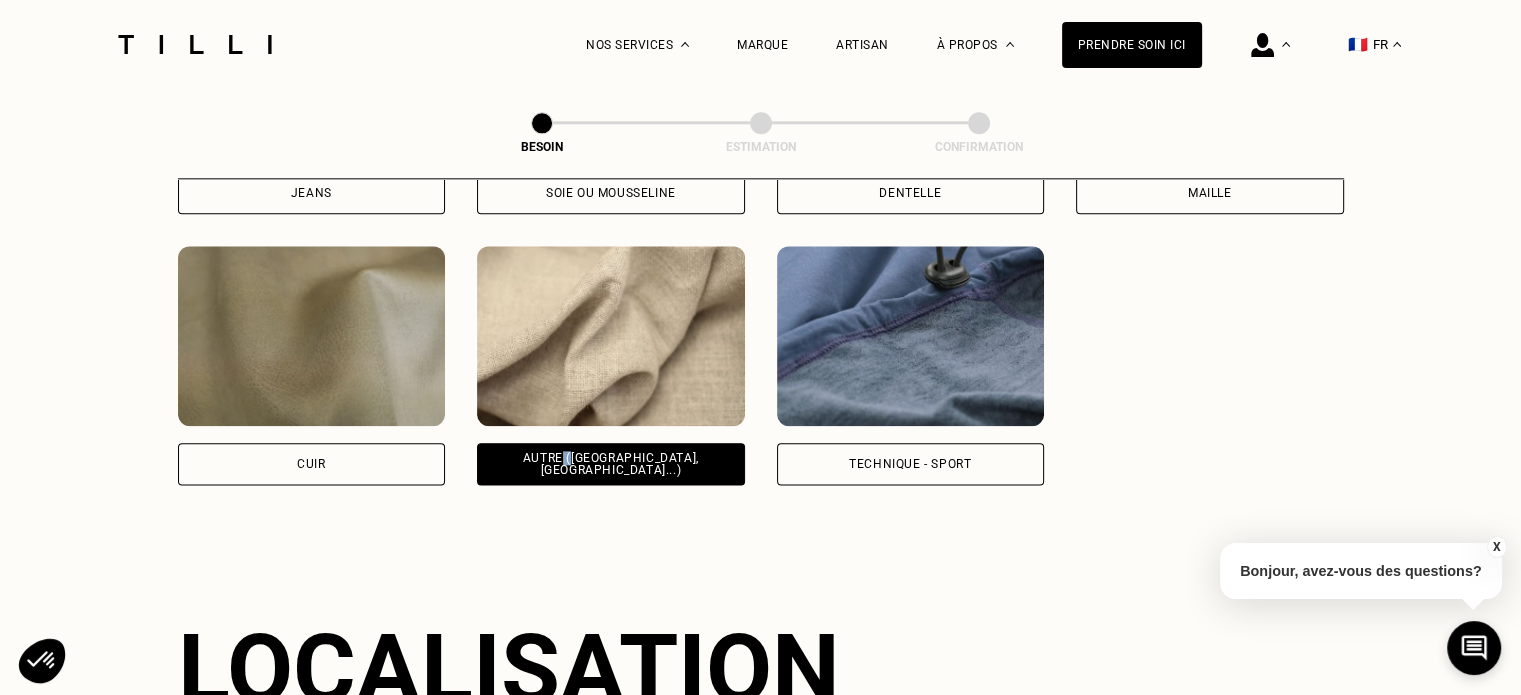 drag, startPoint x: 571, startPoint y: 448, endPoint x: 589, endPoint y: 460, distance: 21.633308 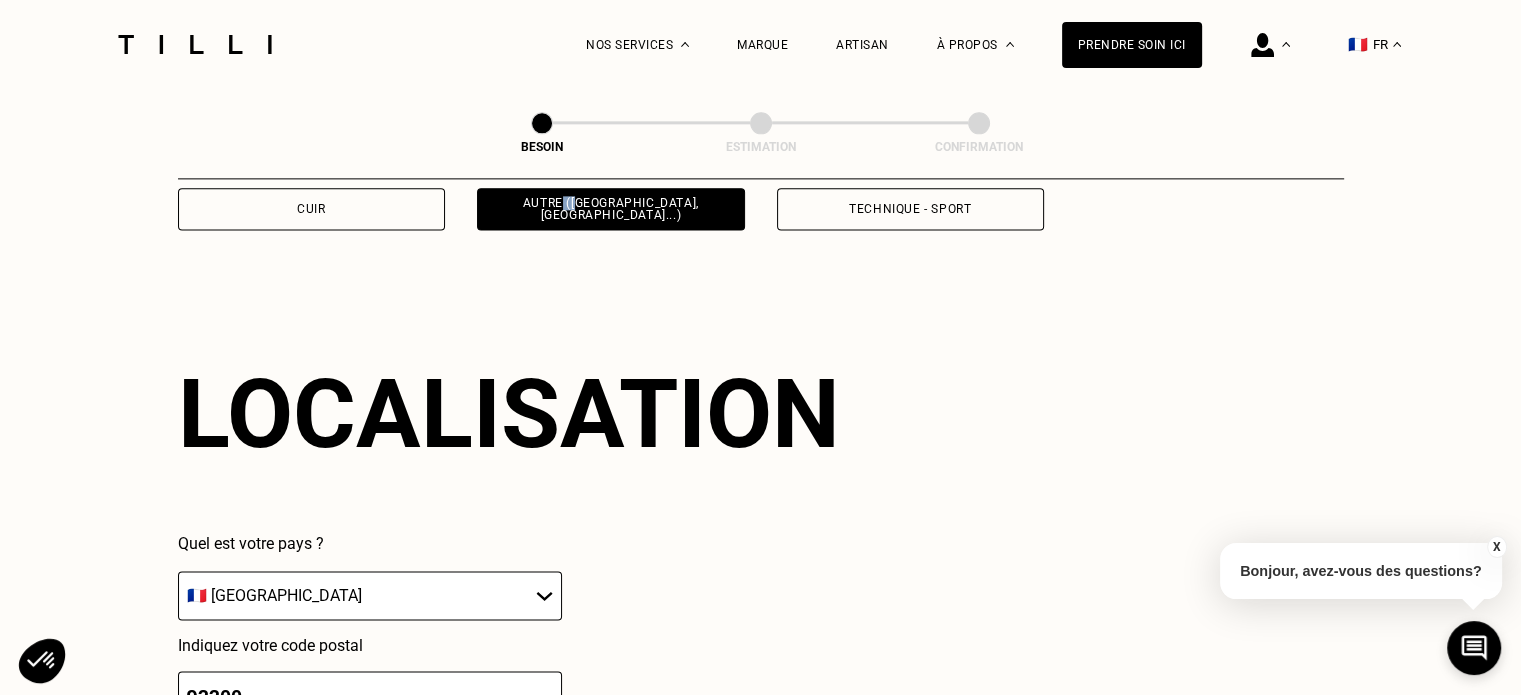 scroll, scrollTop: 2686, scrollLeft: 0, axis: vertical 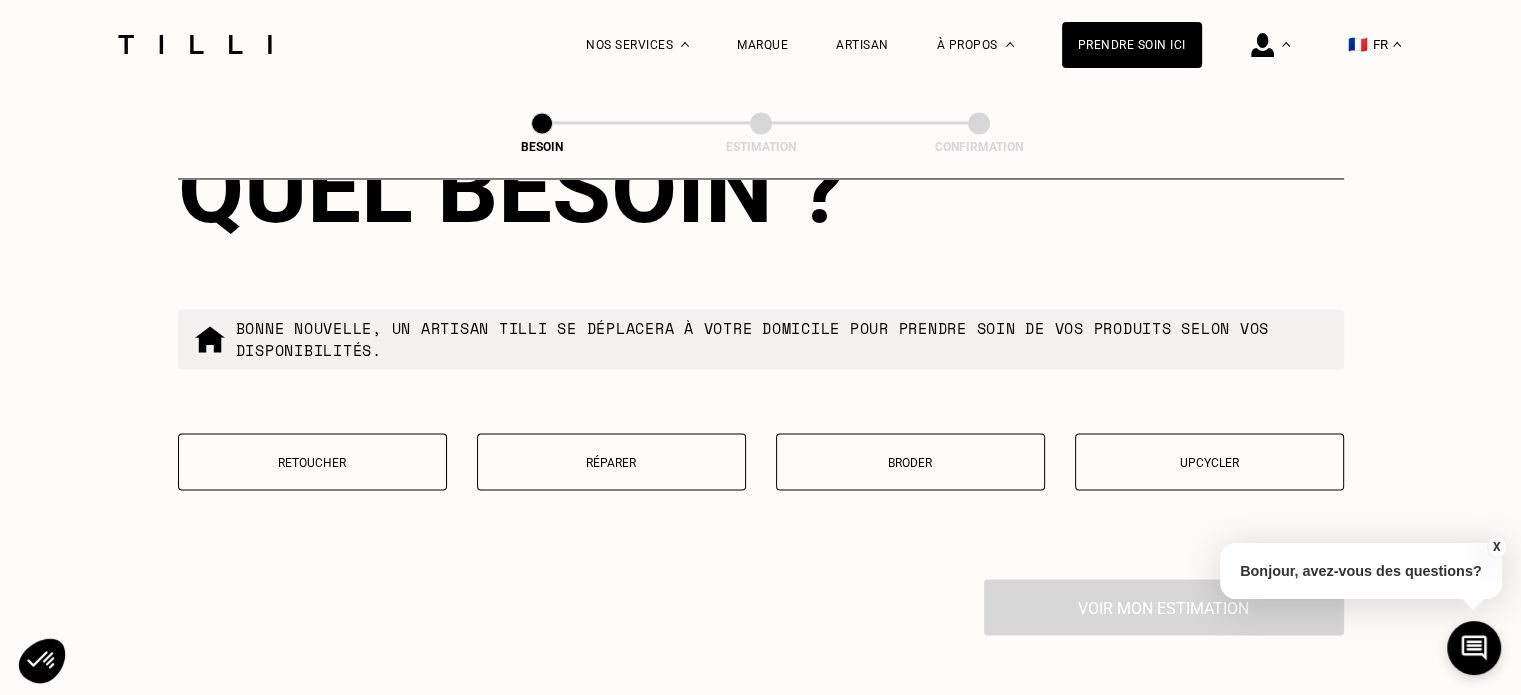click on "Retoucher" at bounding box center (312, 461) 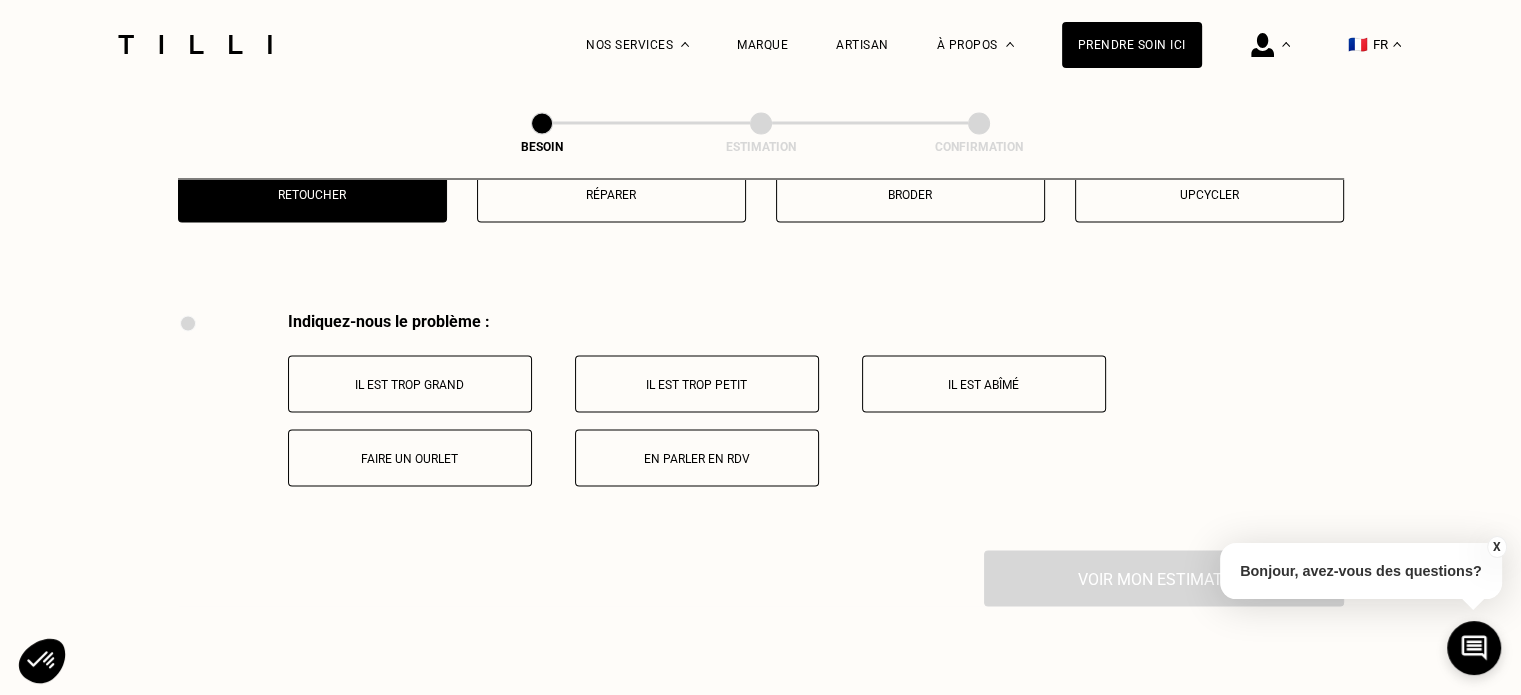 scroll, scrollTop: 3697, scrollLeft: 0, axis: vertical 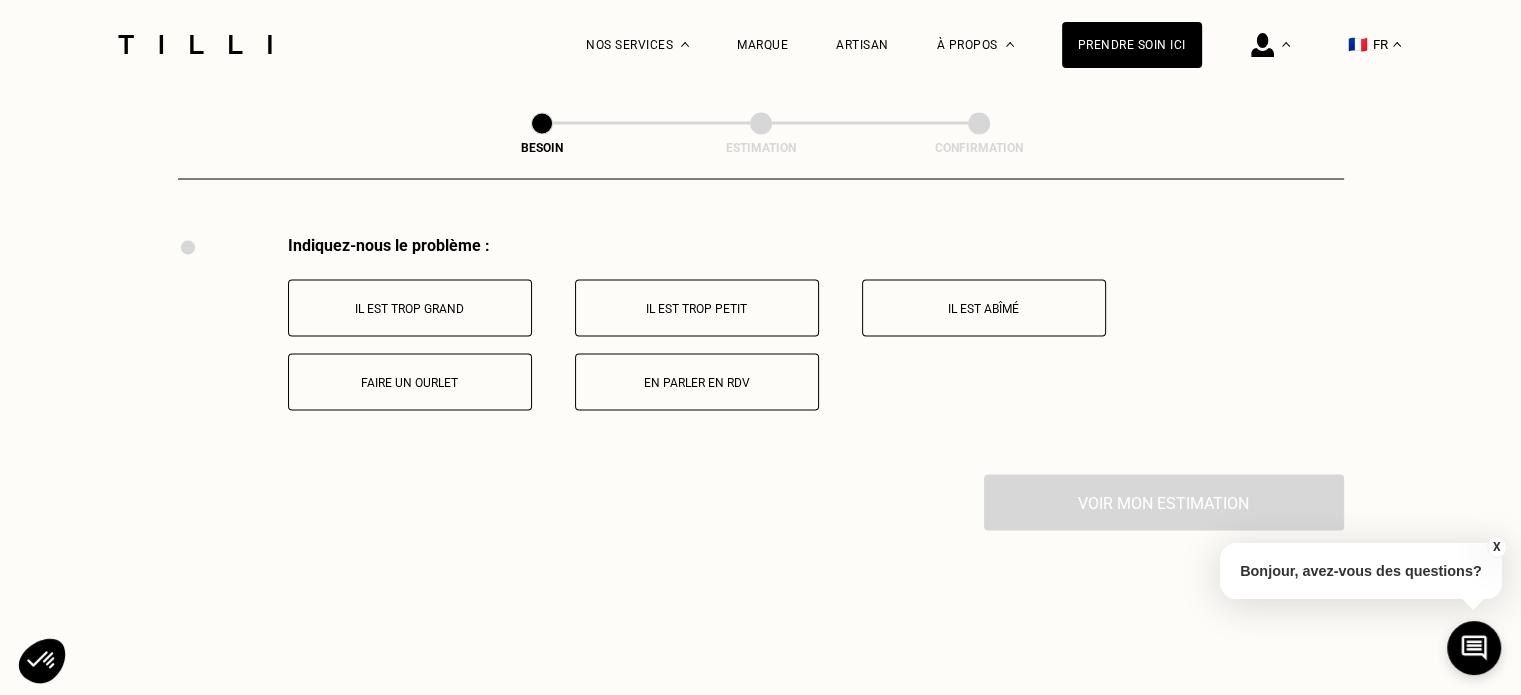 click on "Faire un ourlet" at bounding box center (410, 382) 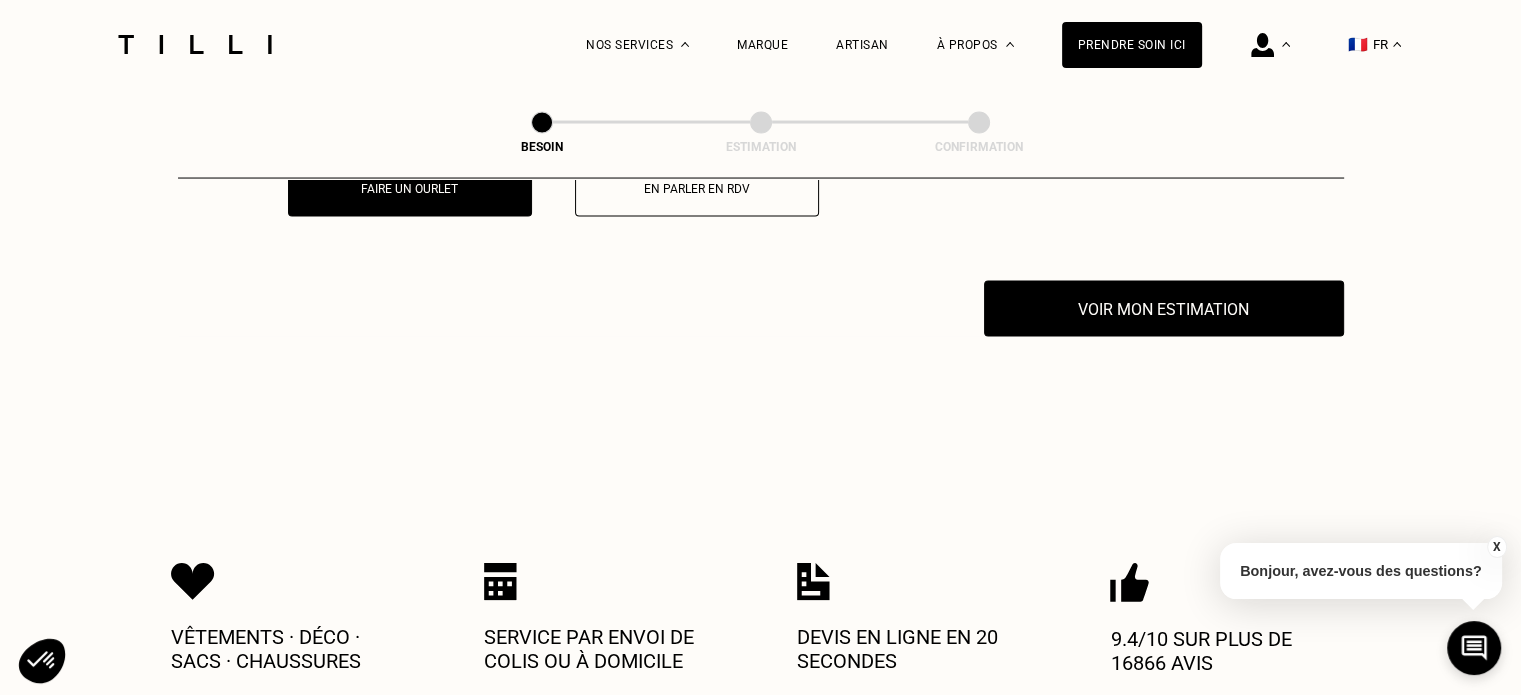 scroll, scrollTop: 3936, scrollLeft: 0, axis: vertical 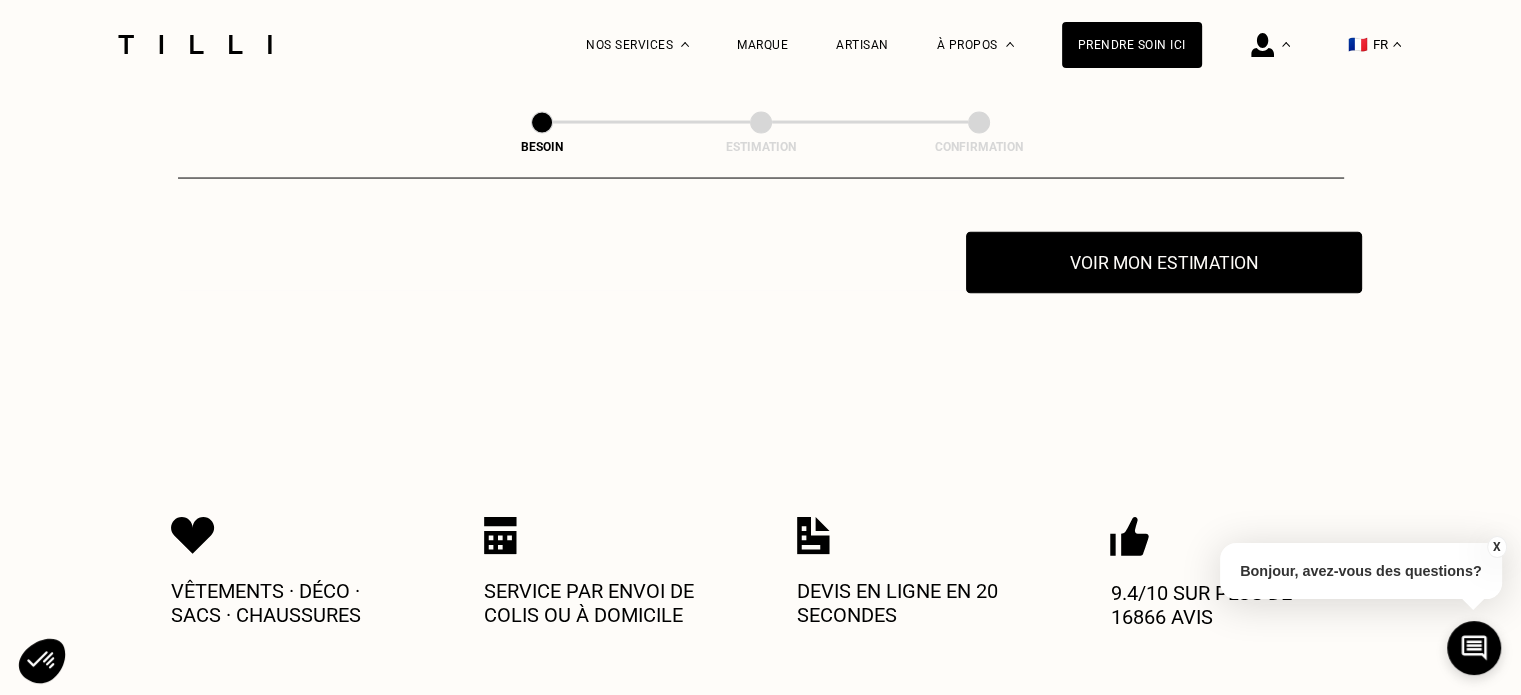 click on "Voir mon estimation" at bounding box center (1164, 263) 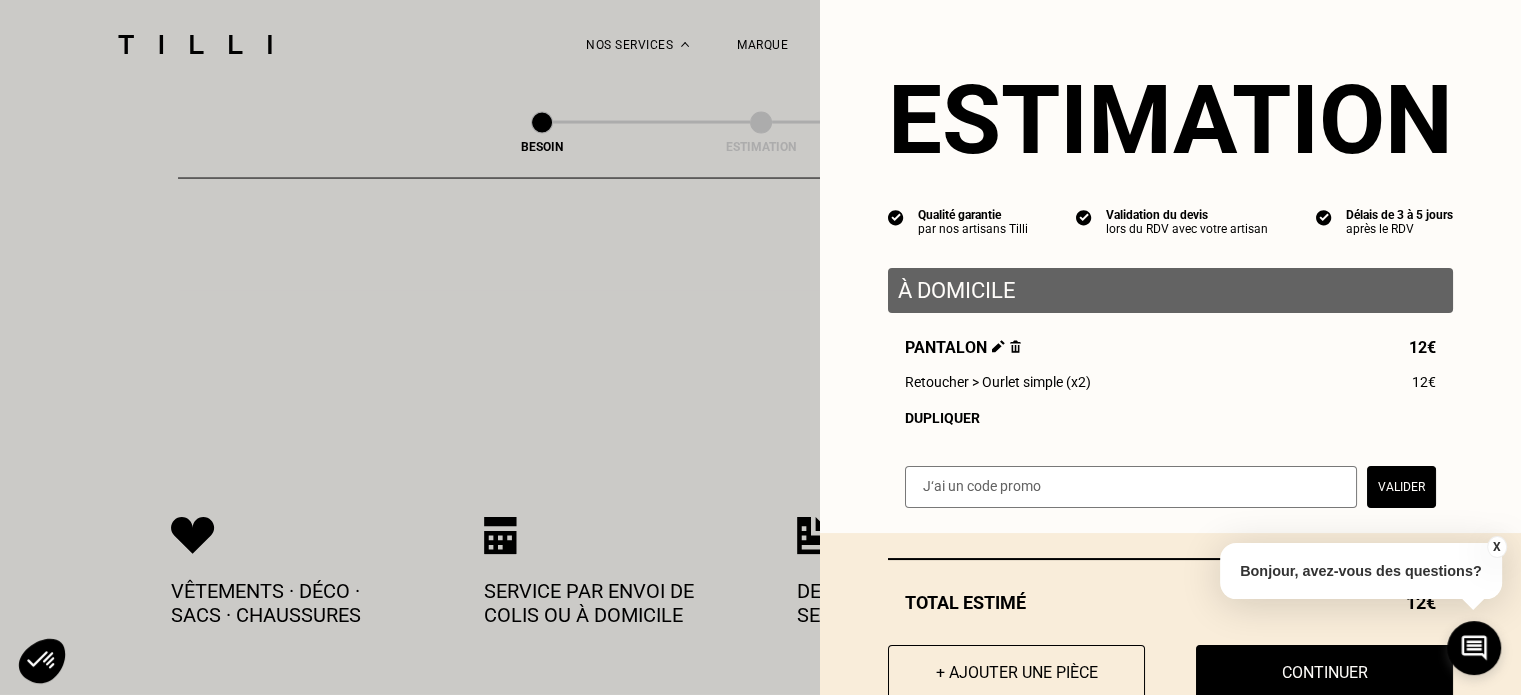 scroll, scrollTop: 62, scrollLeft: 0, axis: vertical 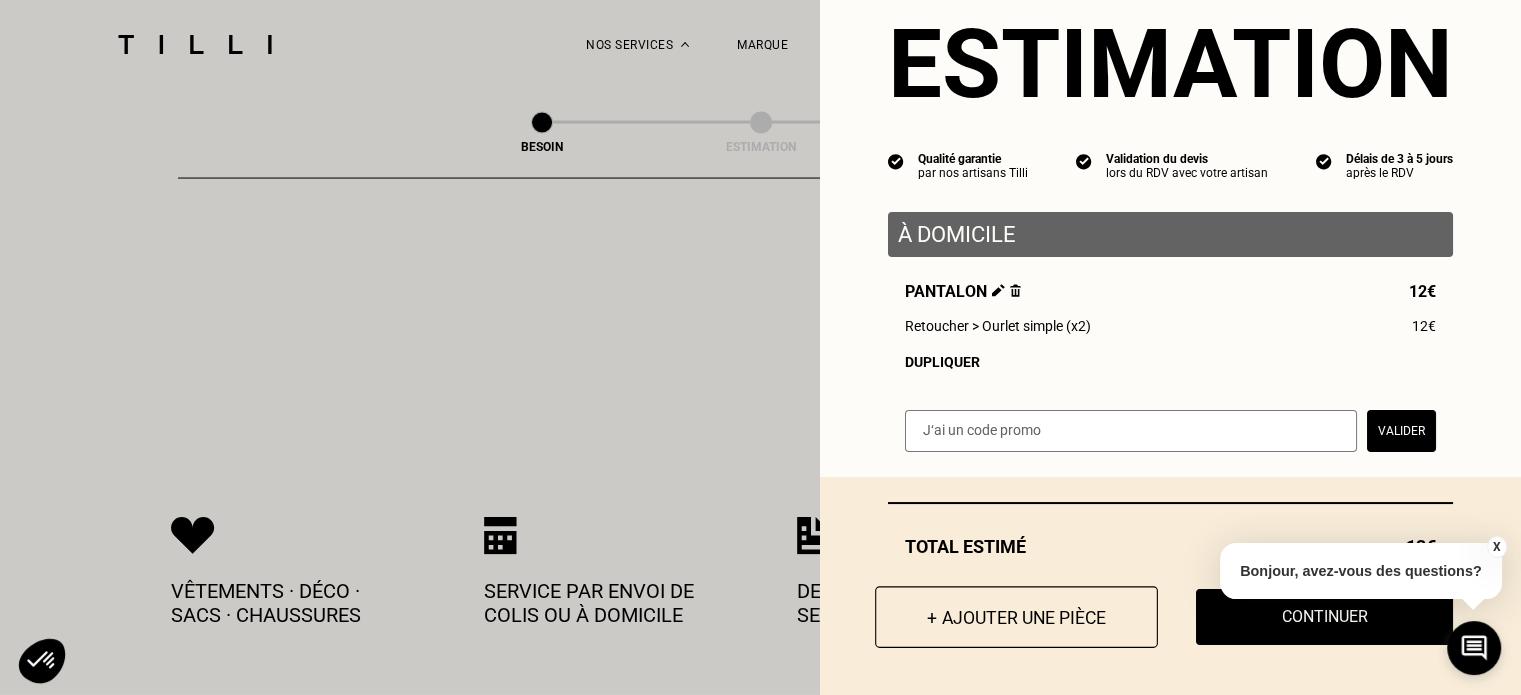 click on "+ Ajouter une pièce" at bounding box center [1016, 617] 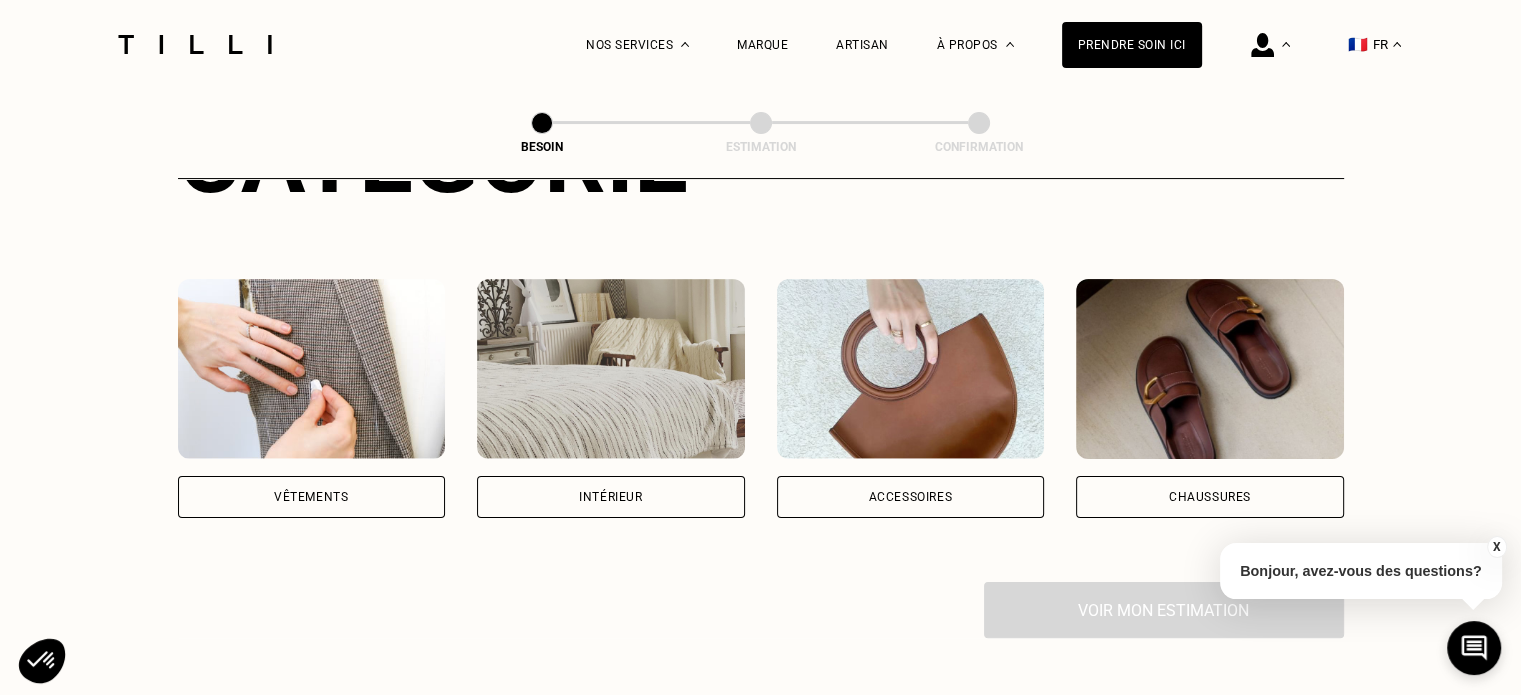 scroll, scrollTop: 360, scrollLeft: 0, axis: vertical 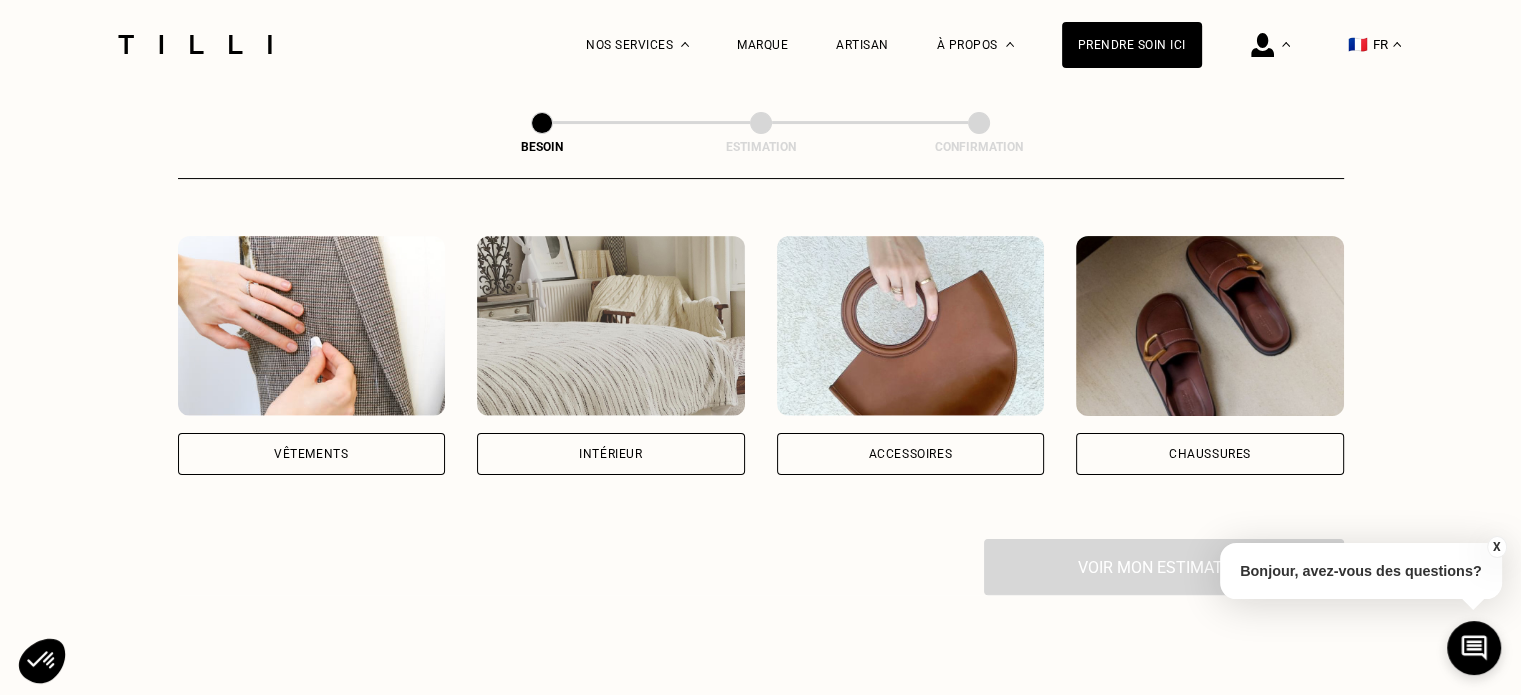 click on "Vêtements" at bounding box center (311, 454) 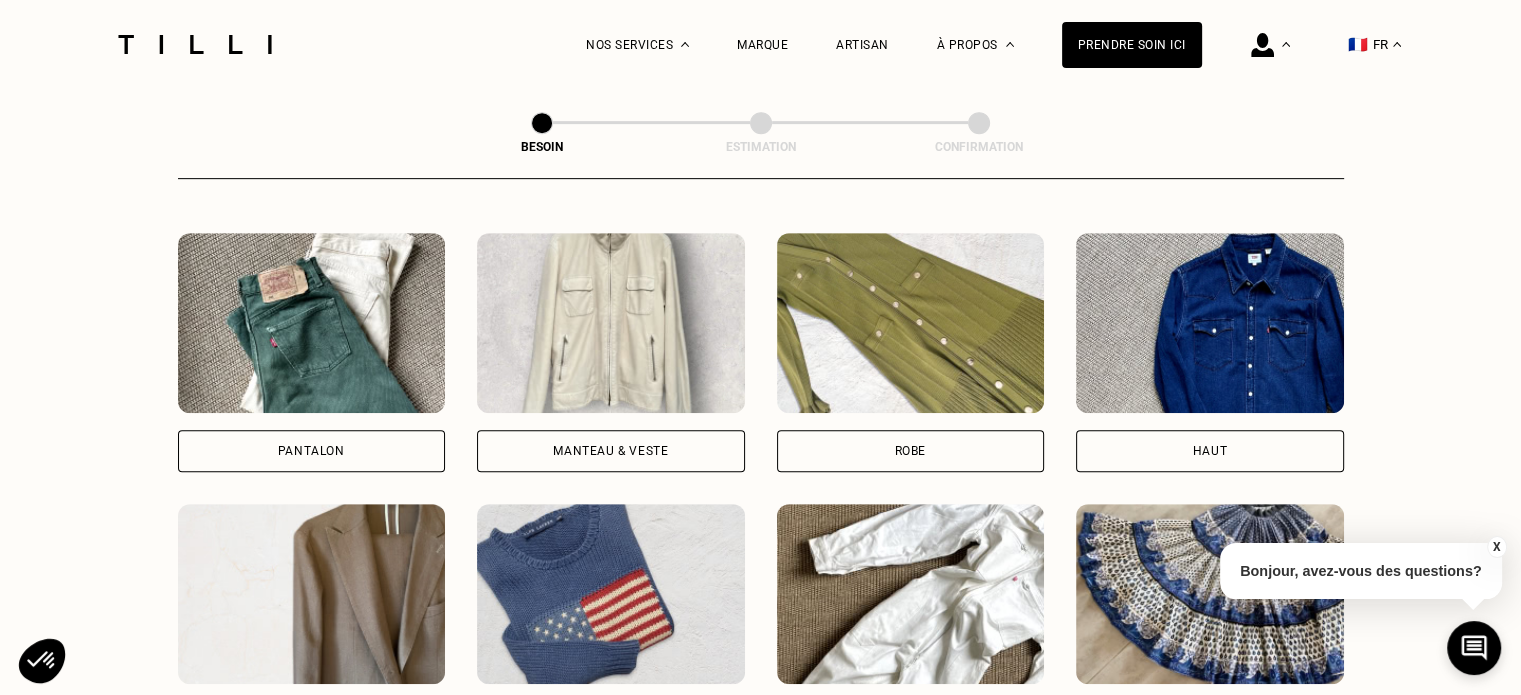 scroll, scrollTop: 932, scrollLeft: 0, axis: vertical 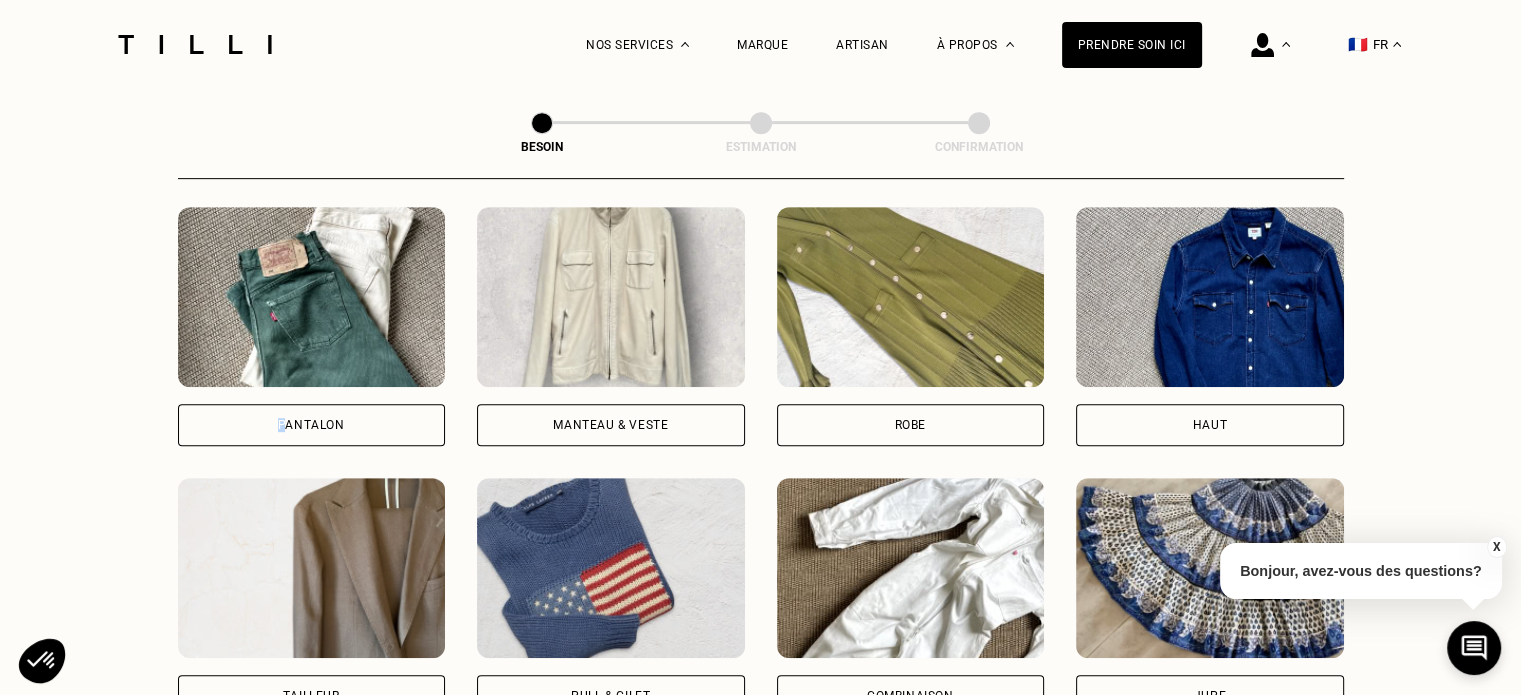 drag, startPoint x: 293, startPoint y: 423, endPoint x: 283, endPoint y: 414, distance: 13.453624 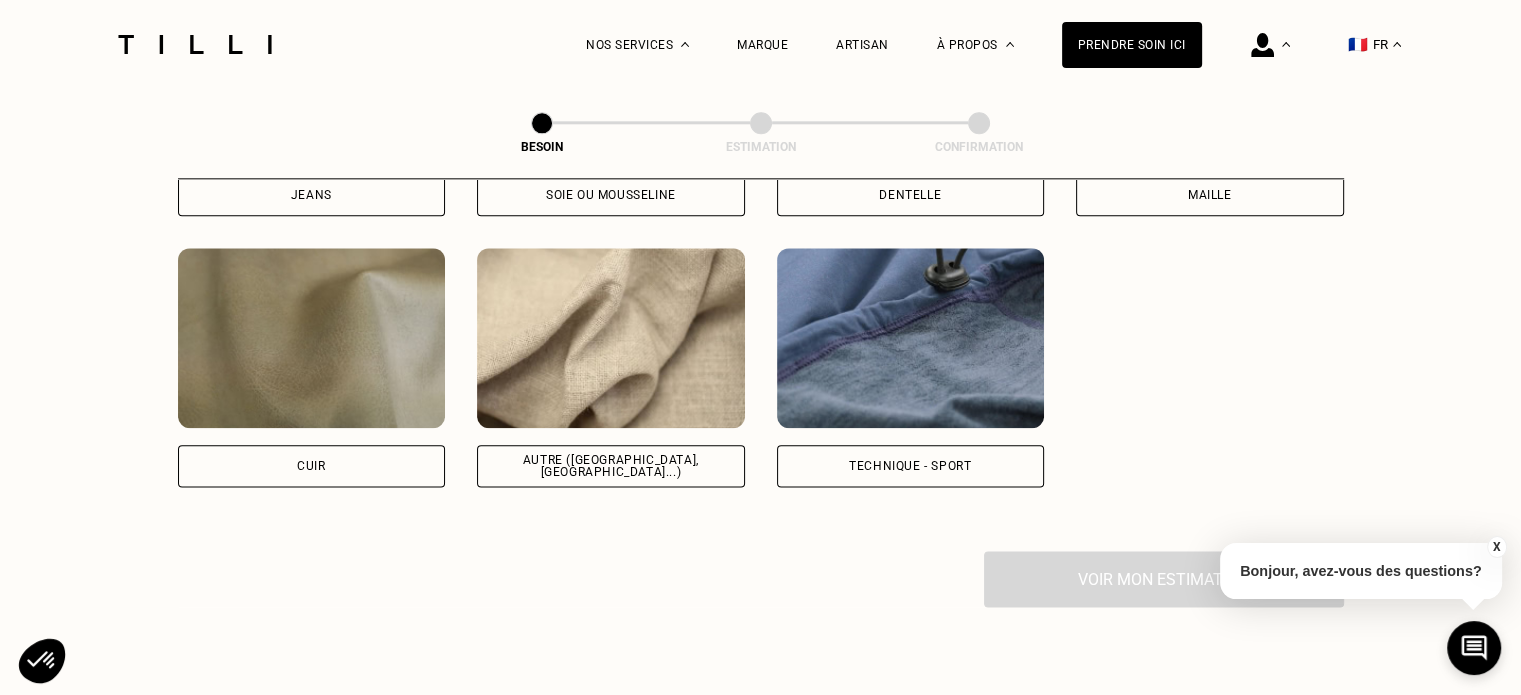 scroll, scrollTop: 2379, scrollLeft: 0, axis: vertical 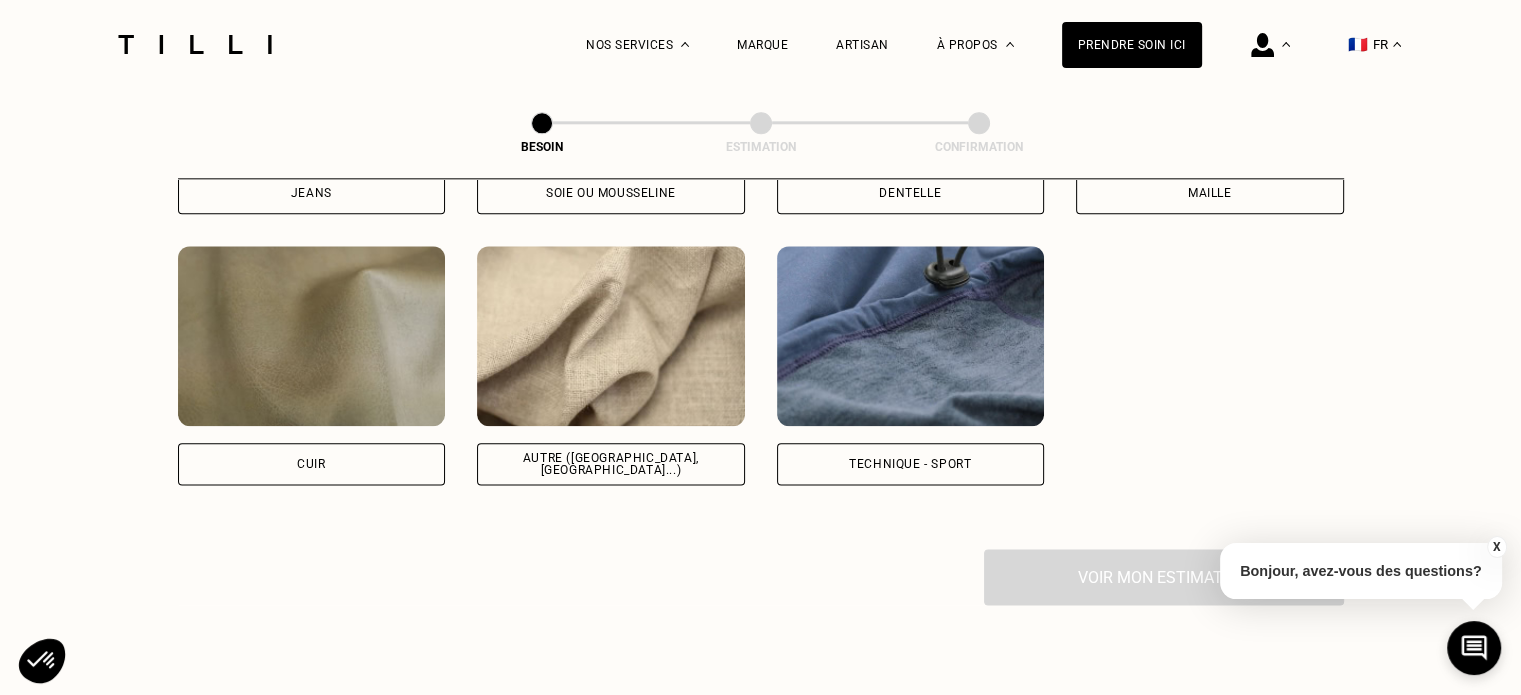 click on "Autre ([GEOGRAPHIC_DATA], [GEOGRAPHIC_DATA]...)" at bounding box center [611, 464] 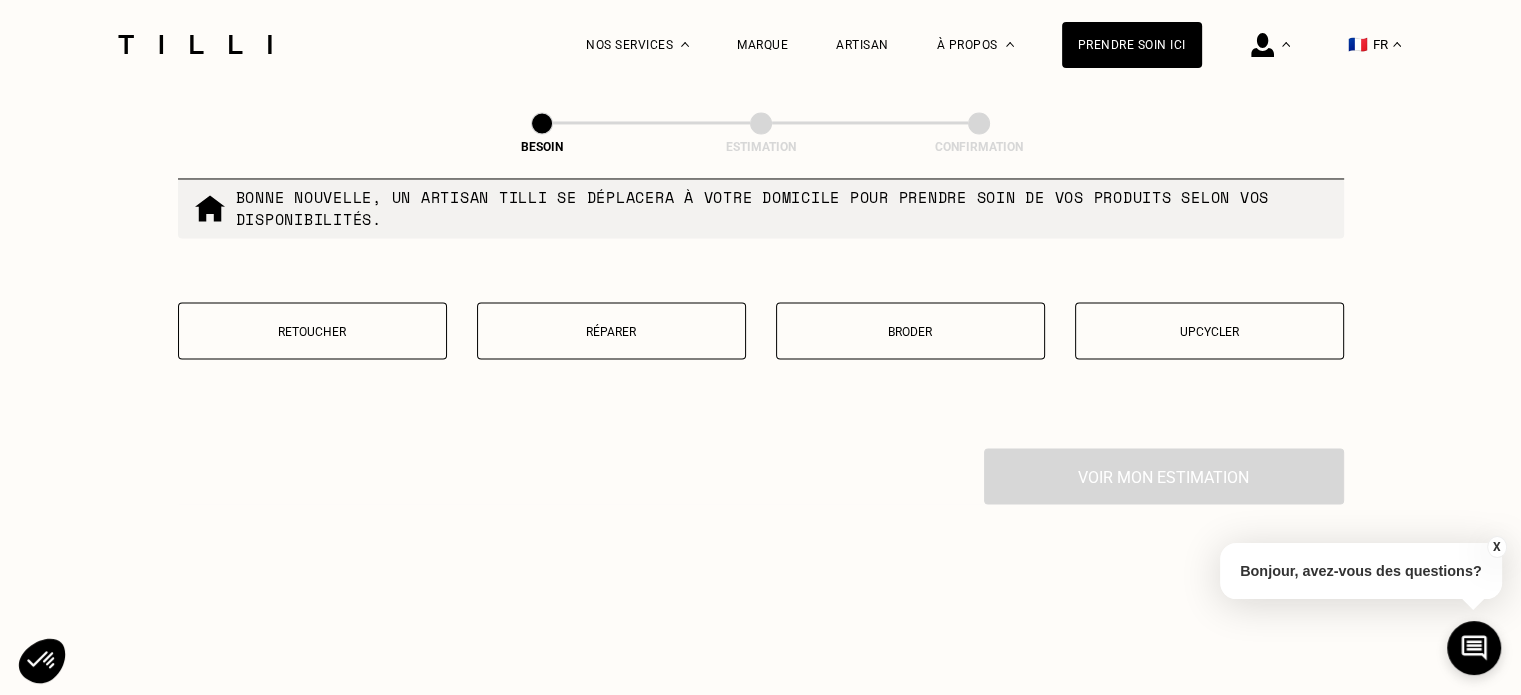 scroll, scrollTop: 3485, scrollLeft: 0, axis: vertical 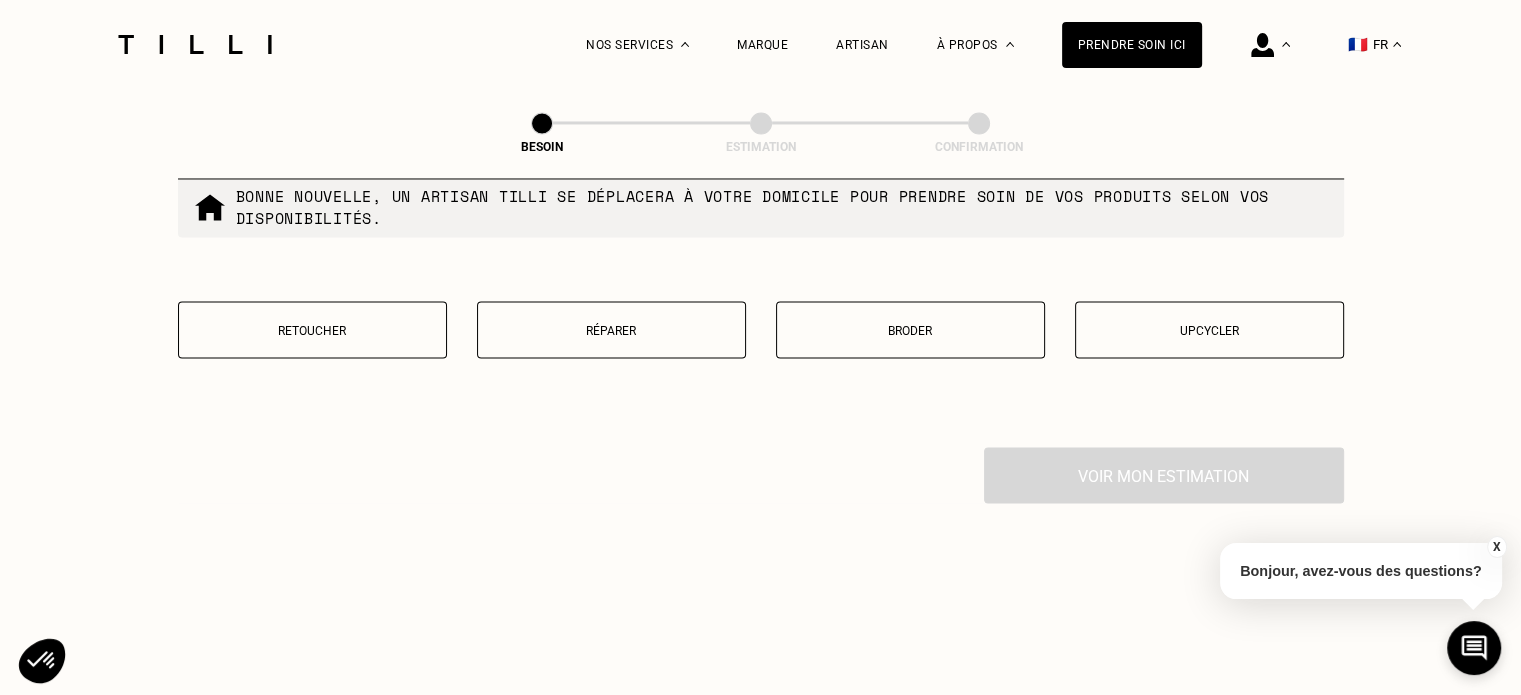 click on "Retoucher" at bounding box center [312, 329] 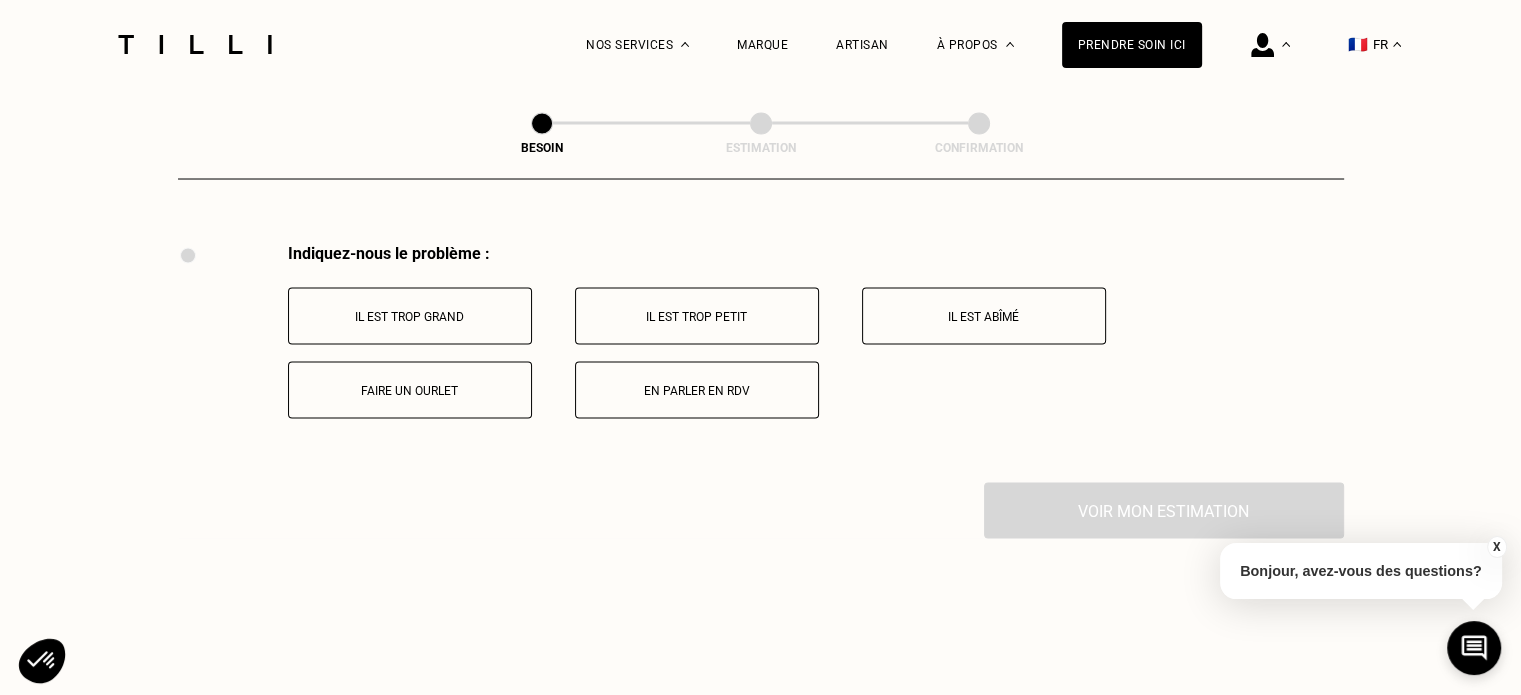 scroll, scrollTop: 3697, scrollLeft: 0, axis: vertical 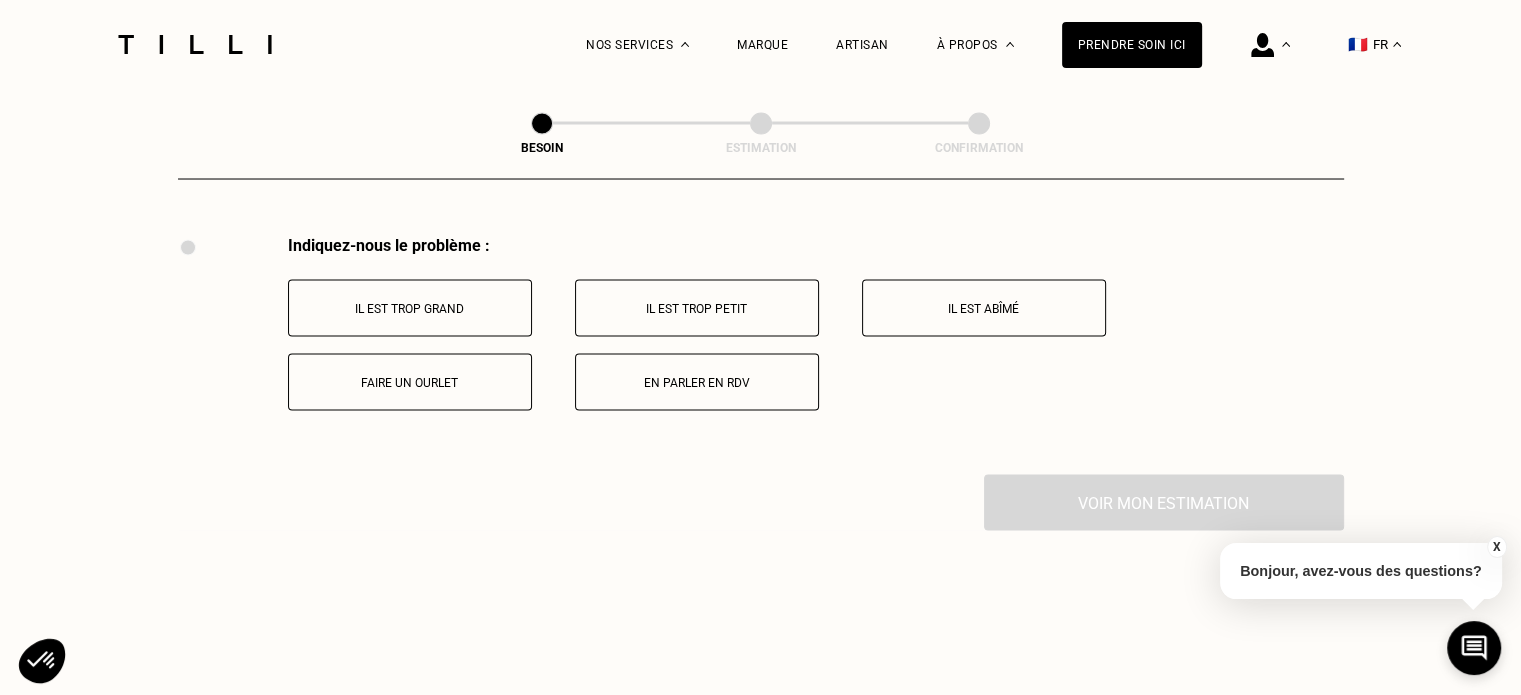 click on "Faire un ourlet" at bounding box center [410, 382] 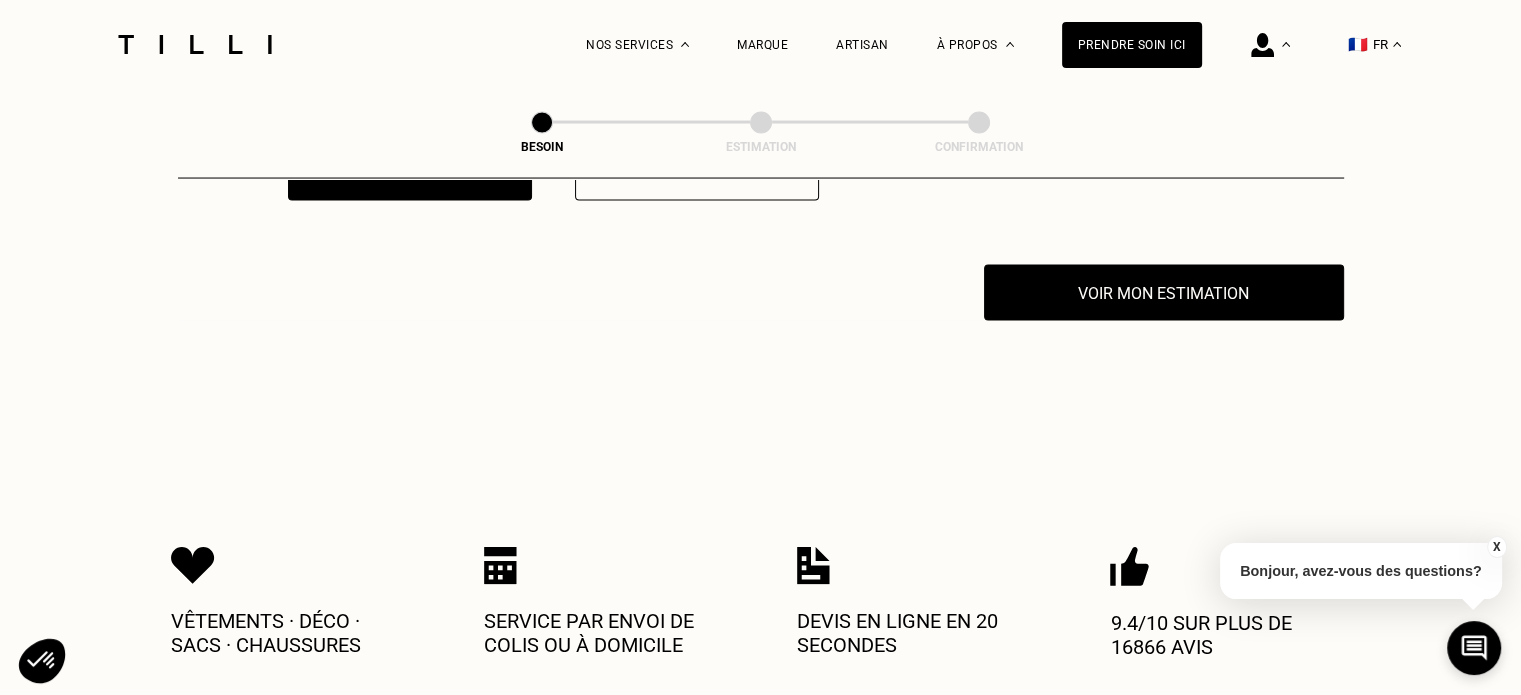 scroll, scrollTop: 3936, scrollLeft: 0, axis: vertical 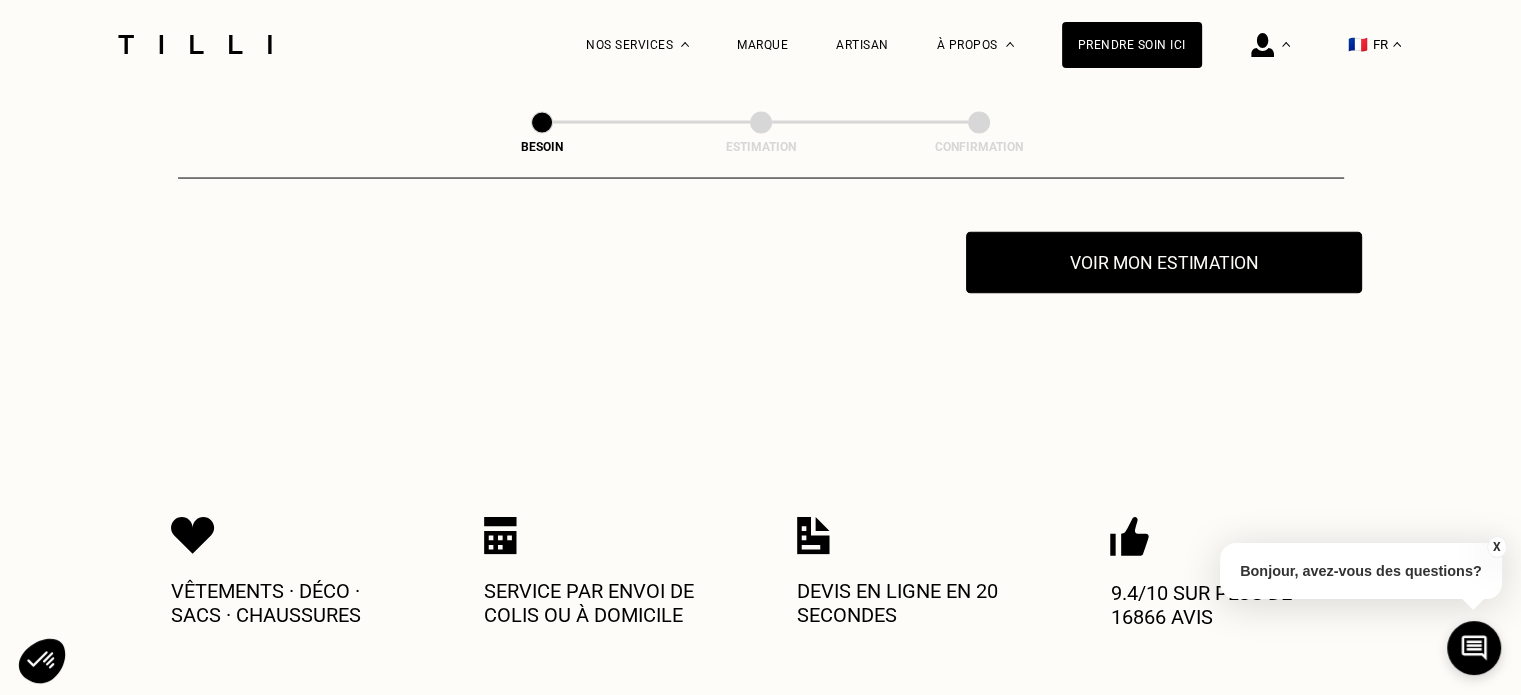 click on "Voir mon estimation" at bounding box center (1164, 263) 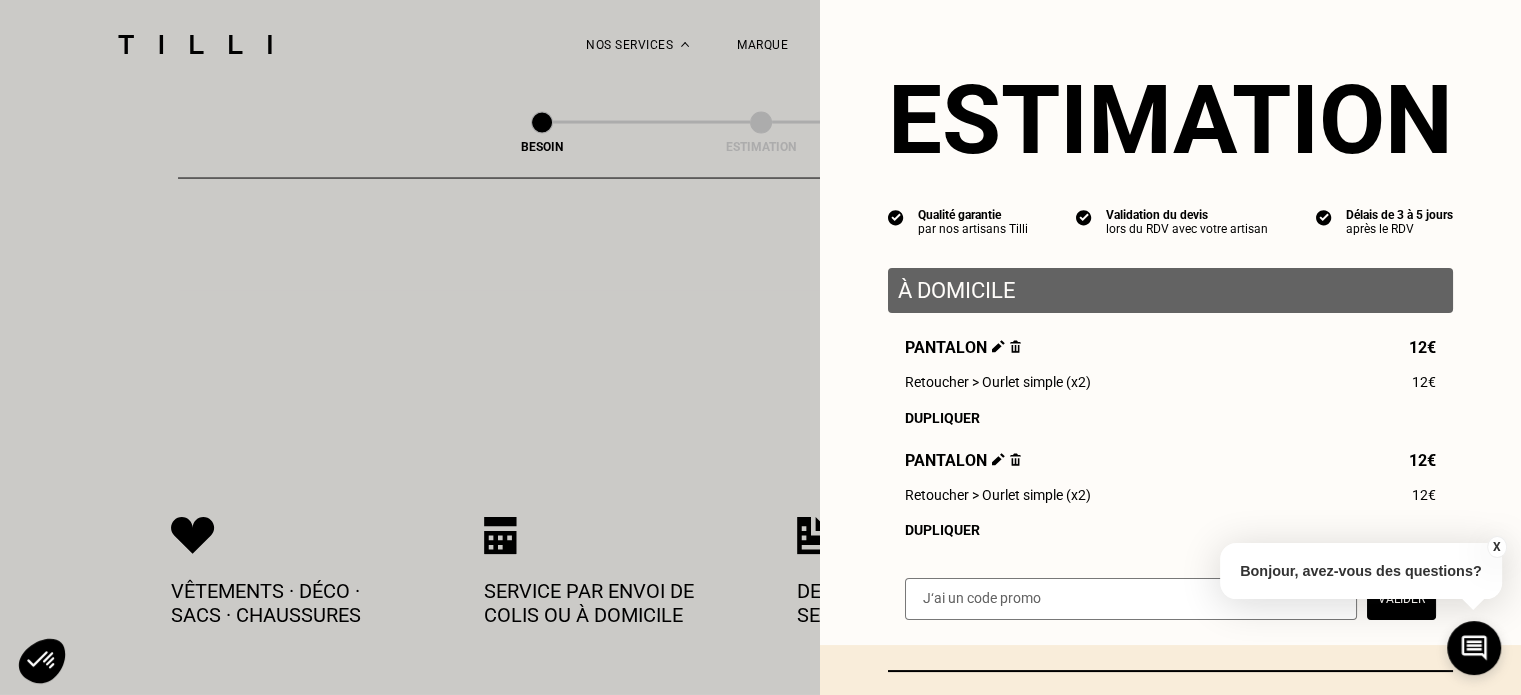 click on "Dupliquer" at bounding box center [1170, 418] 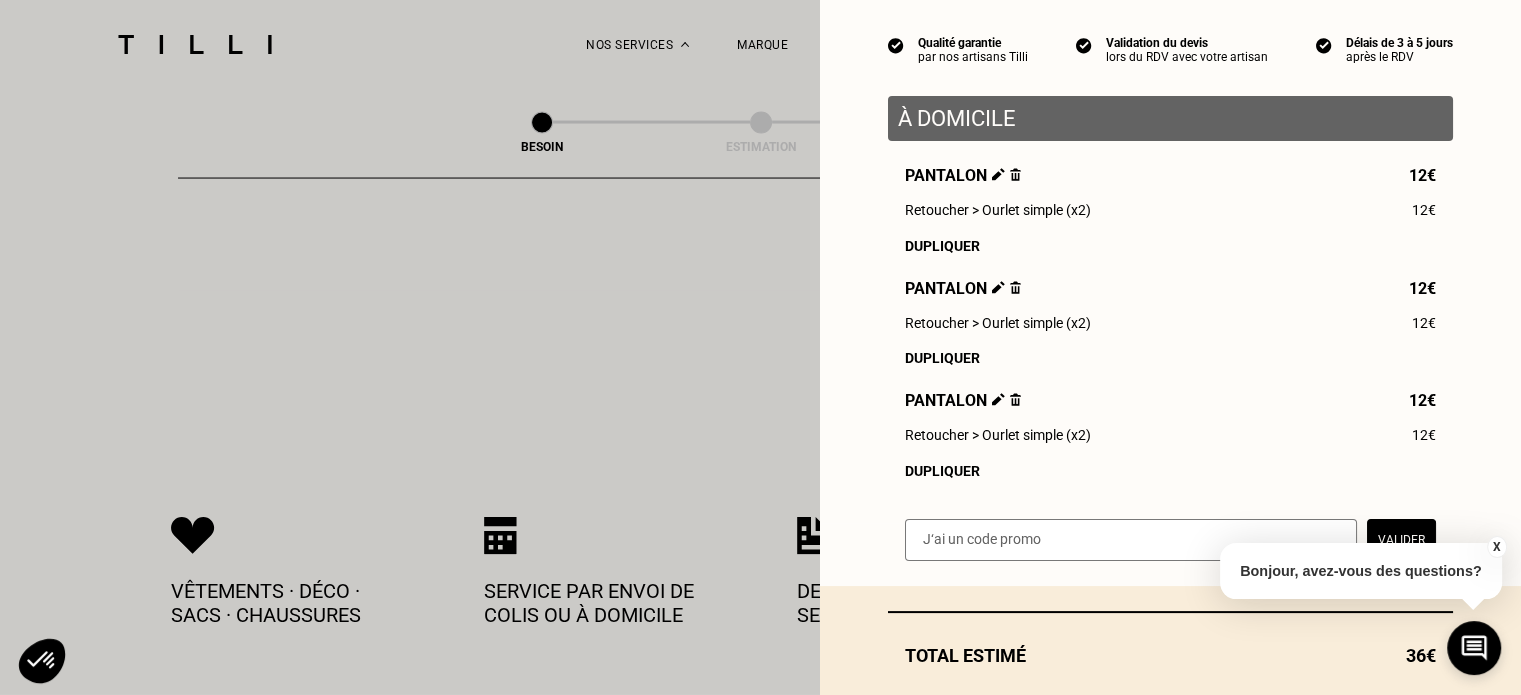 scroll, scrollTop: 172, scrollLeft: 0, axis: vertical 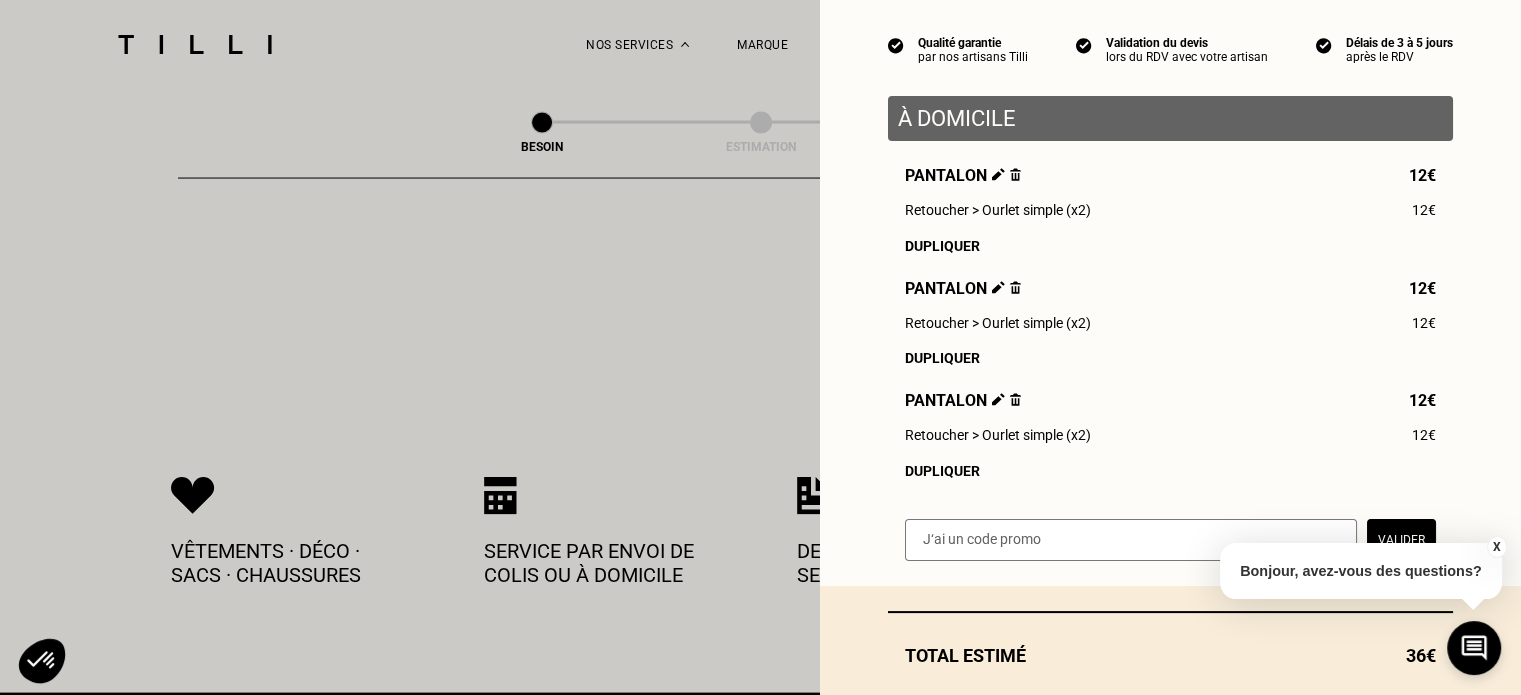 click at bounding box center [1131, 540] 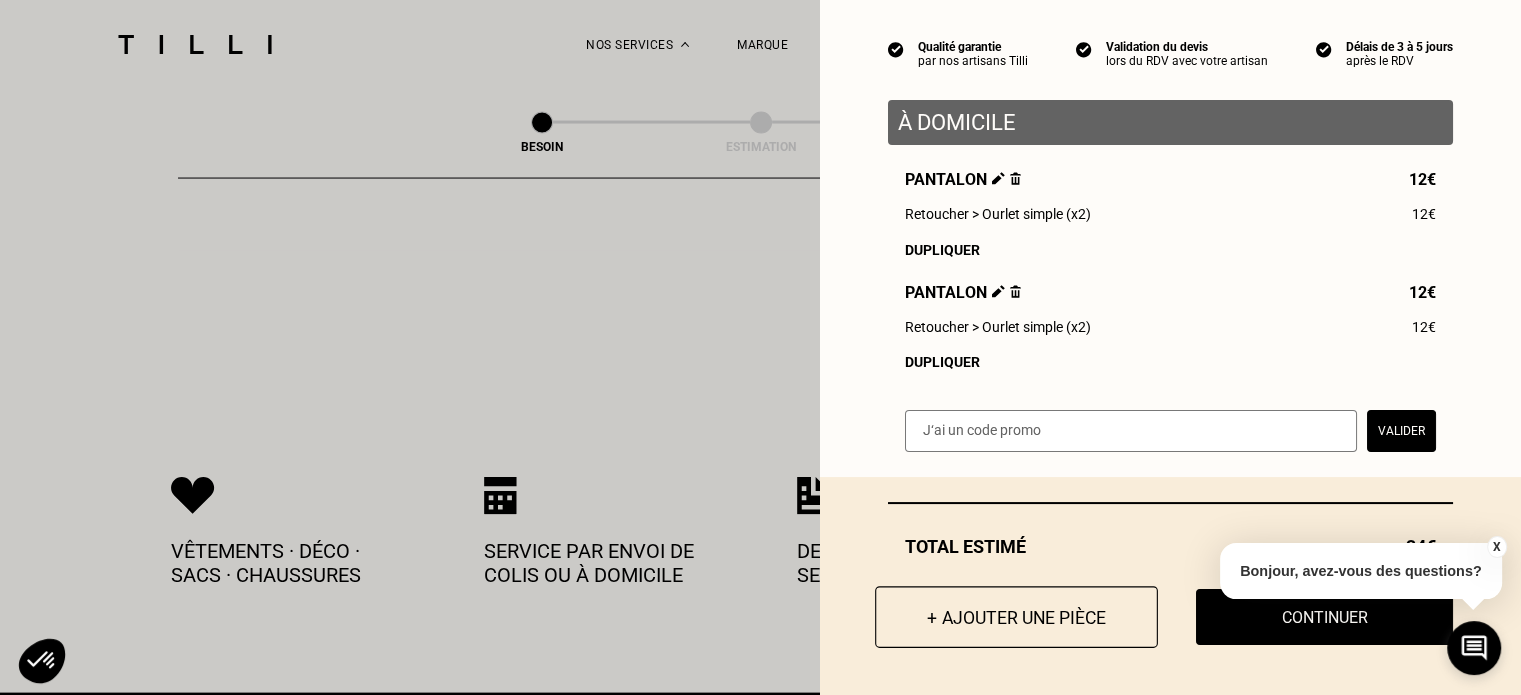 click on "+ Ajouter une pièce" at bounding box center (1016, 617) 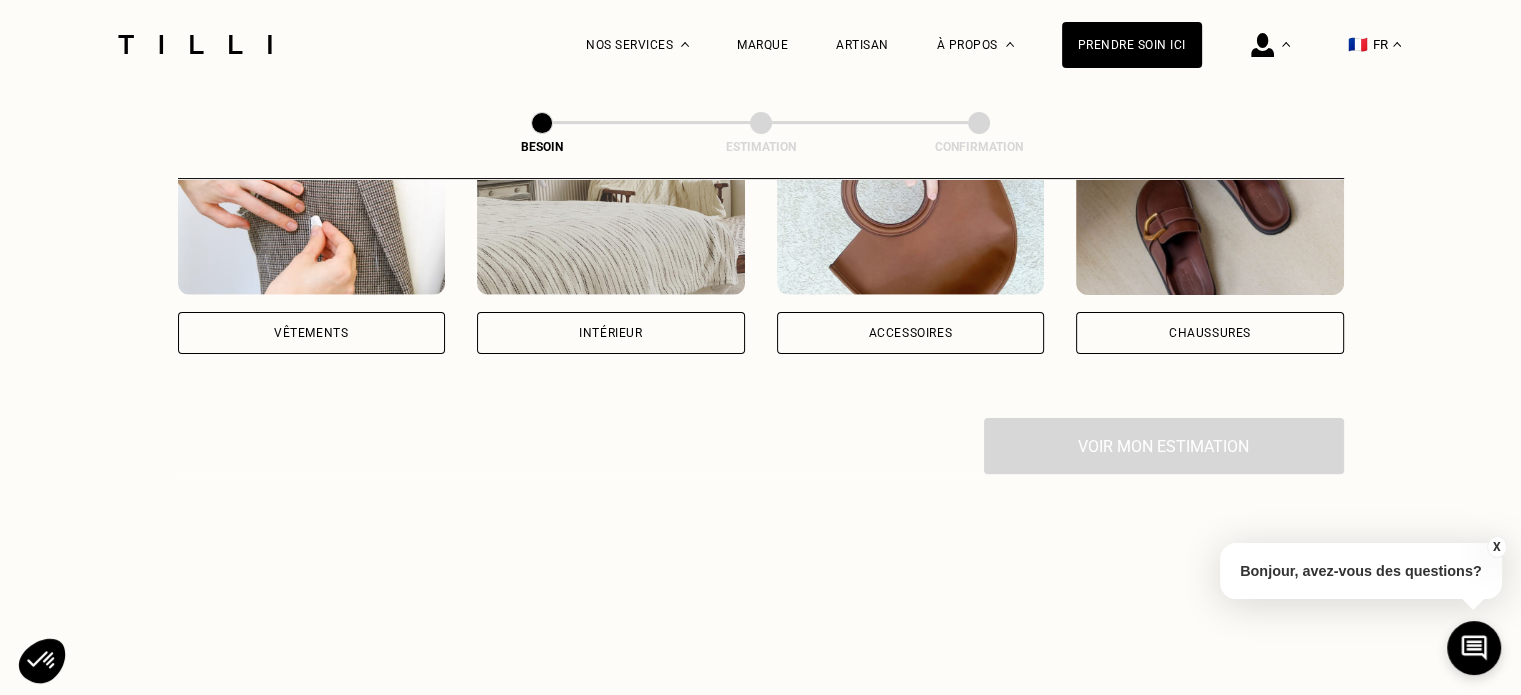scroll, scrollTop: 520, scrollLeft: 0, axis: vertical 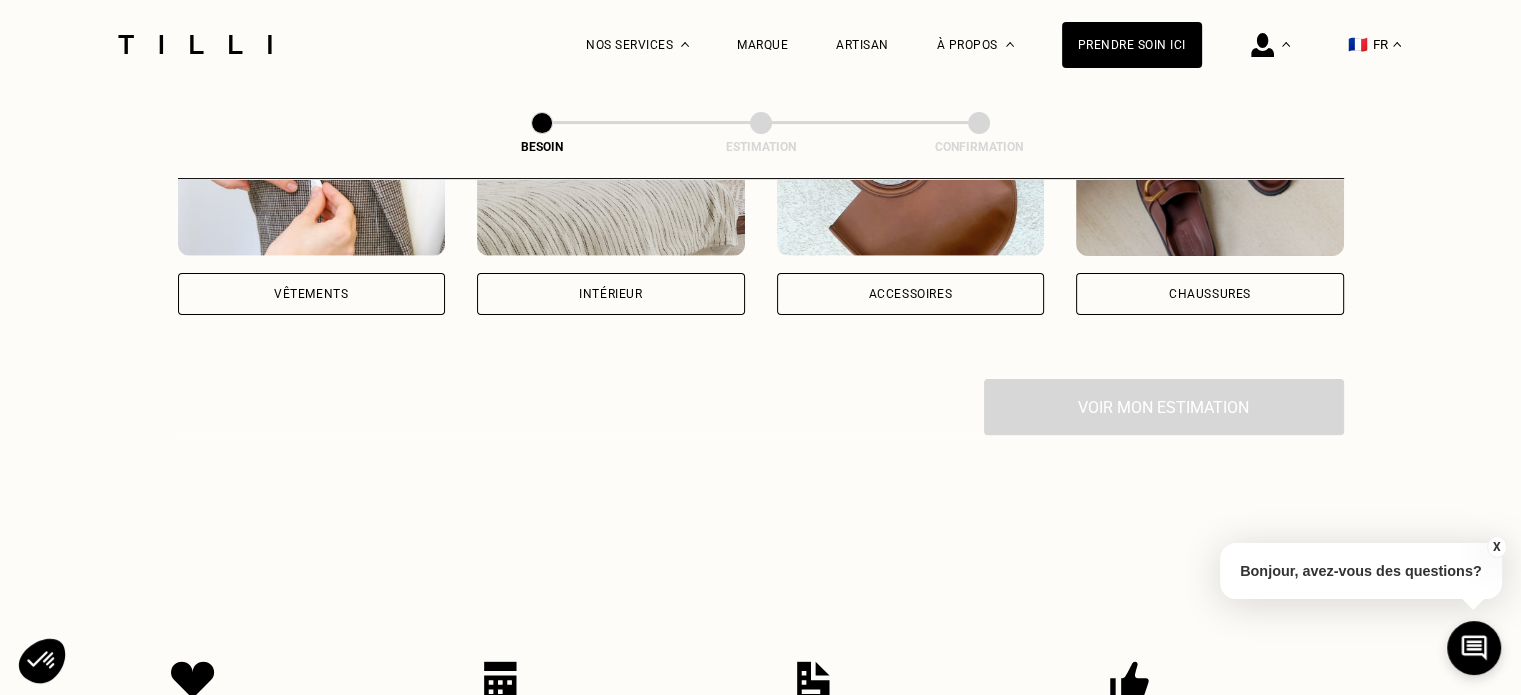 click on "Vêtements" at bounding box center (312, 294) 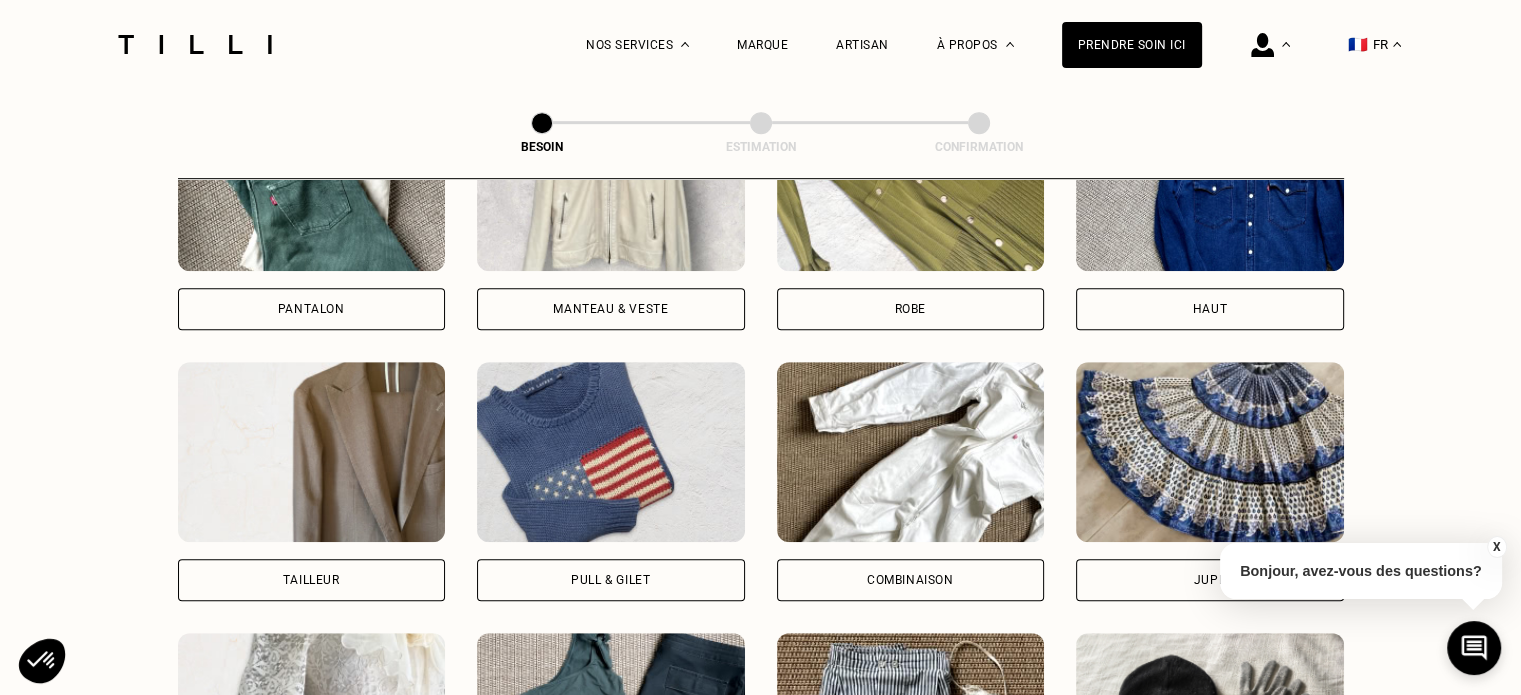 scroll, scrollTop: 1052, scrollLeft: 0, axis: vertical 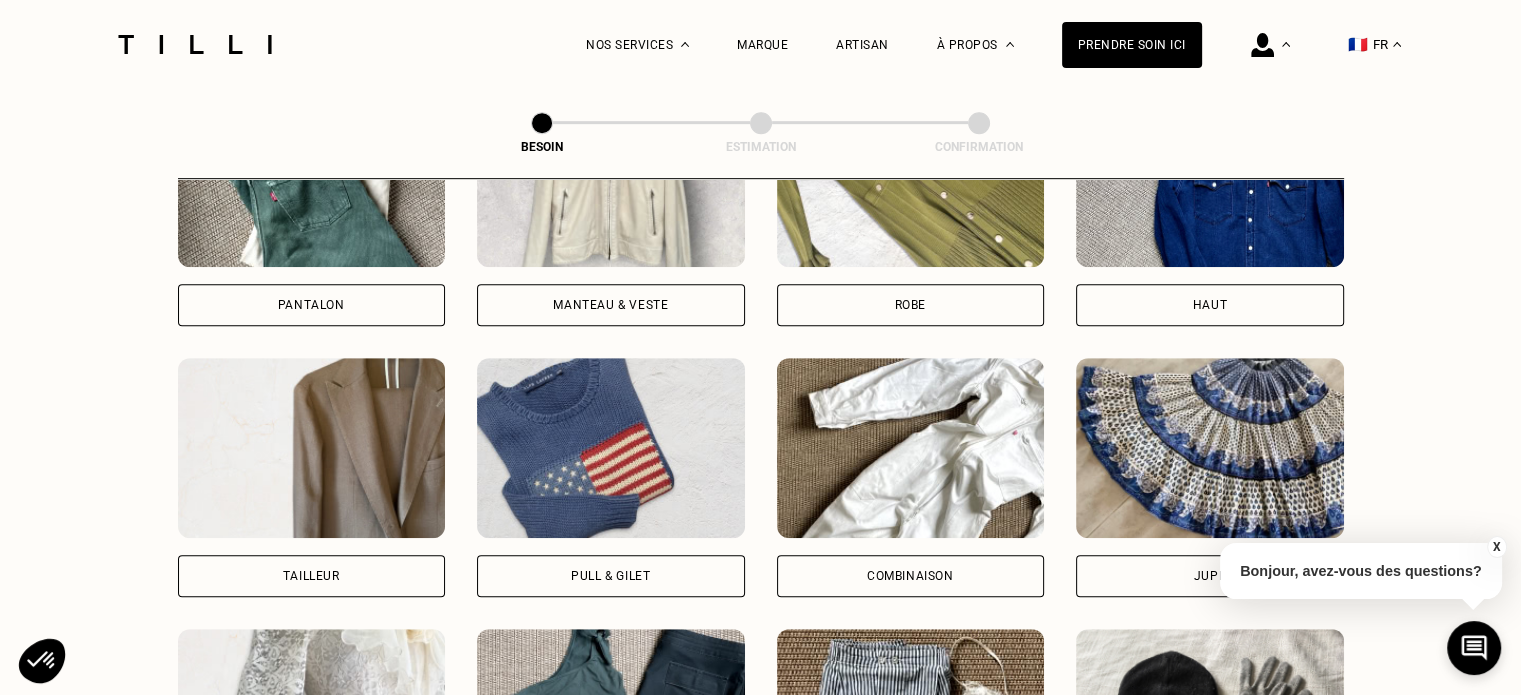 click on "Combinaison" at bounding box center (911, 576) 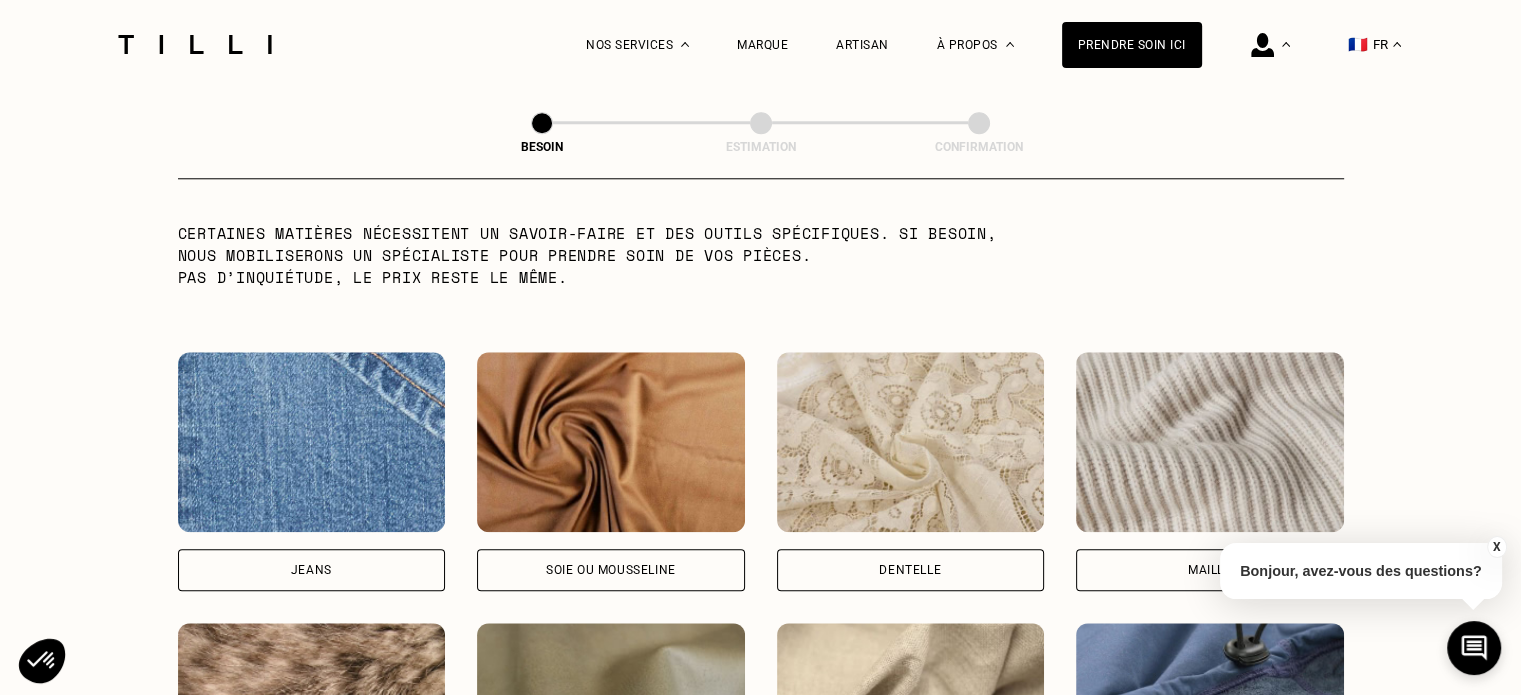 scroll, scrollTop: 2259, scrollLeft: 0, axis: vertical 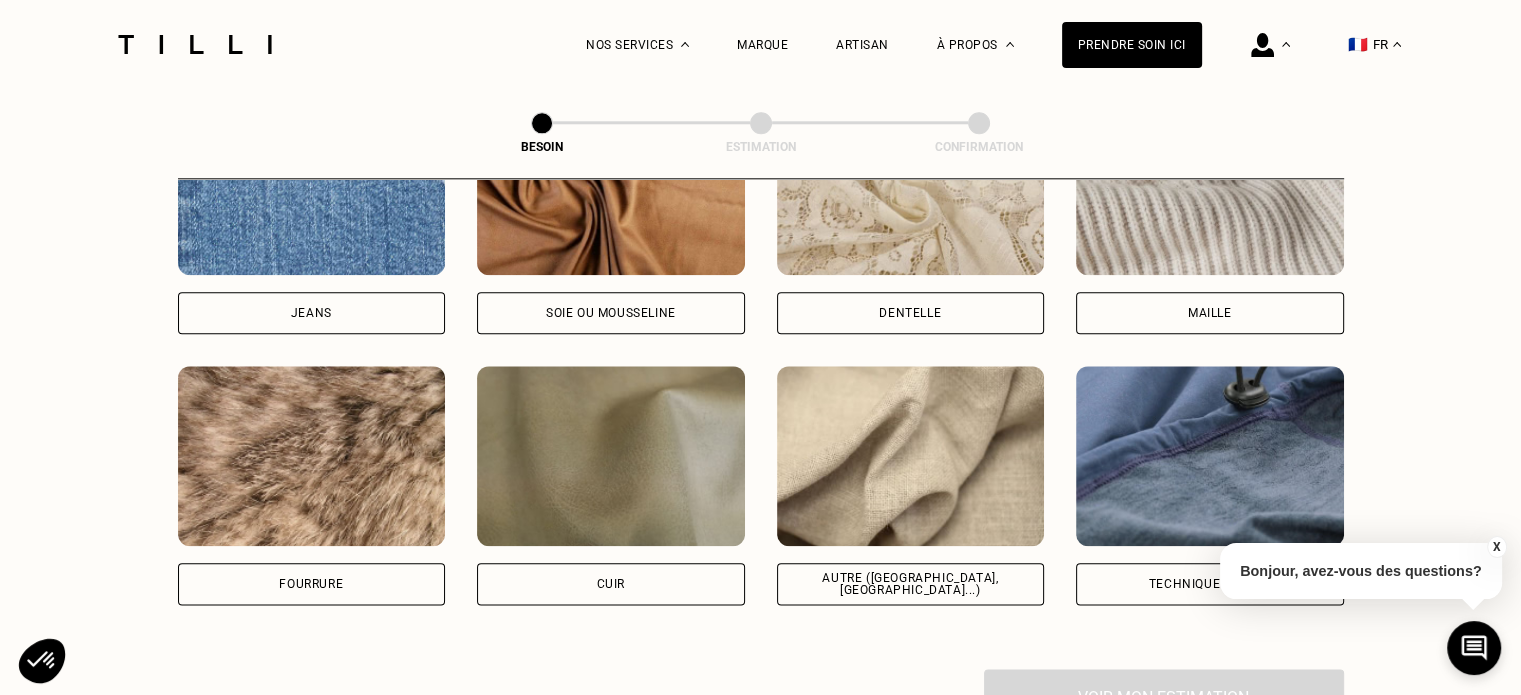 drag, startPoint x: 849, startPoint y: 566, endPoint x: 840, endPoint y: 558, distance: 12.0415945 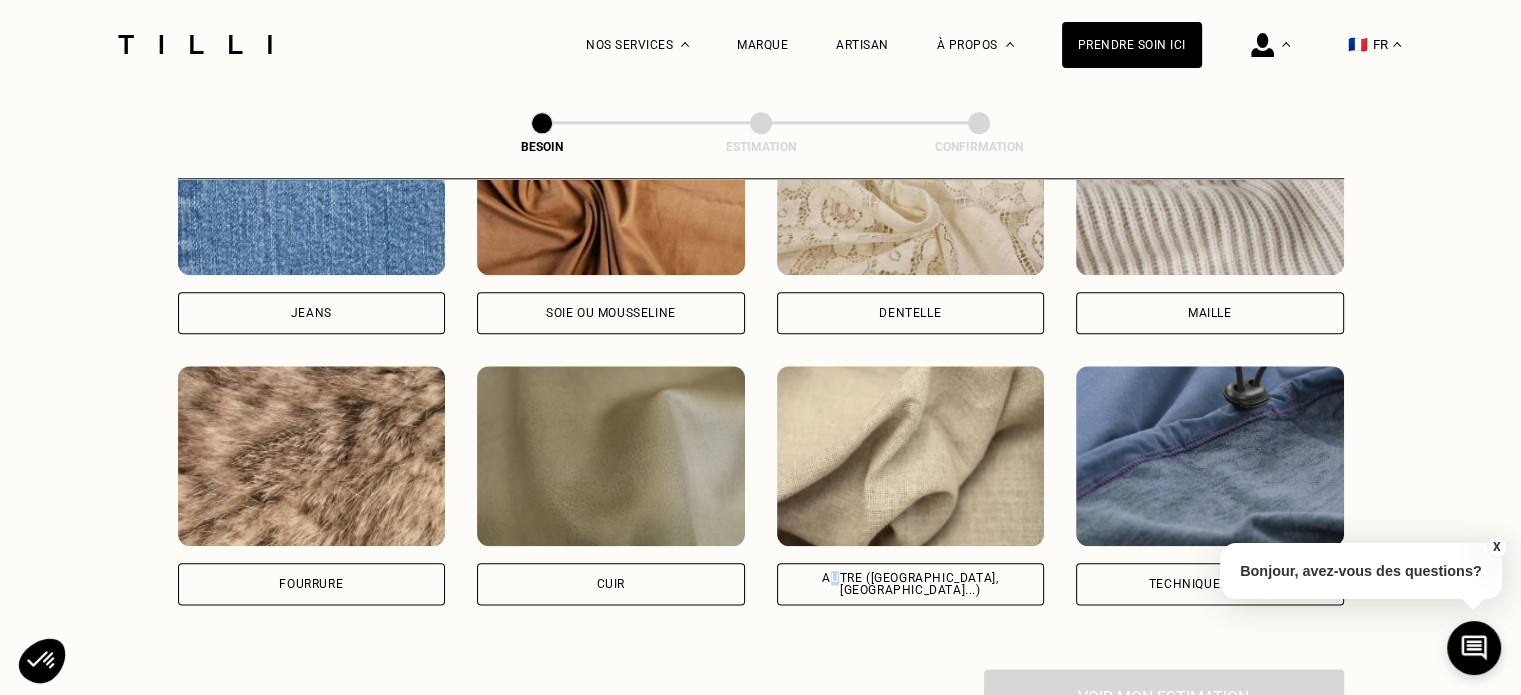 select on "FR" 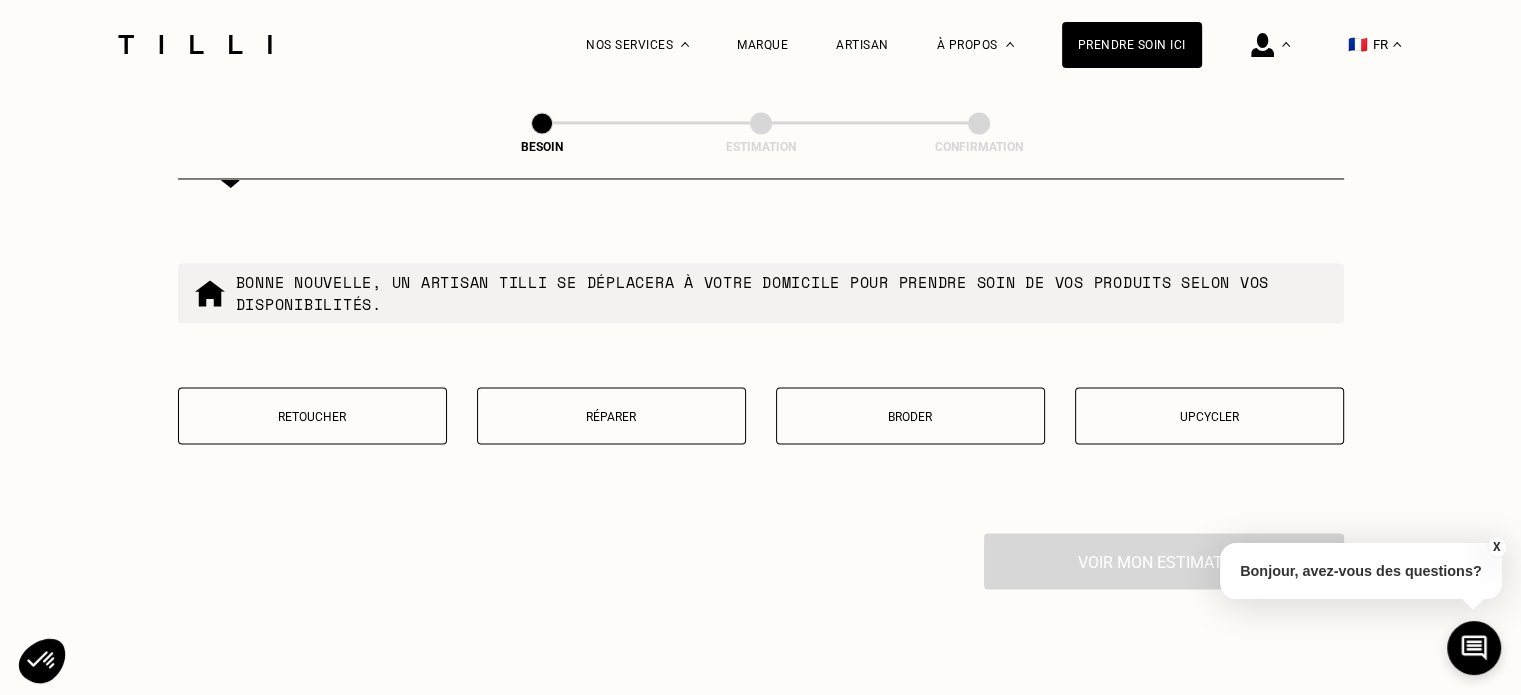 scroll, scrollTop: 3406, scrollLeft: 0, axis: vertical 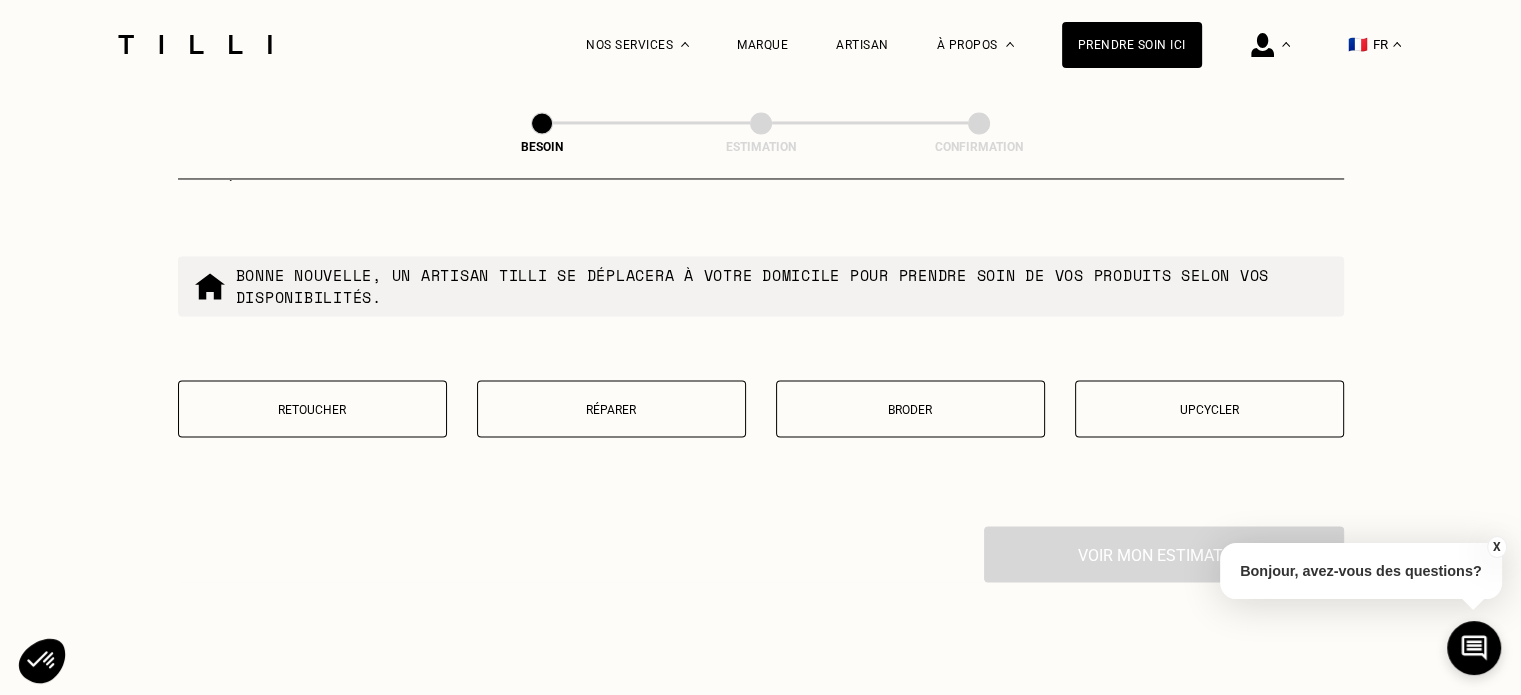 drag, startPoint x: 317, startPoint y: 399, endPoint x: 330, endPoint y: 411, distance: 17.691807 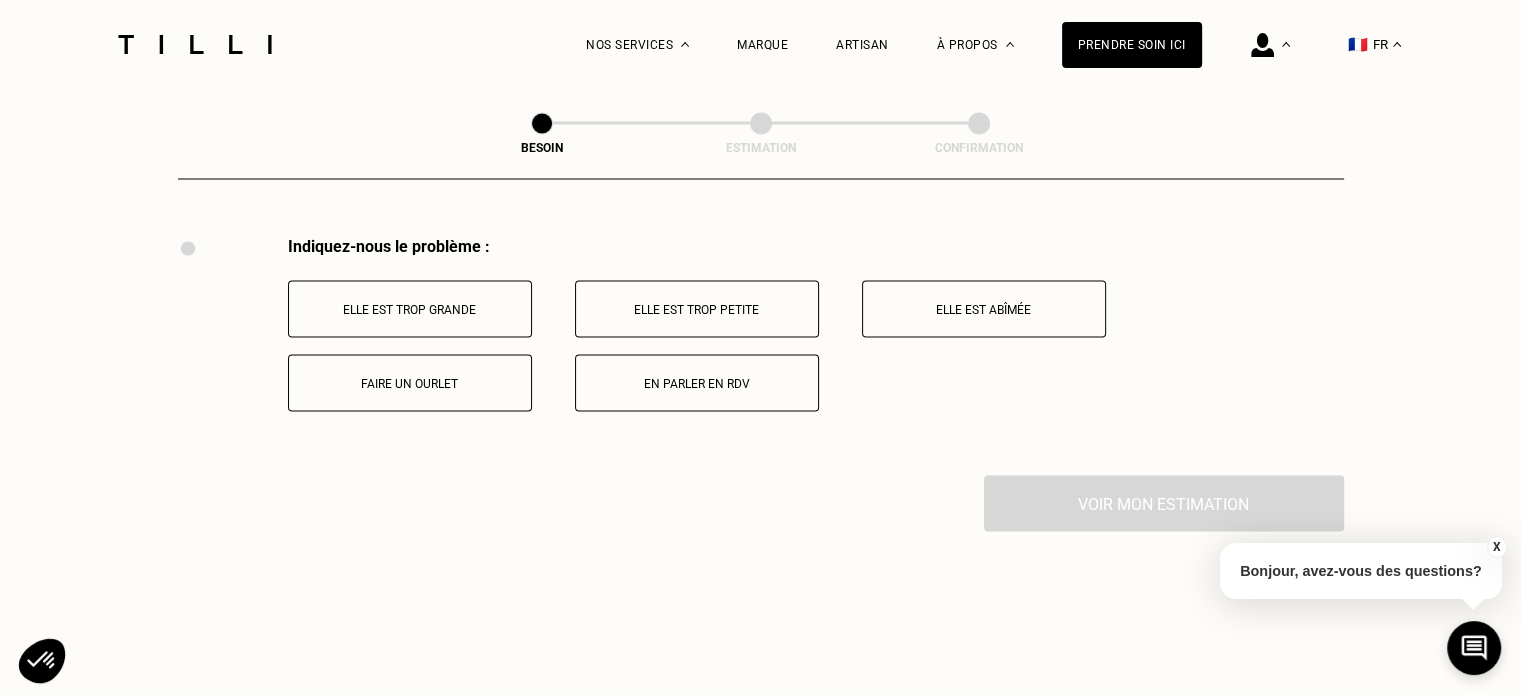 scroll, scrollTop: 3697, scrollLeft: 0, axis: vertical 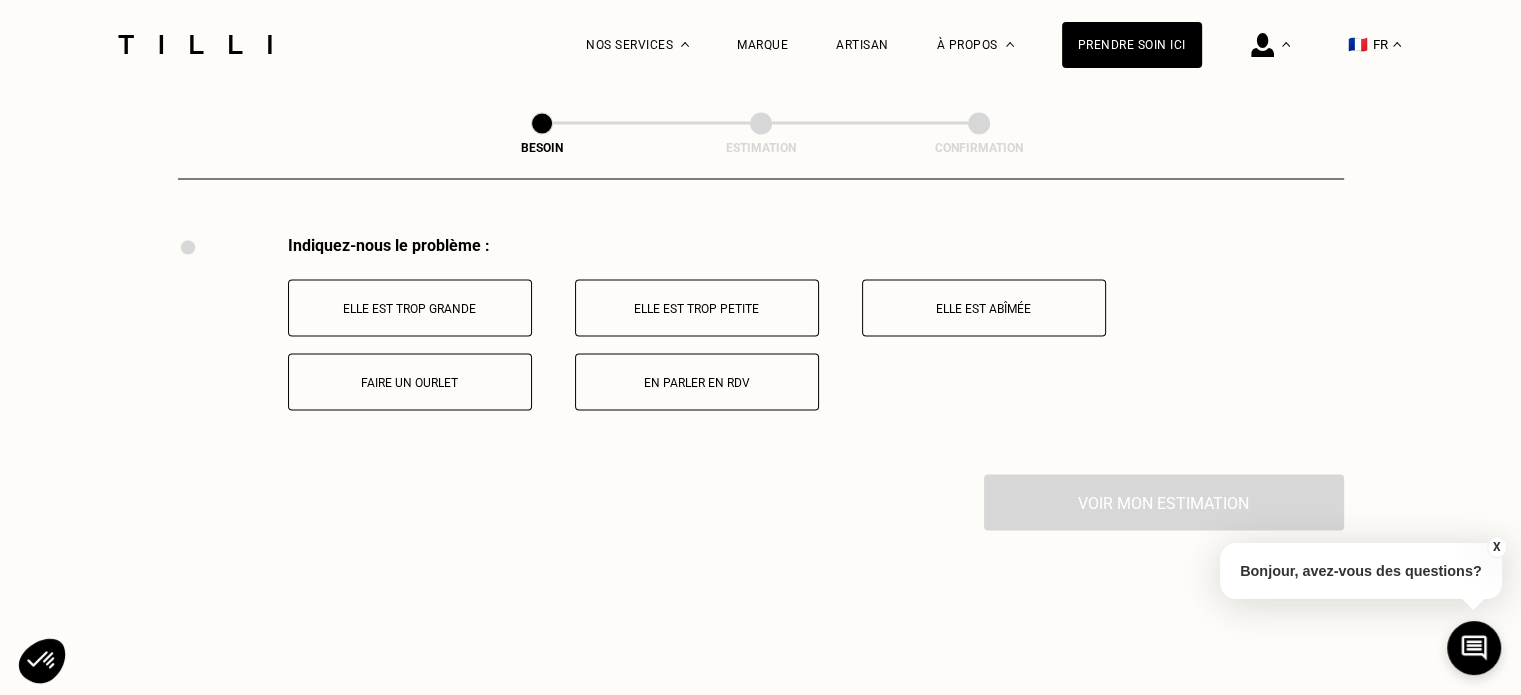 click on "En parler en RDV" at bounding box center (697, 382) 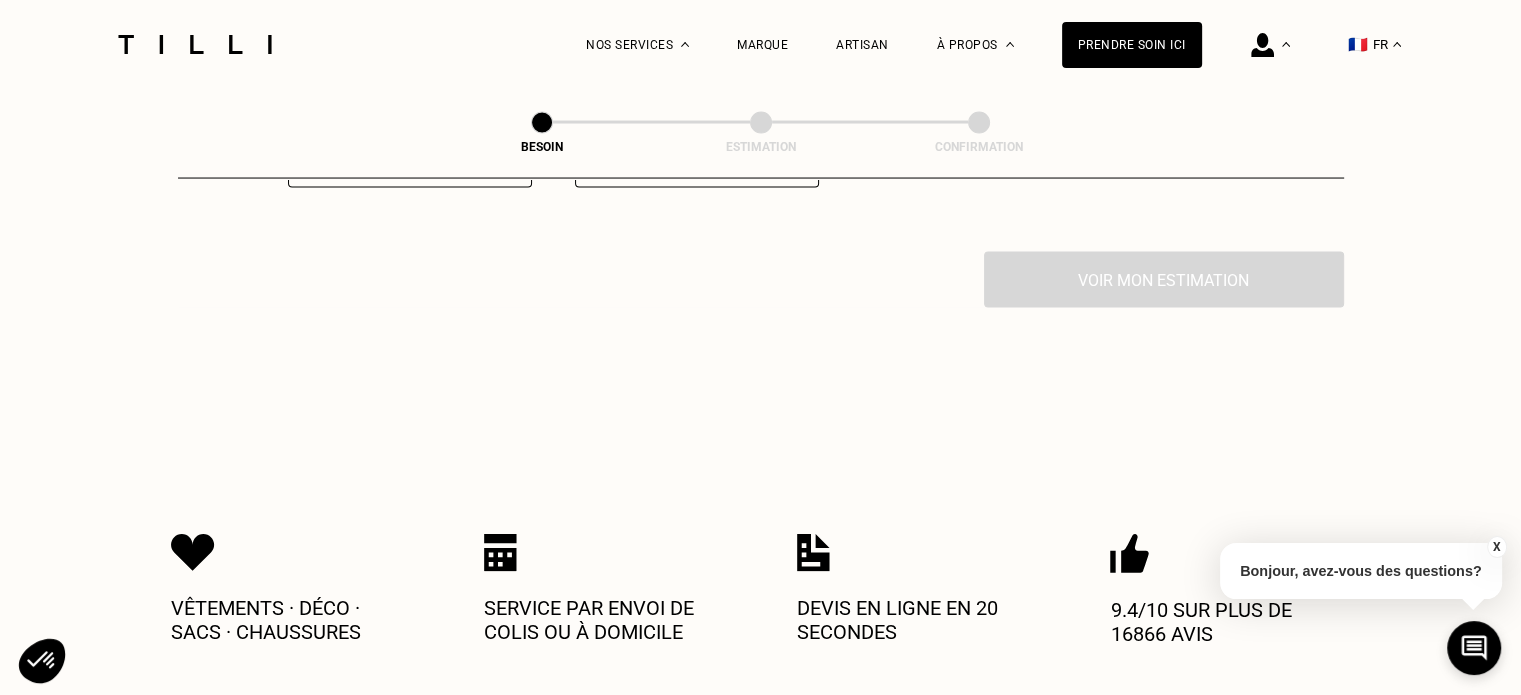 scroll, scrollTop: 3936, scrollLeft: 0, axis: vertical 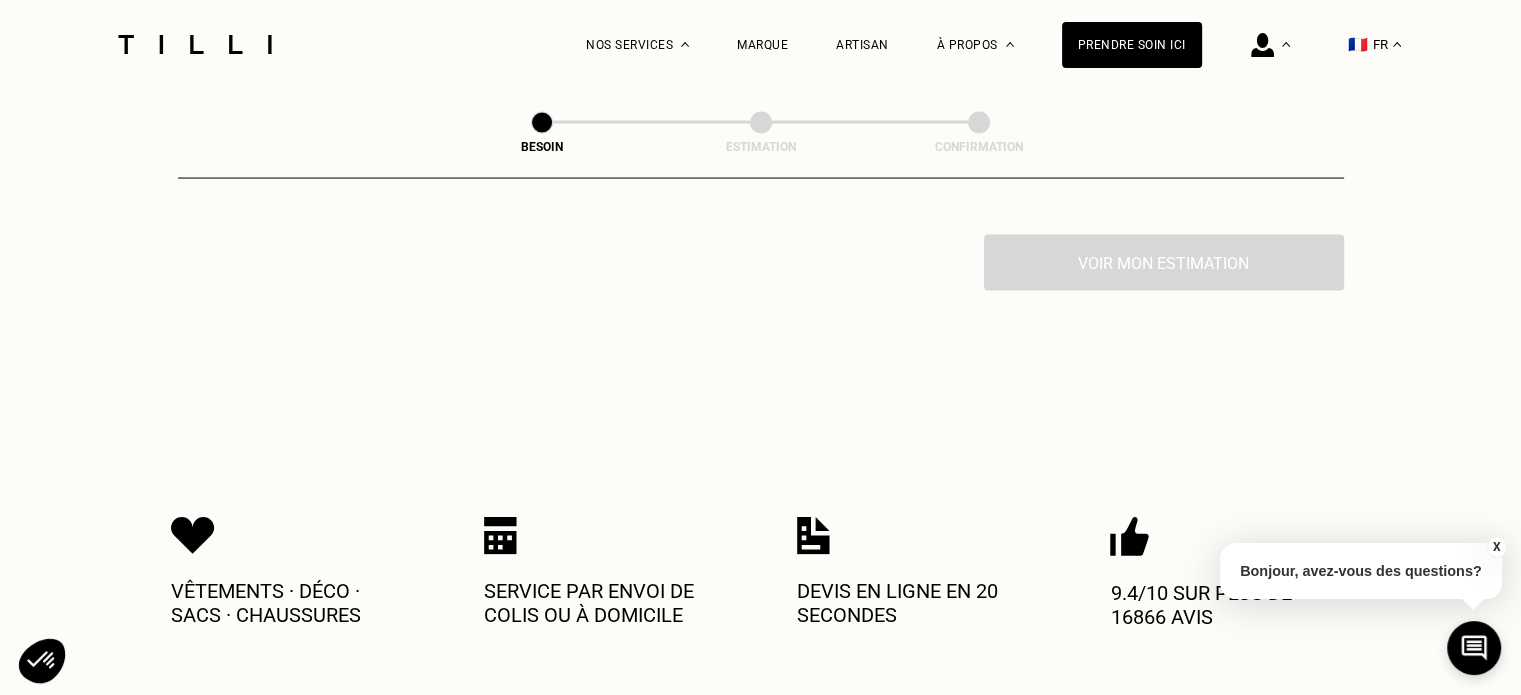 click on "Besoin Estimation Confirmation Dites nous de quoi vous avez besoin en 2 minutes top chrono Chez Tilli nous faisons [PERSON_NAME] aux meilleurs artisans couturiers , maroquiniers et cordonniers   français pour prendre soin de vos objets du quotidien. Catégorie Vêtements Intérieur Accessoires Chaussures Quelle pièce ? Pantalon Manteau & Veste Robe Haut Tailleur Pull & gilet Combinaison Jupe Robe de mariée Maillot [PERSON_NAME] Lingerie Bonnet, écharpe, gants Accessoires Quelle matière ? Certaines matières nécessitent un savoir-faire et des outils spécifiques. Si besoin, nous mobiliserons un spécialiste pour prendre soin de vos pièces. Pas d’inquiétude, le prix reste le même. [PERSON_NAME] ou mousseline Dentelle Maille Bientôt disponible Nous n’avons pas encore d’experts dans cette catégorie. Fourrure Attention ! Pour le moment, nous traitons que le cuir léger comme les hauts & pantalons (pas de blouson). Cuir Autre ([GEOGRAPHIC_DATA], [GEOGRAPHIC_DATA]...) Technique - Sport Localisation Quel est votre pays ? 🇩🇪" at bounding box center (761, -1718) 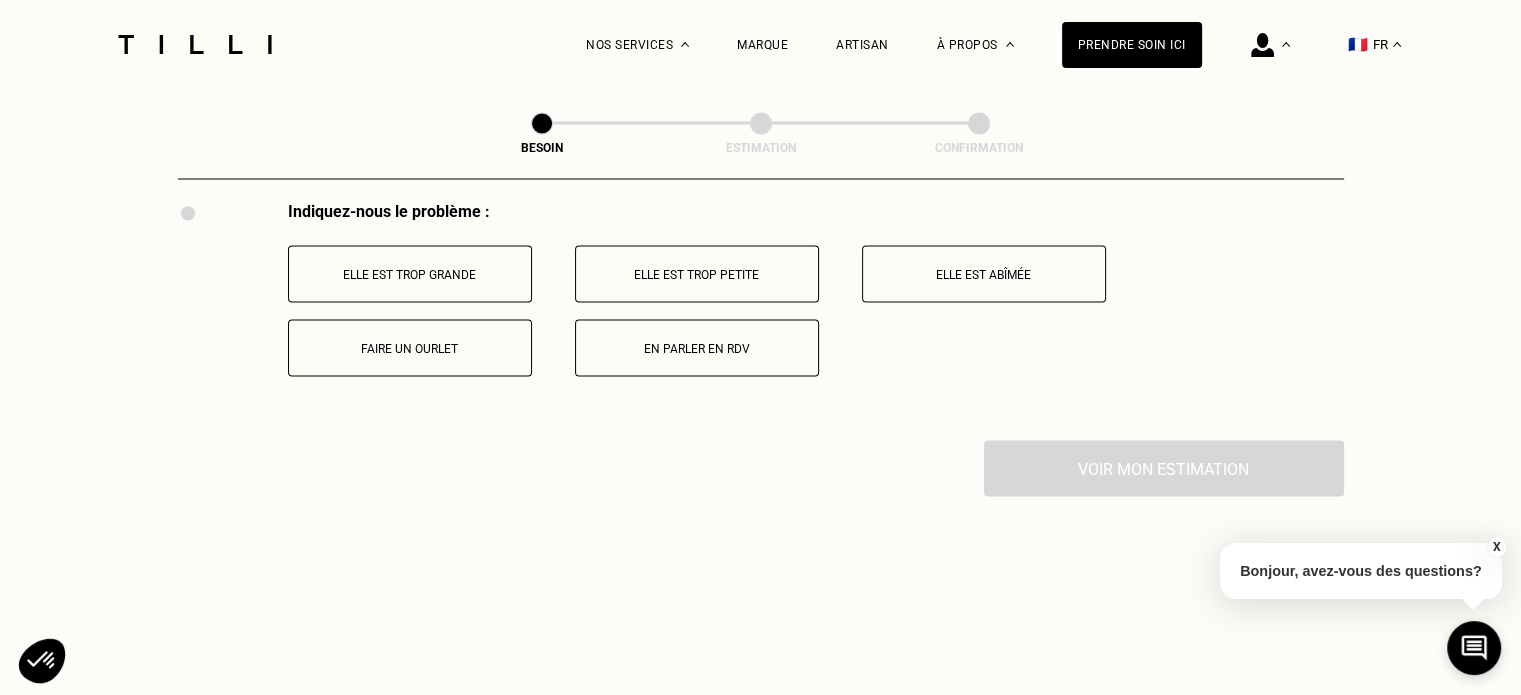 scroll, scrollTop: 3736, scrollLeft: 0, axis: vertical 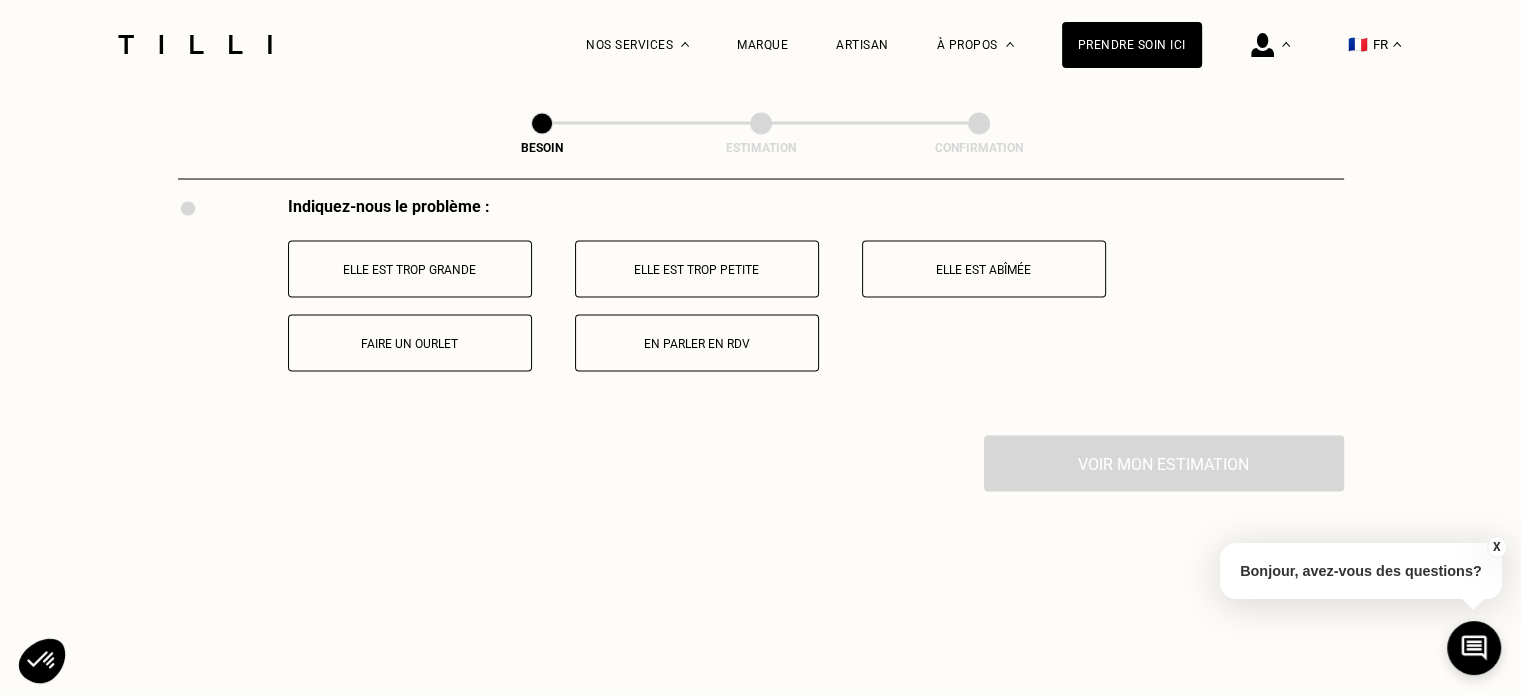 click on "En parler en RDV" at bounding box center [697, 343] 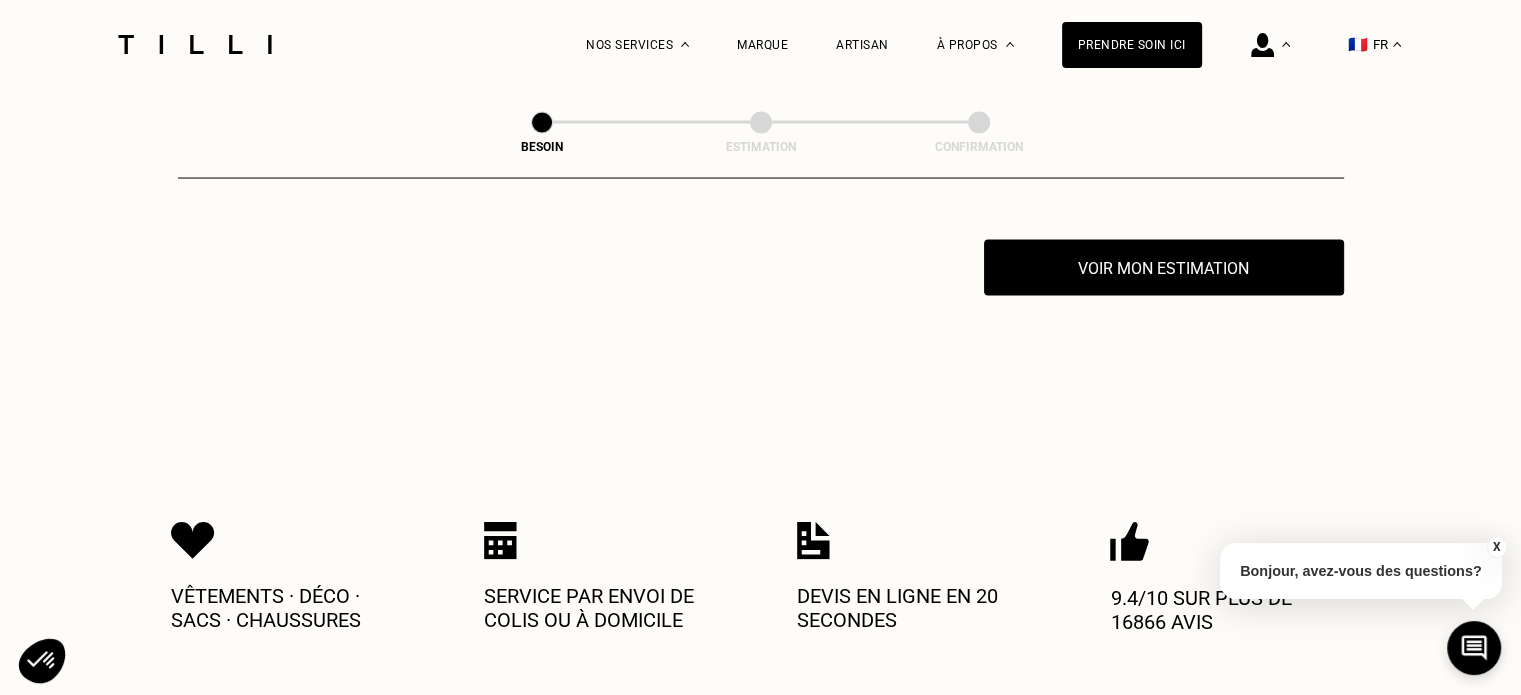 scroll, scrollTop: 3936, scrollLeft: 0, axis: vertical 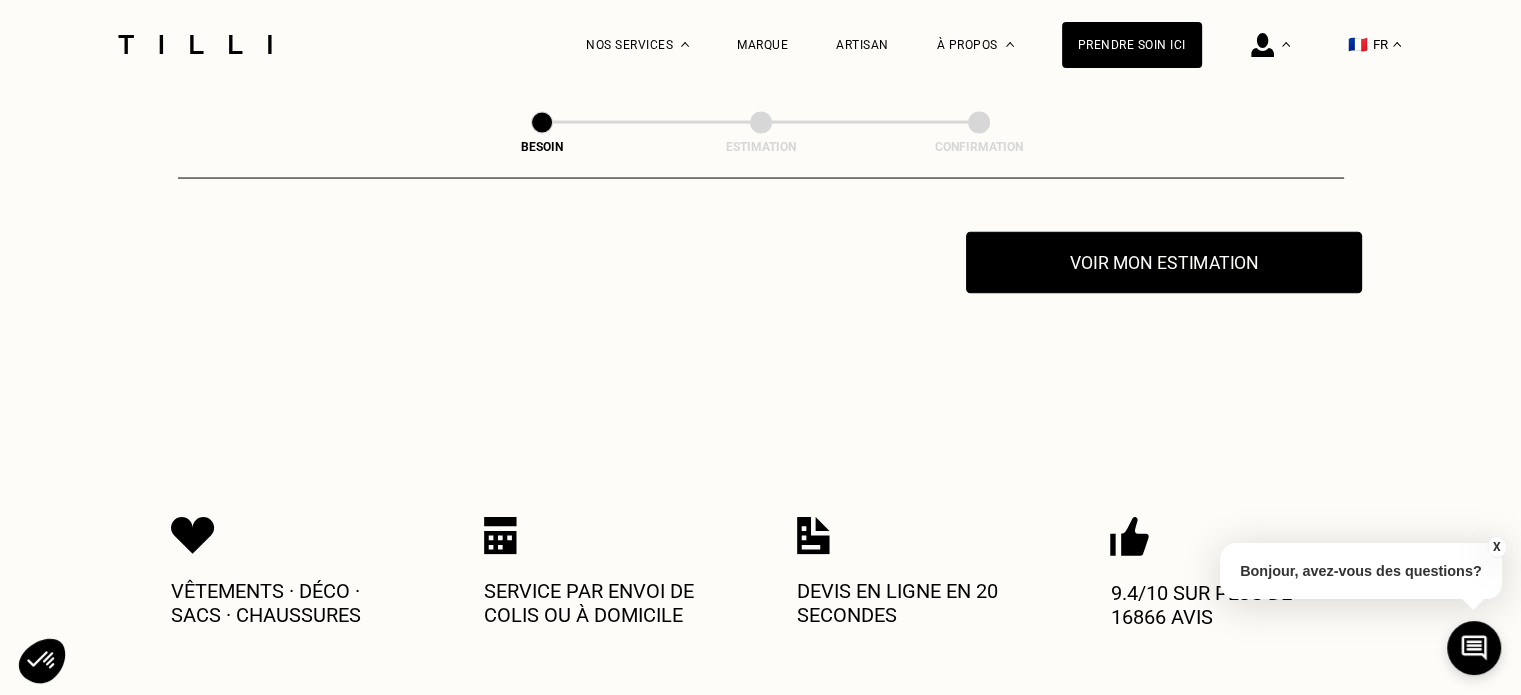 click on "Voir mon estimation" at bounding box center [1164, 263] 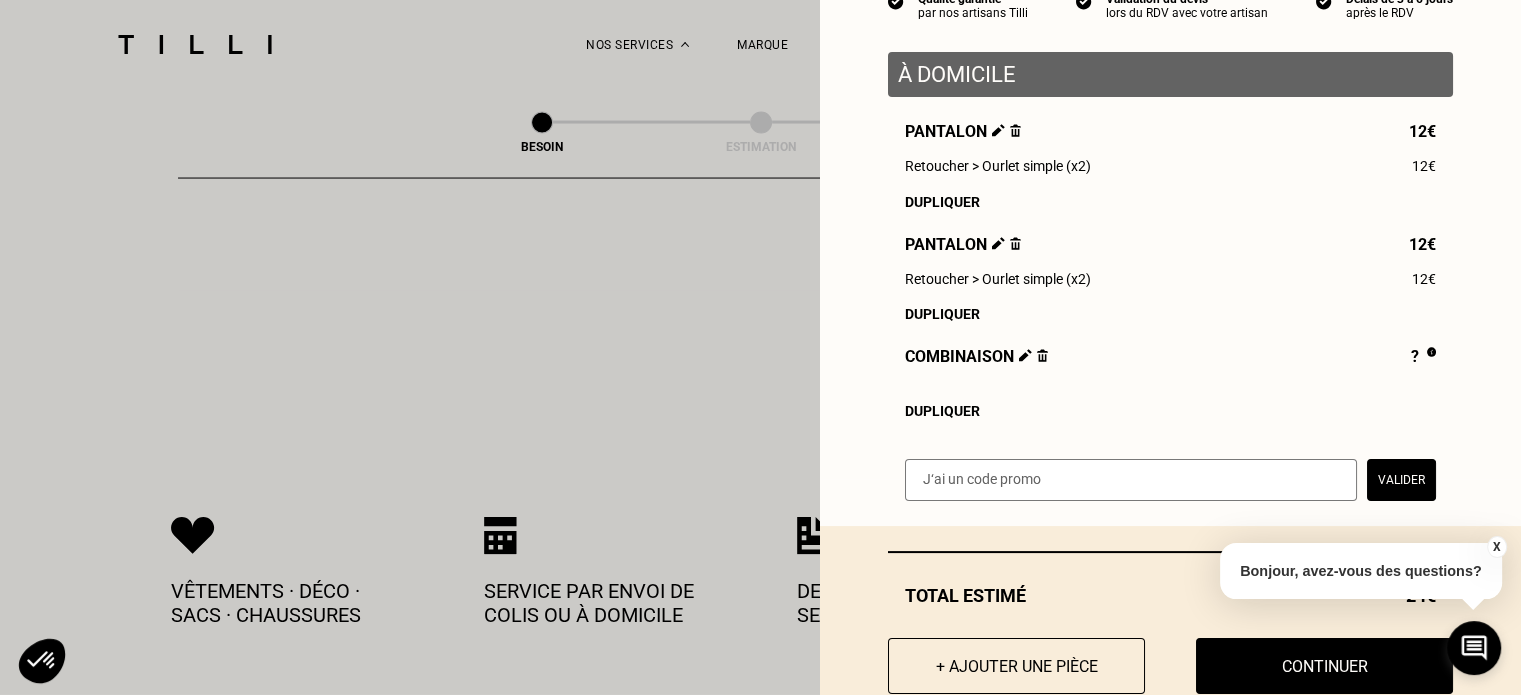 scroll, scrollTop: 274, scrollLeft: 0, axis: vertical 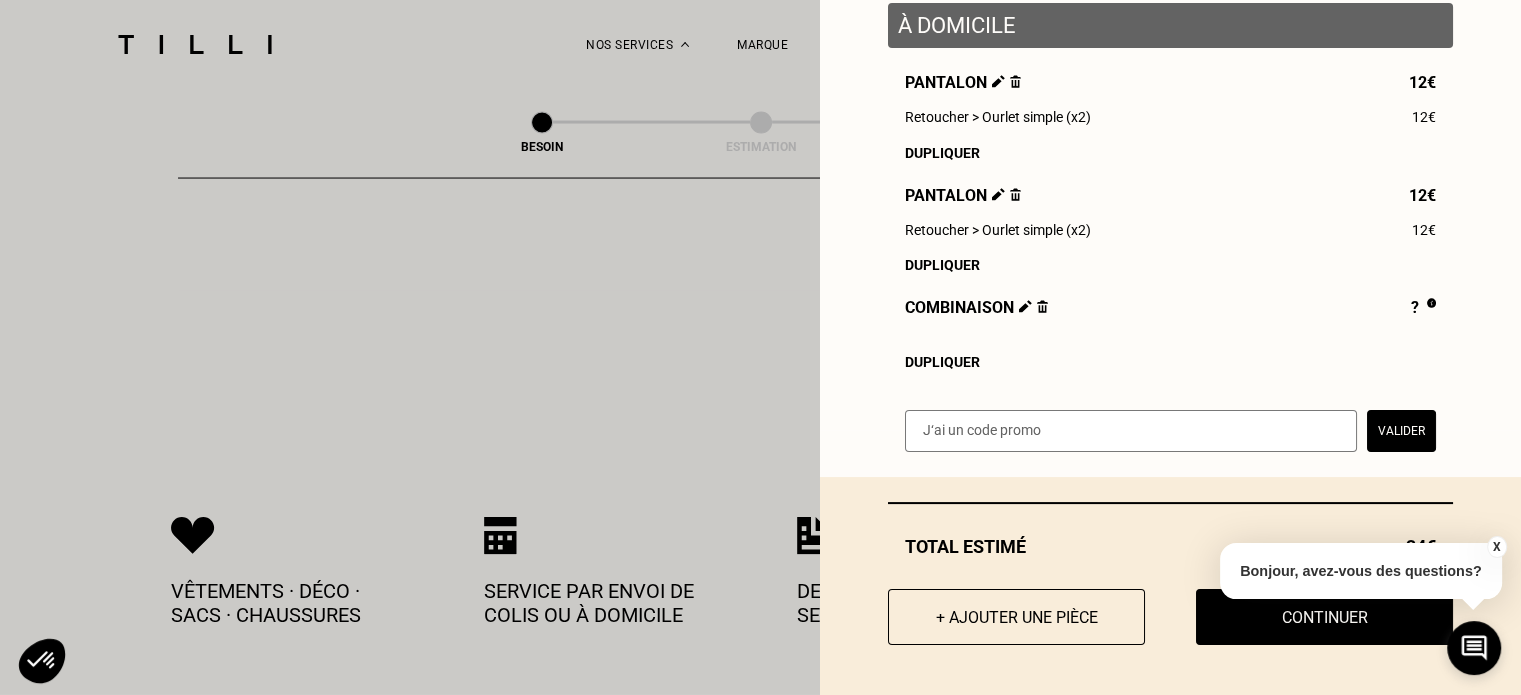 drag, startPoint x: 963, startPoint y: 616, endPoint x: 950, endPoint y: 599, distance: 21.400934 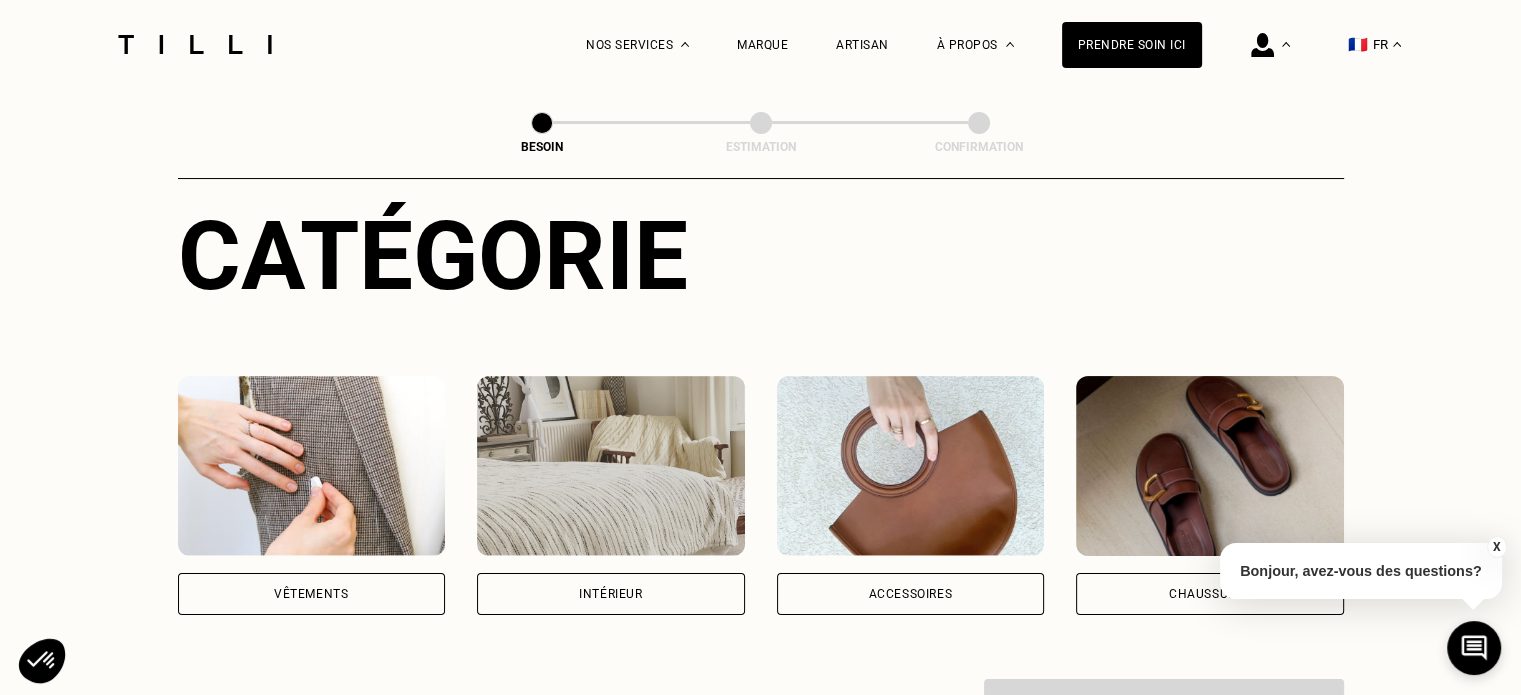 scroll, scrollTop: 480, scrollLeft: 0, axis: vertical 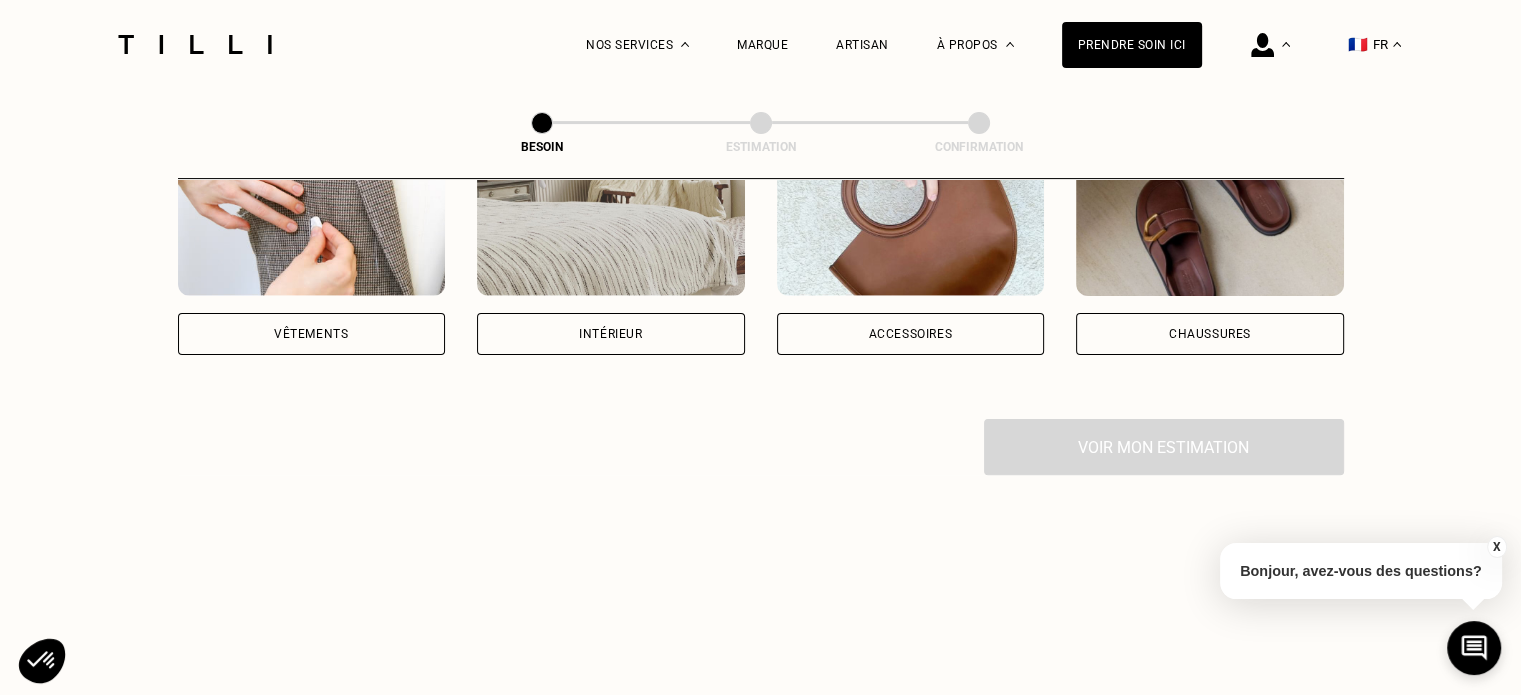 drag, startPoint x: 281, startPoint y: 320, endPoint x: 280, endPoint y: 306, distance: 14.035668 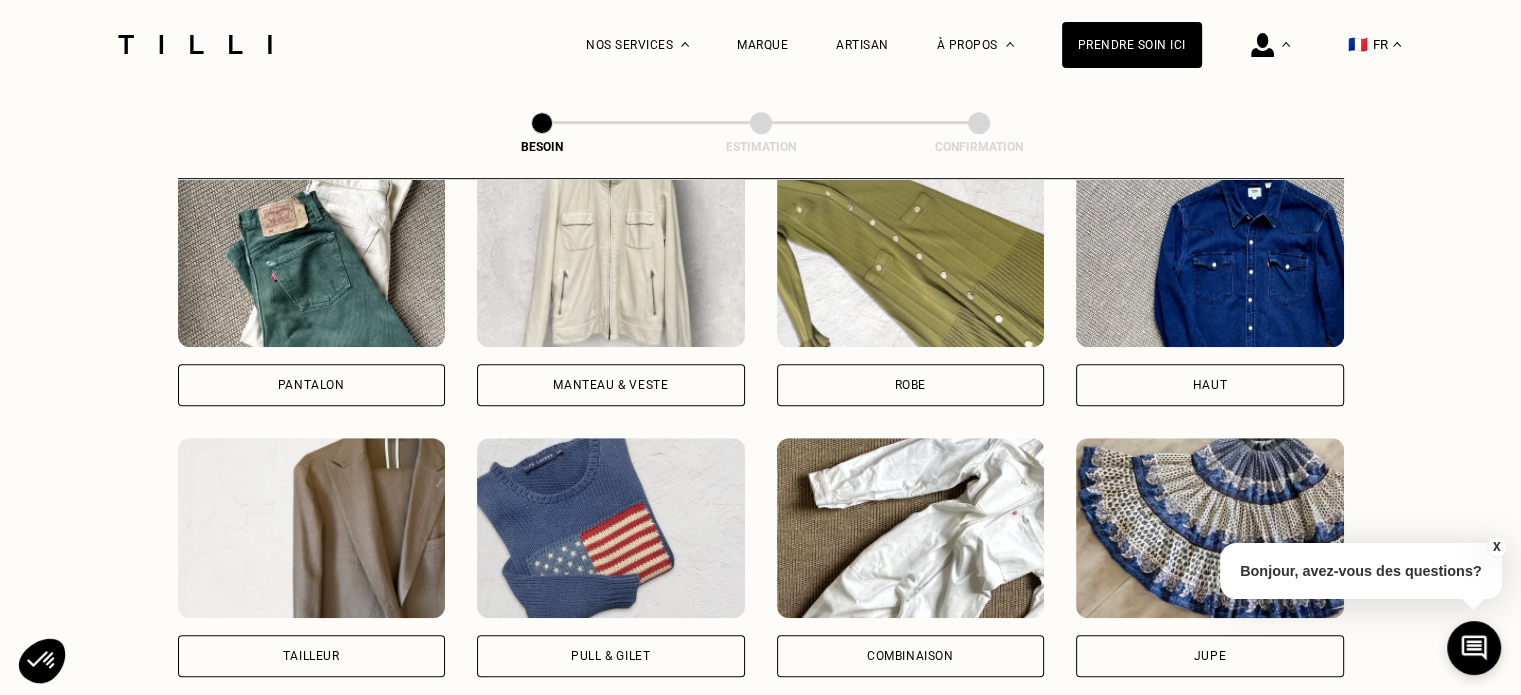 scroll, scrollTop: 1012, scrollLeft: 0, axis: vertical 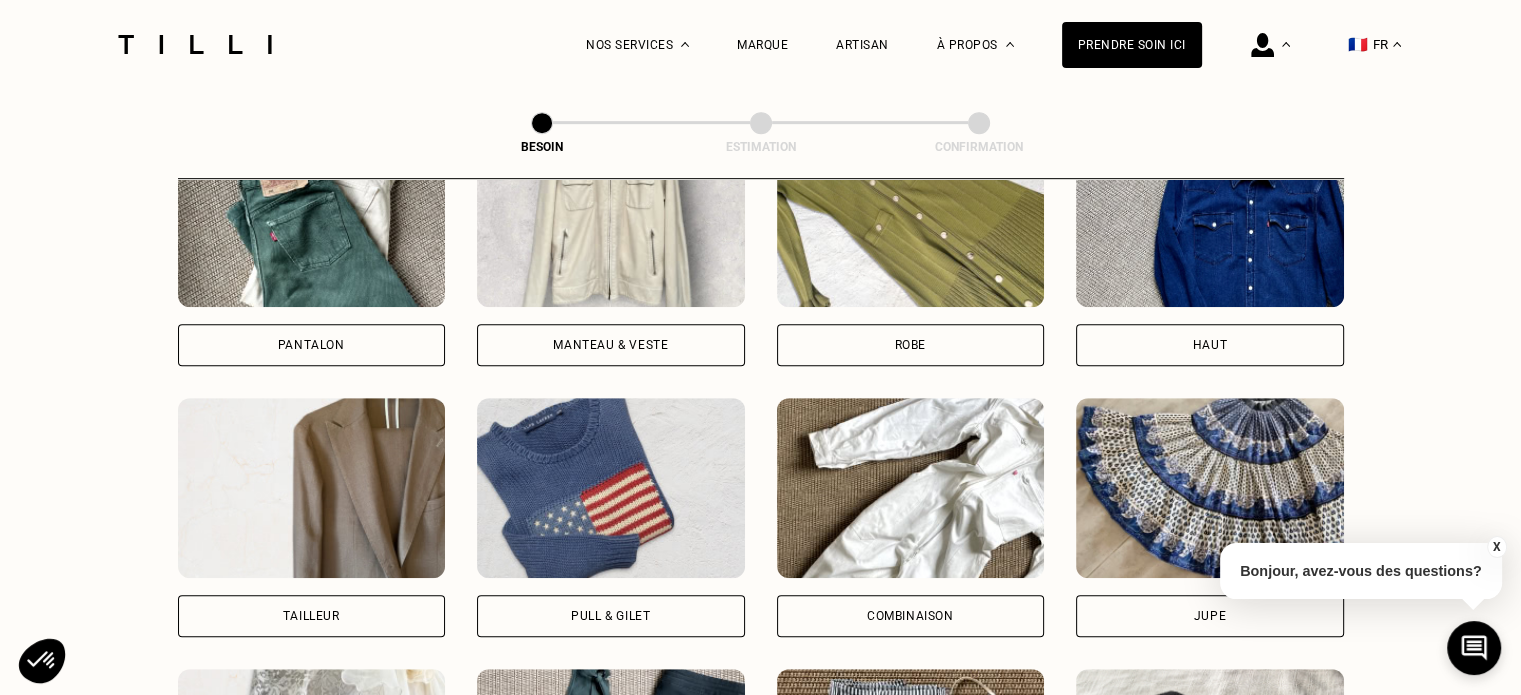 click on "Robe" at bounding box center (911, 345) 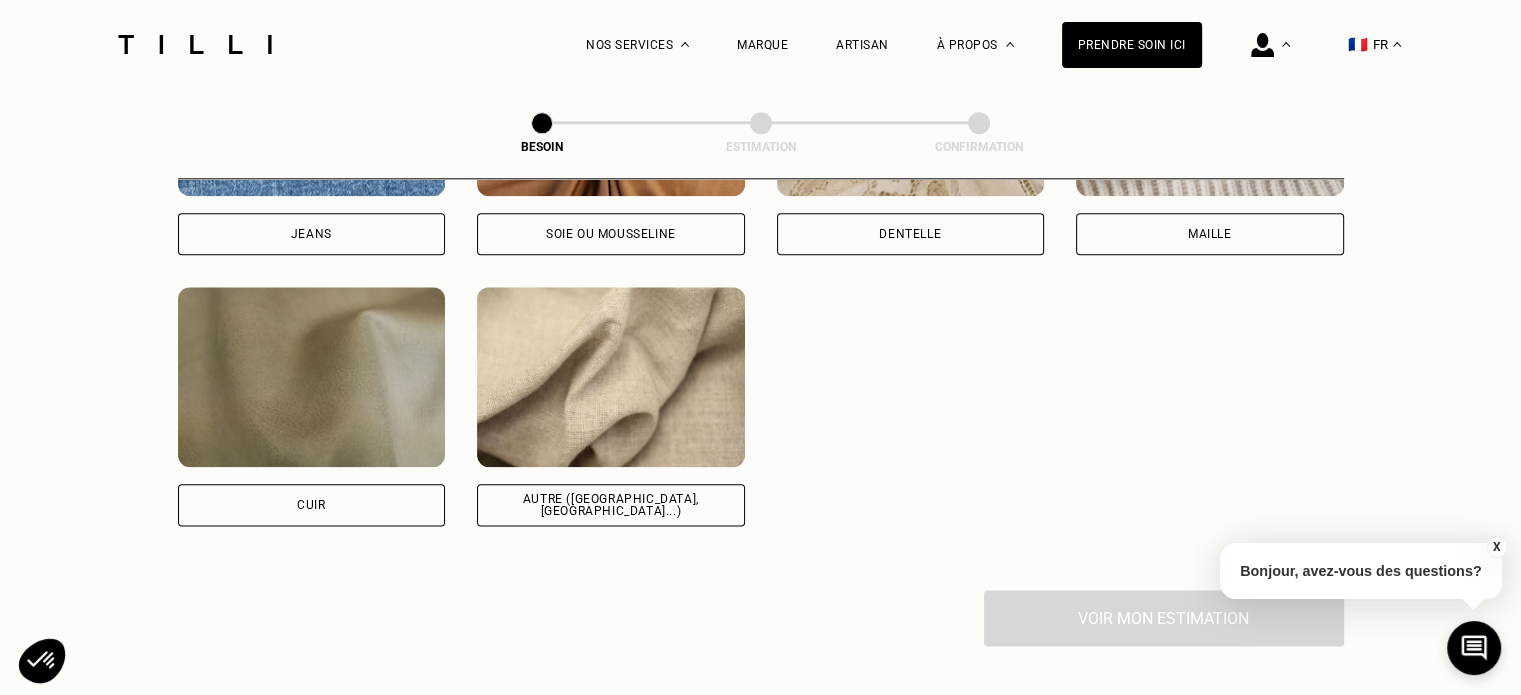 scroll, scrollTop: 2339, scrollLeft: 0, axis: vertical 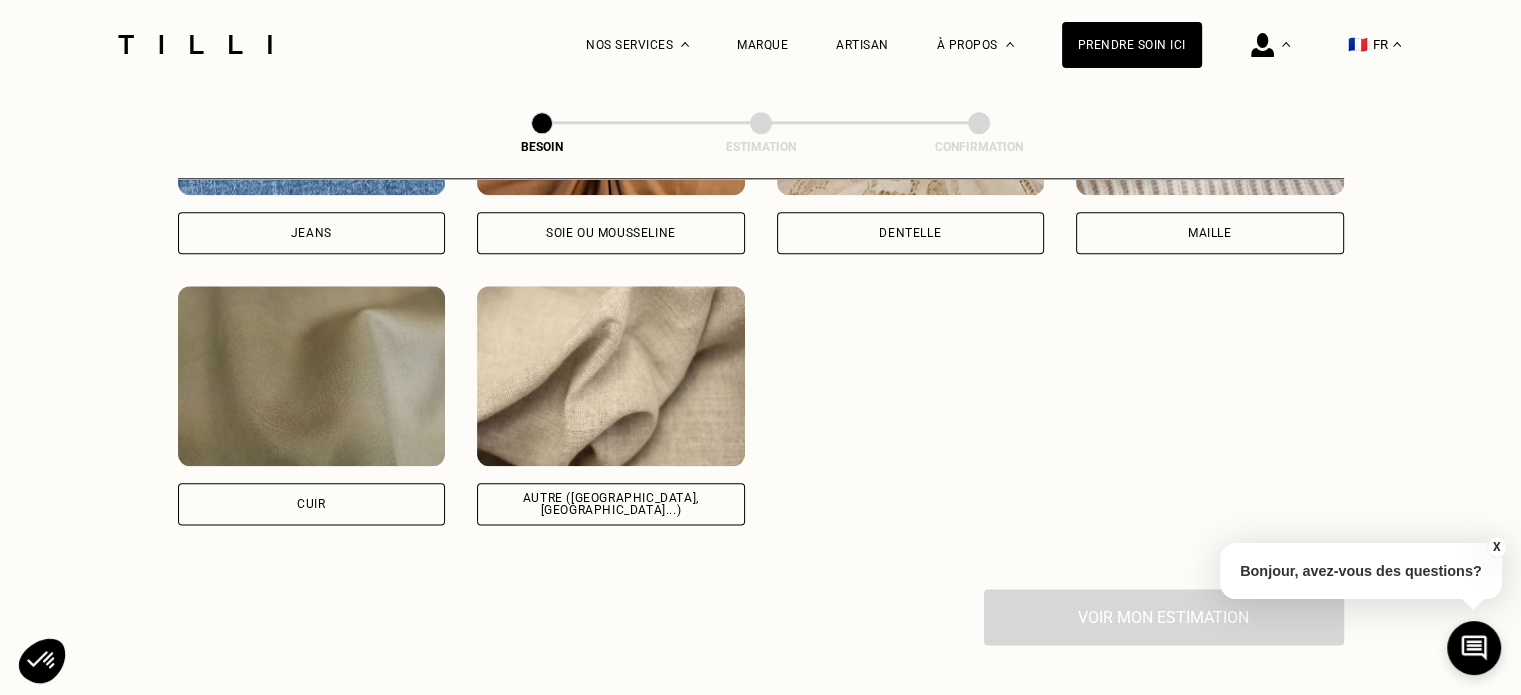 click on "Autre ([GEOGRAPHIC_DATA], [GEOGRAPHIC_DATA]...)" at bounding box center (611, 504) 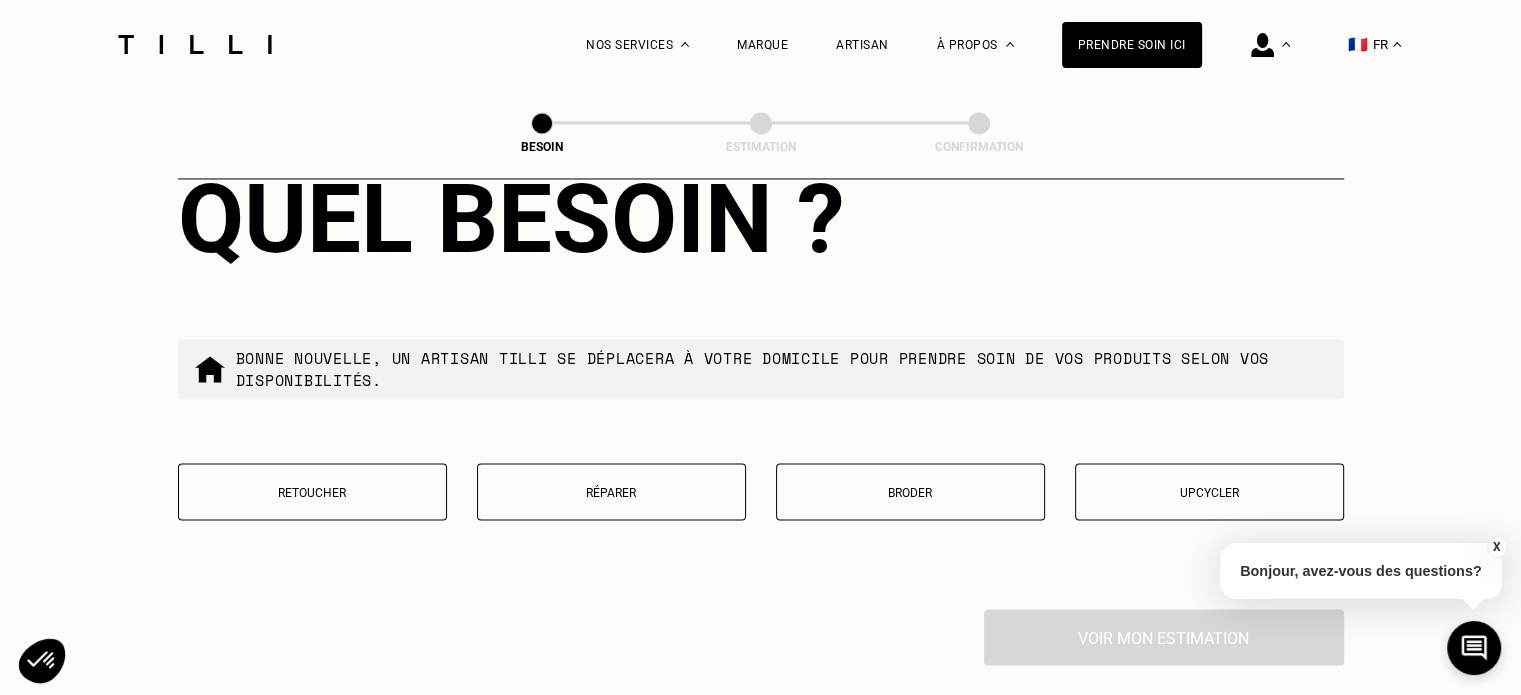 scroll, scrollTop: 3326, scrollLeft: 0, axis: vertical 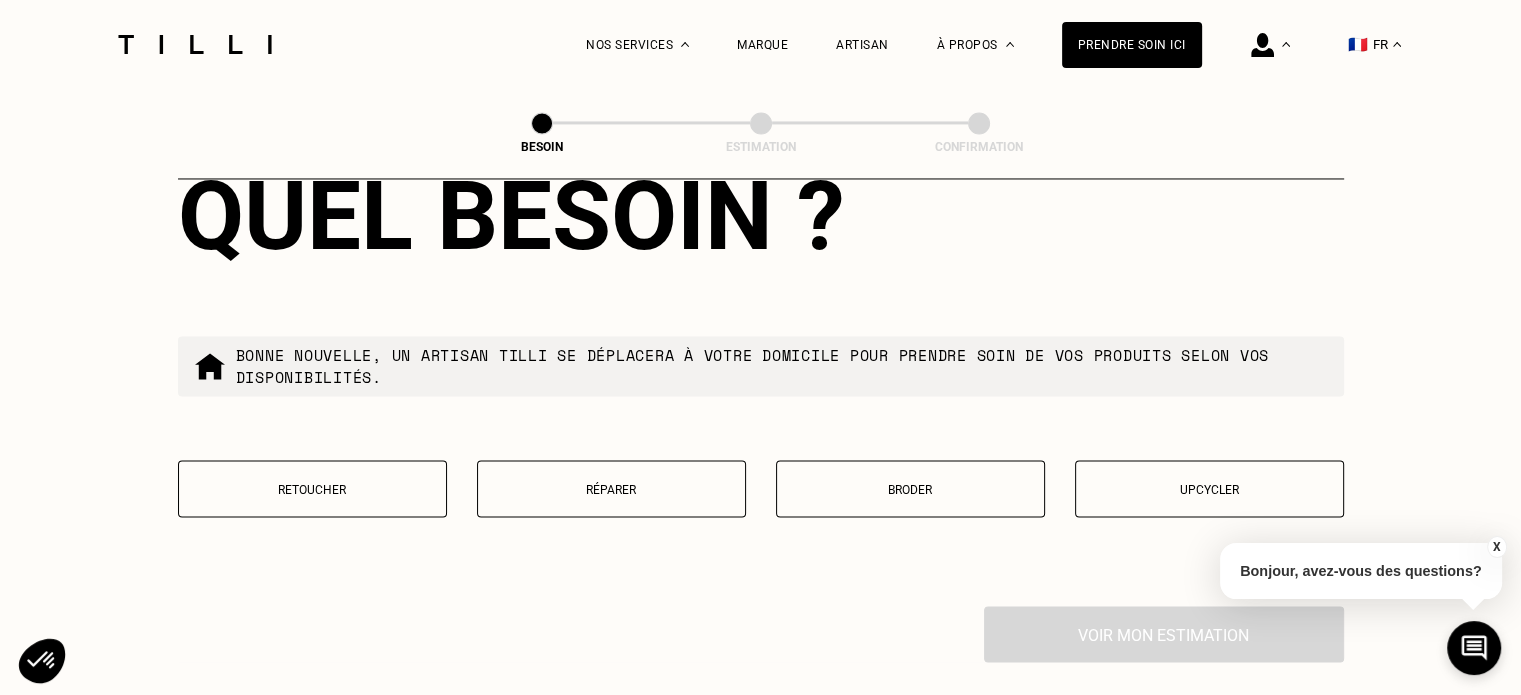 click on "Retoucher" at bounding box center (312, 489) 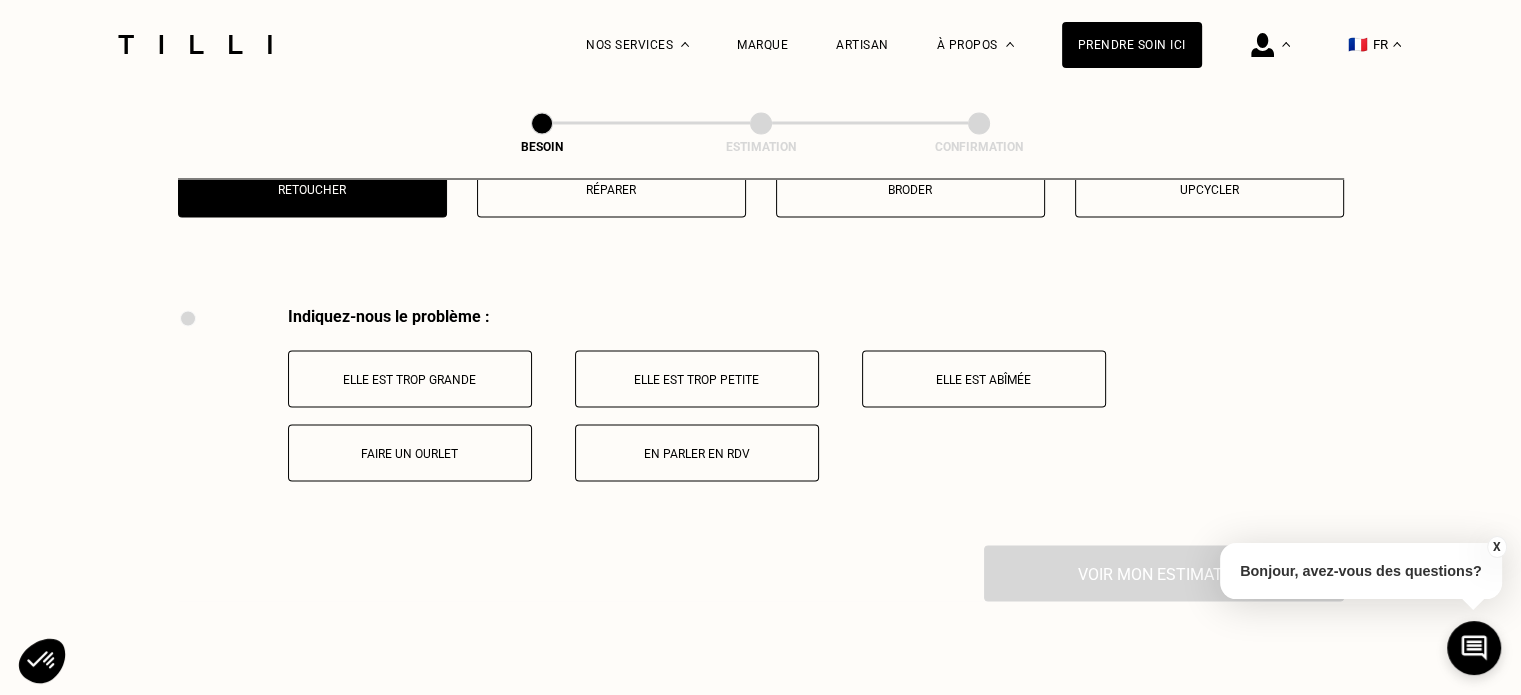scroll, scrollTop: 3697, scrollLeft: 0, axis: vertical 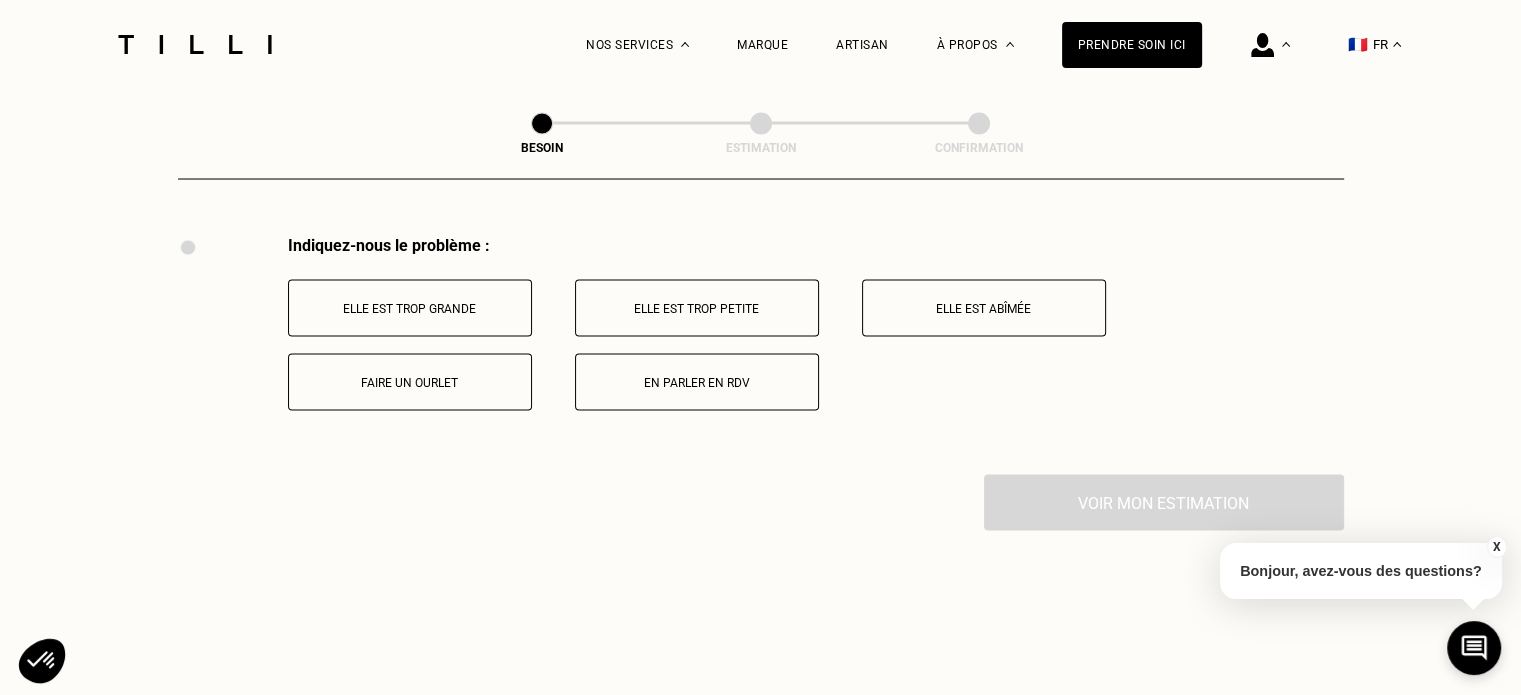 click on "En parler en RDV" at bounding box center [697, 382] 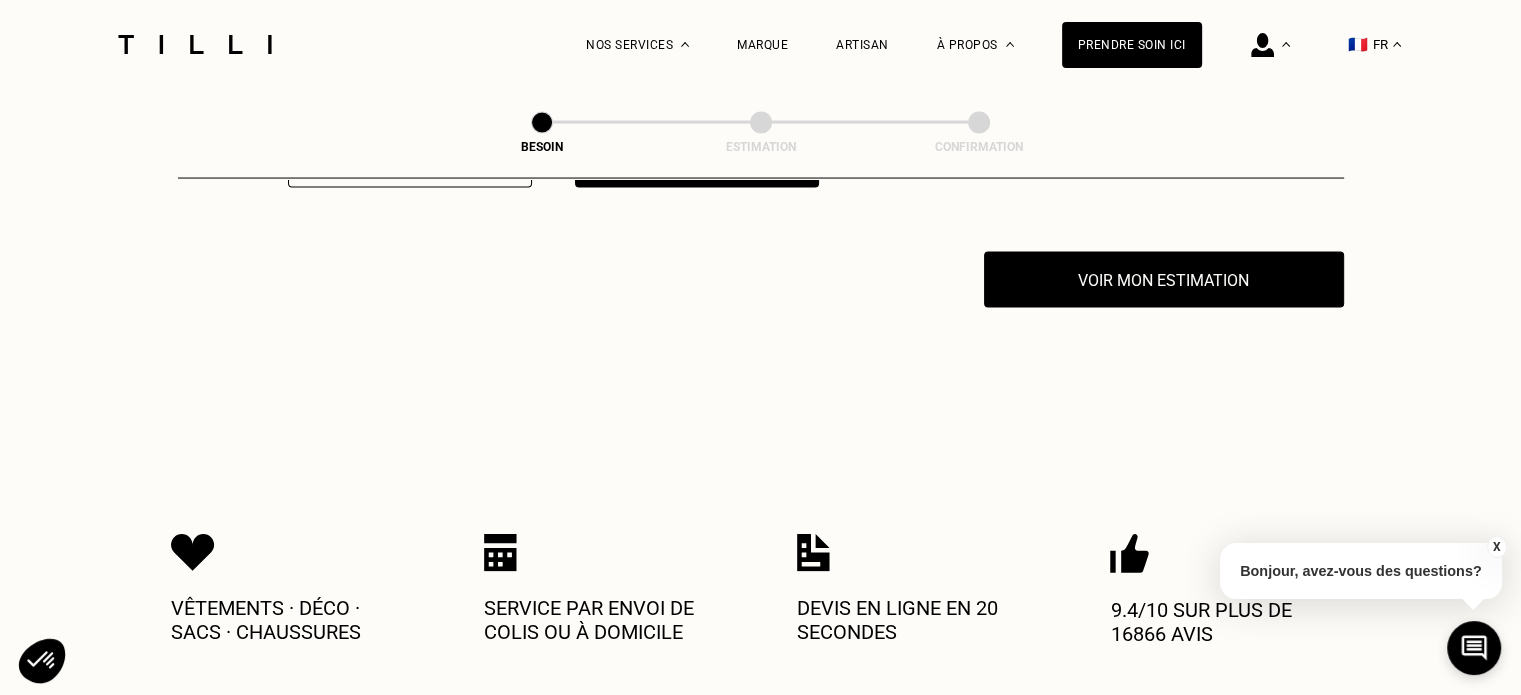 scroll, scrollTop: 3936, scrollLeft: 0, axis: vertical 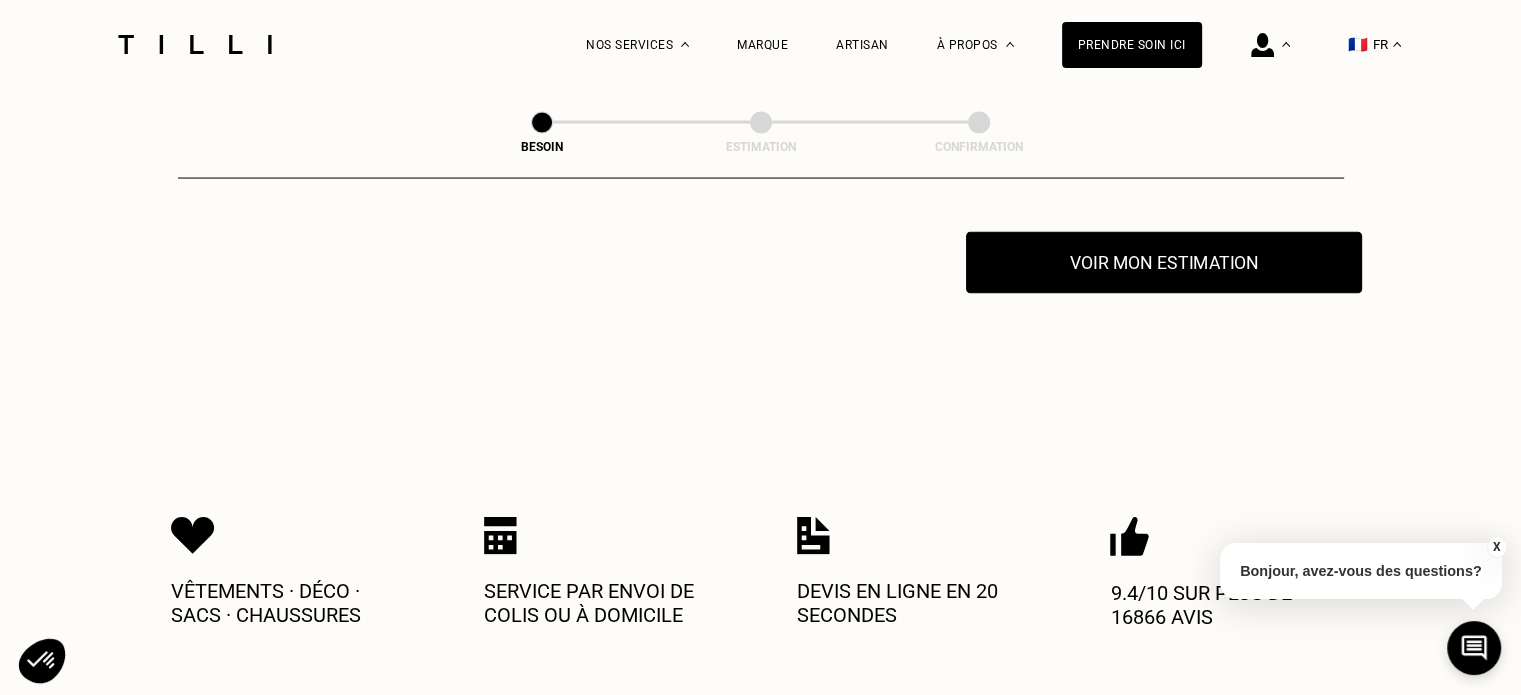 click on "Voir mon estimation" at bounding box center [1164, 263] 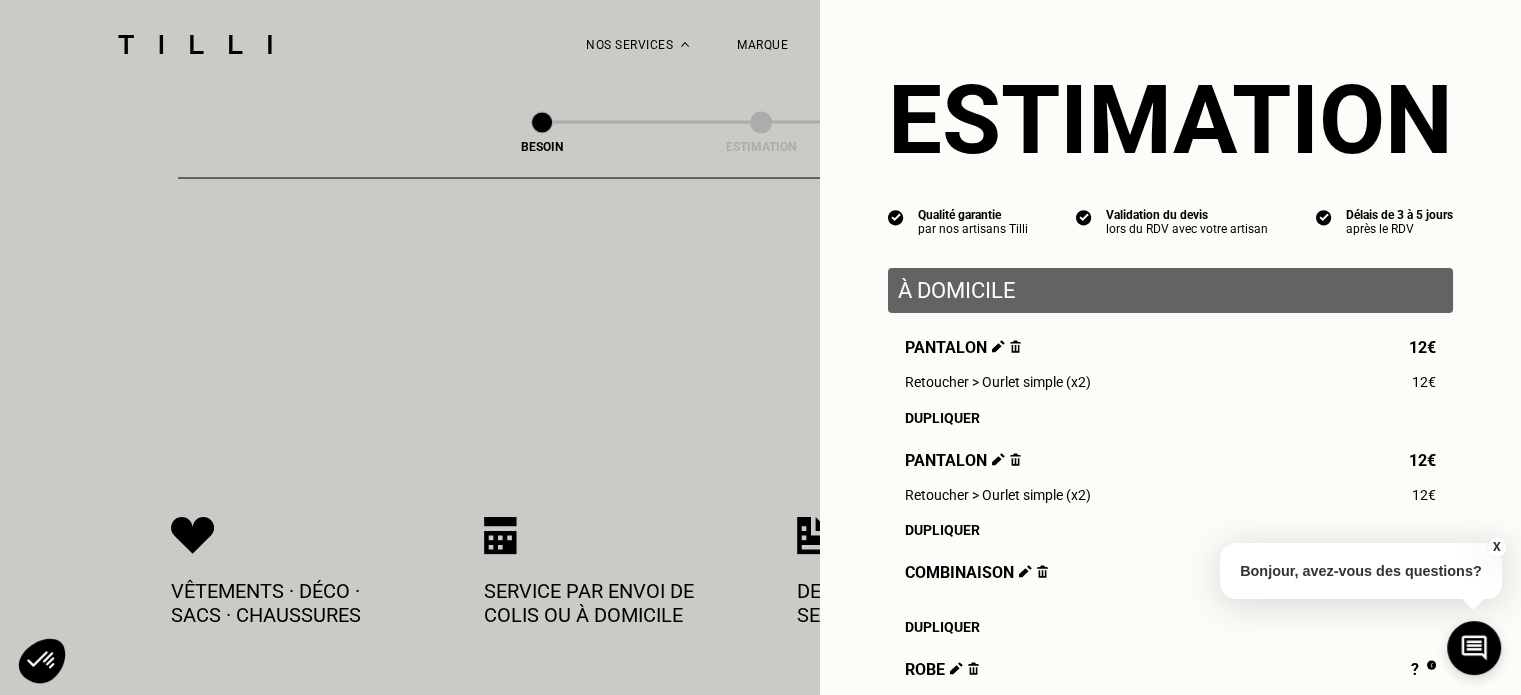 type 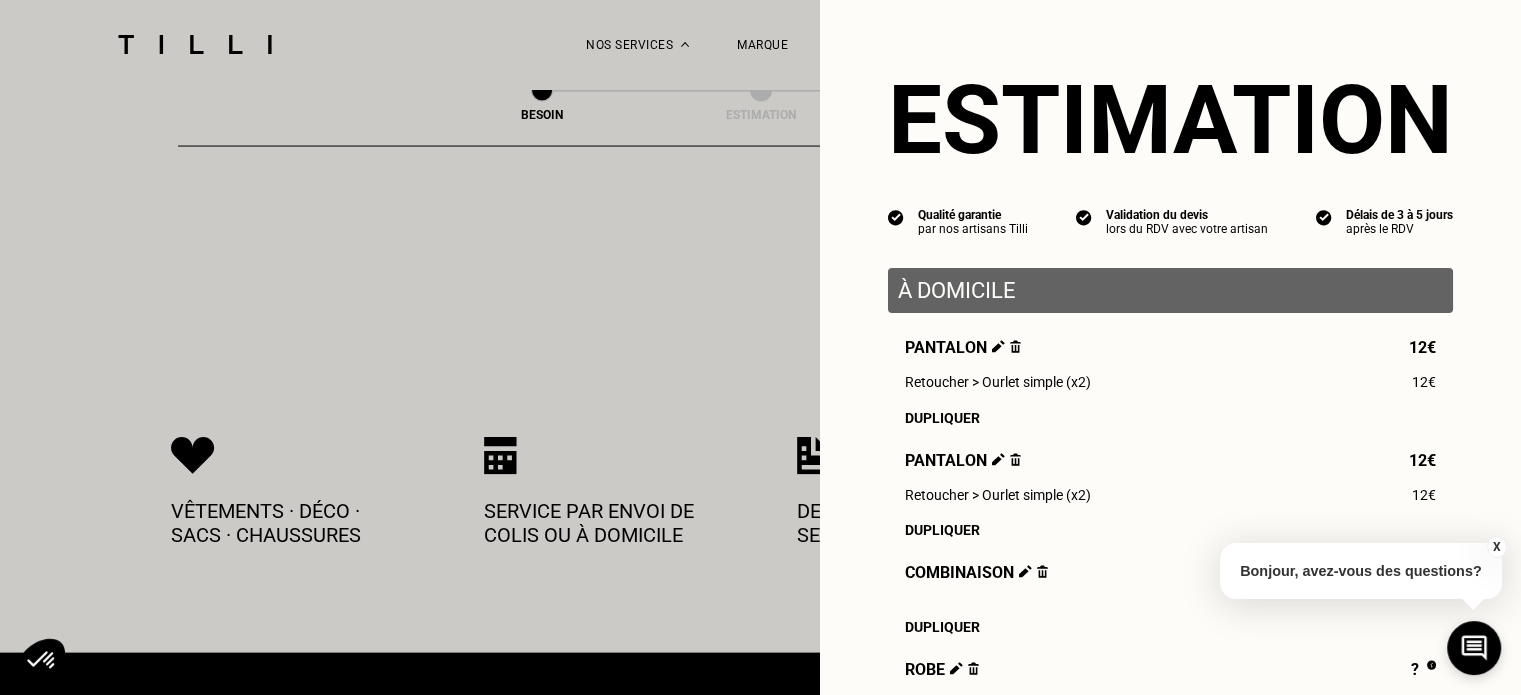scroll, scrollTop: 4056, scrollLeft: 0, axis: vertical 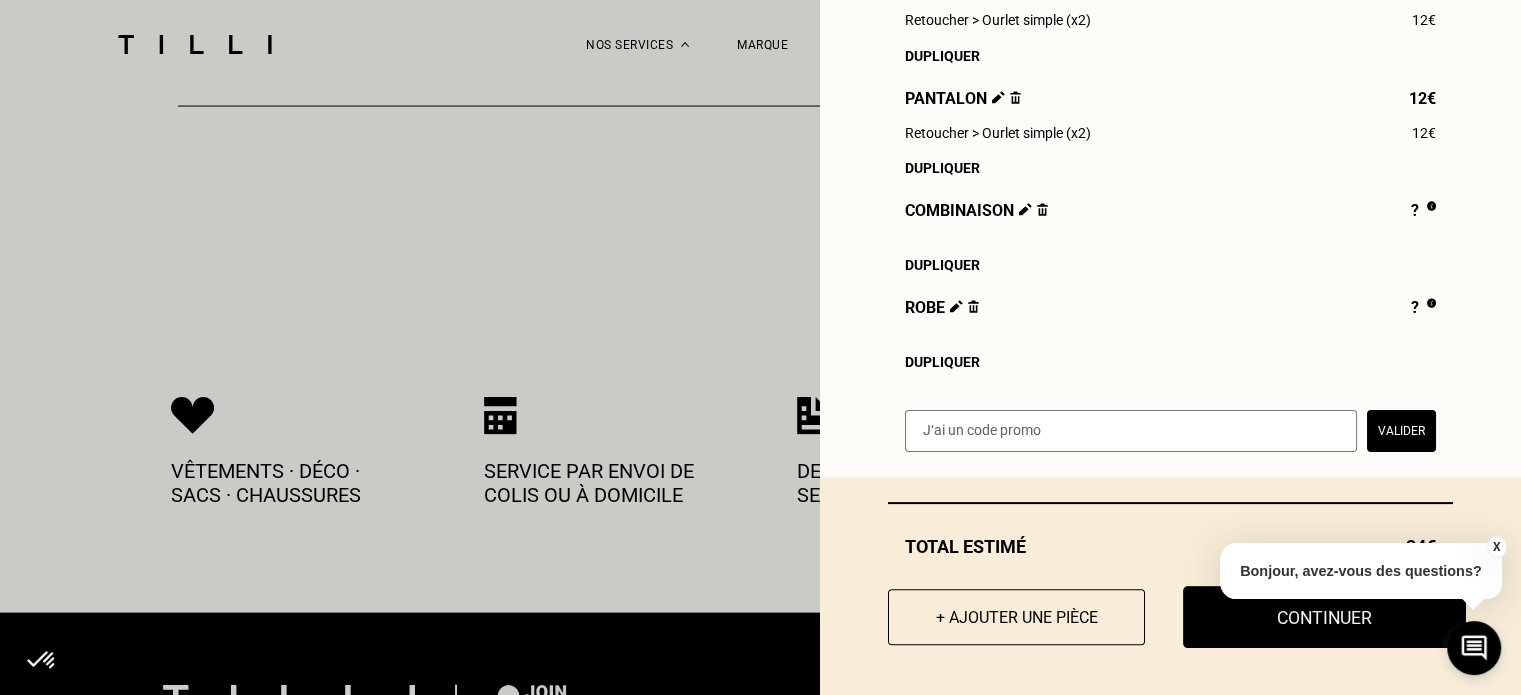 click on "Continuer" at bounding box center (1324, 617) 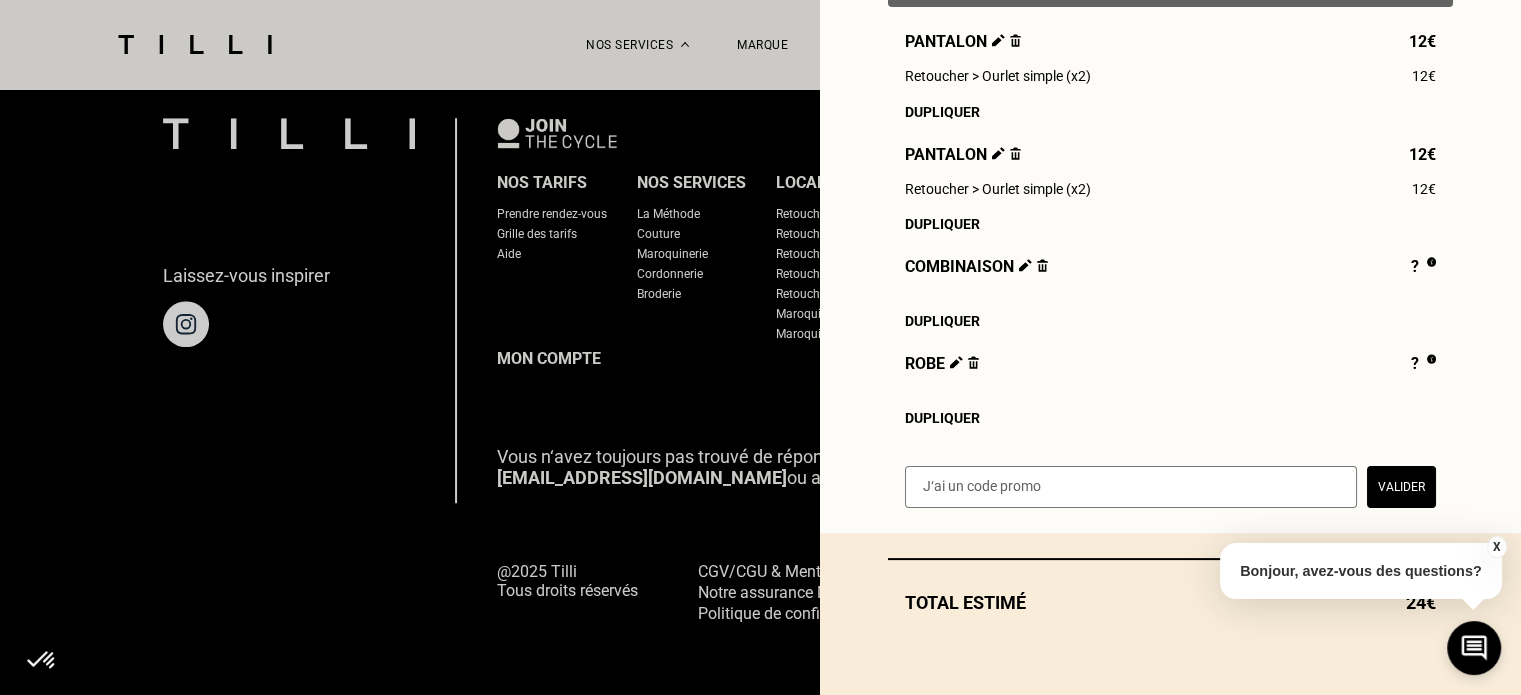 scroll, scrollTop: 1328, scrollLeft: 0, axis: vertical 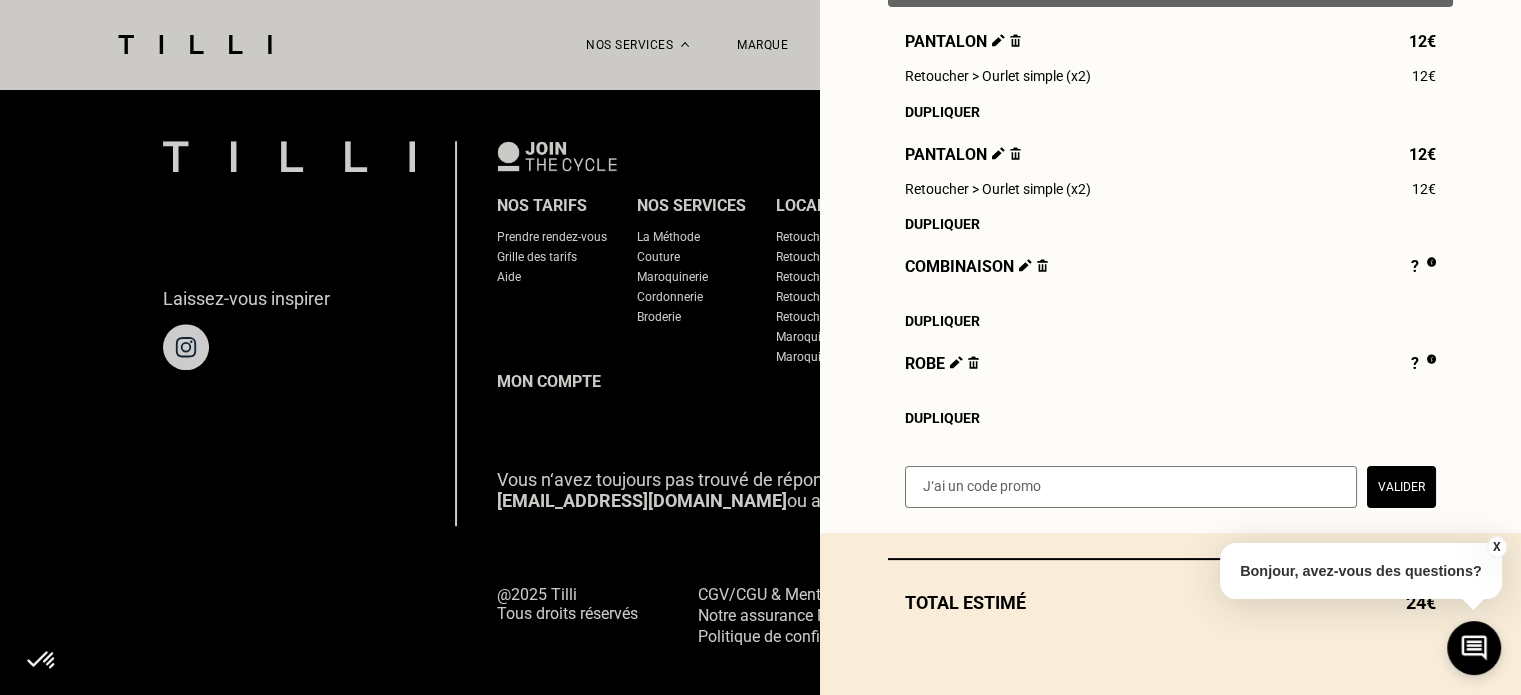 select on "FR" 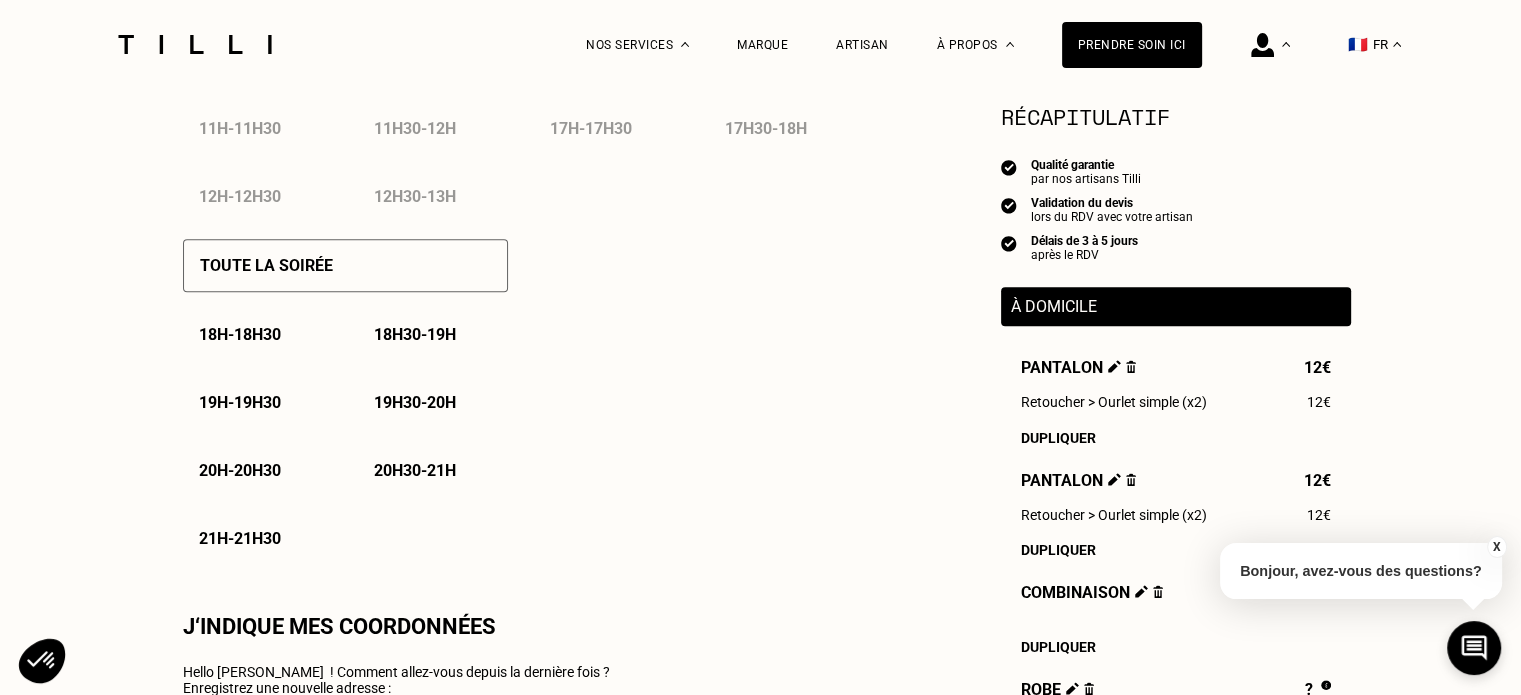 type on "06 80 31 06 84" 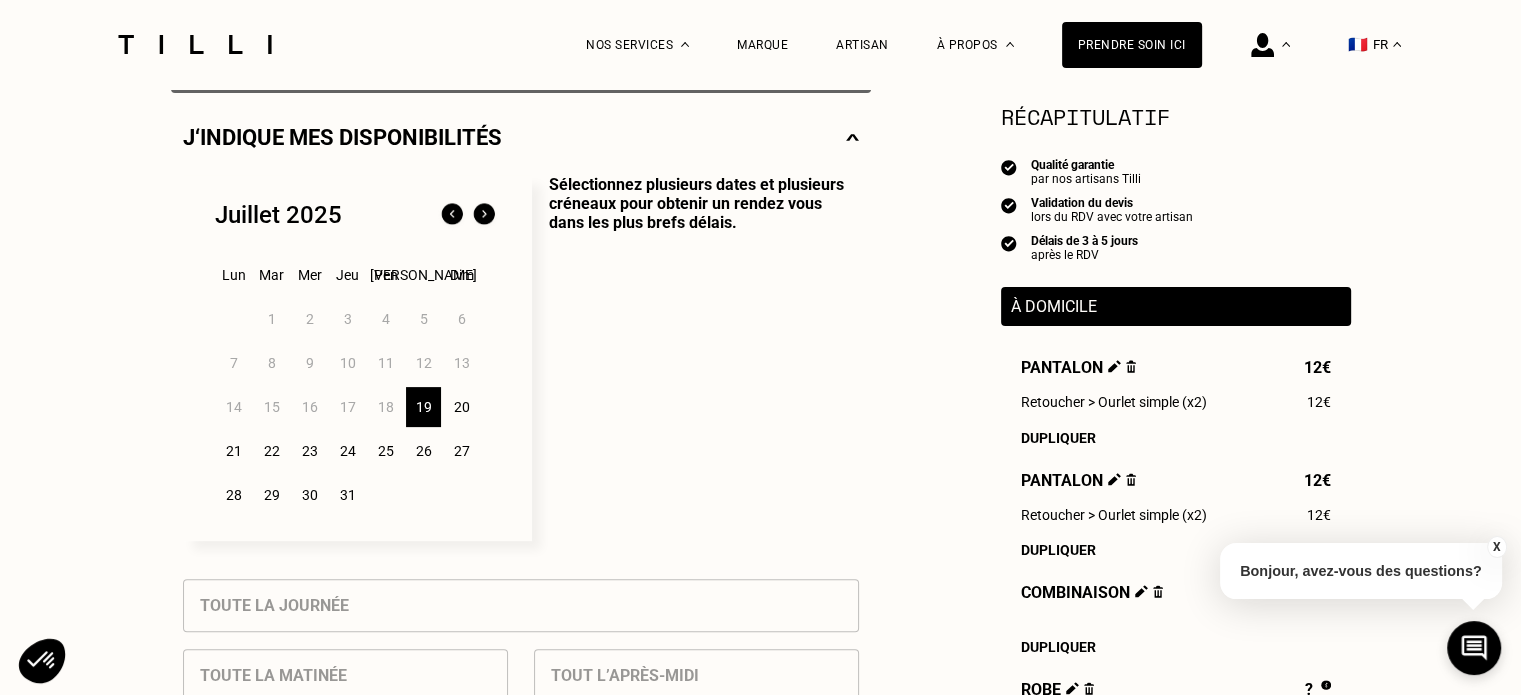 scroll, scrollTop: 480, scrollLeft: 0, axis: vertical 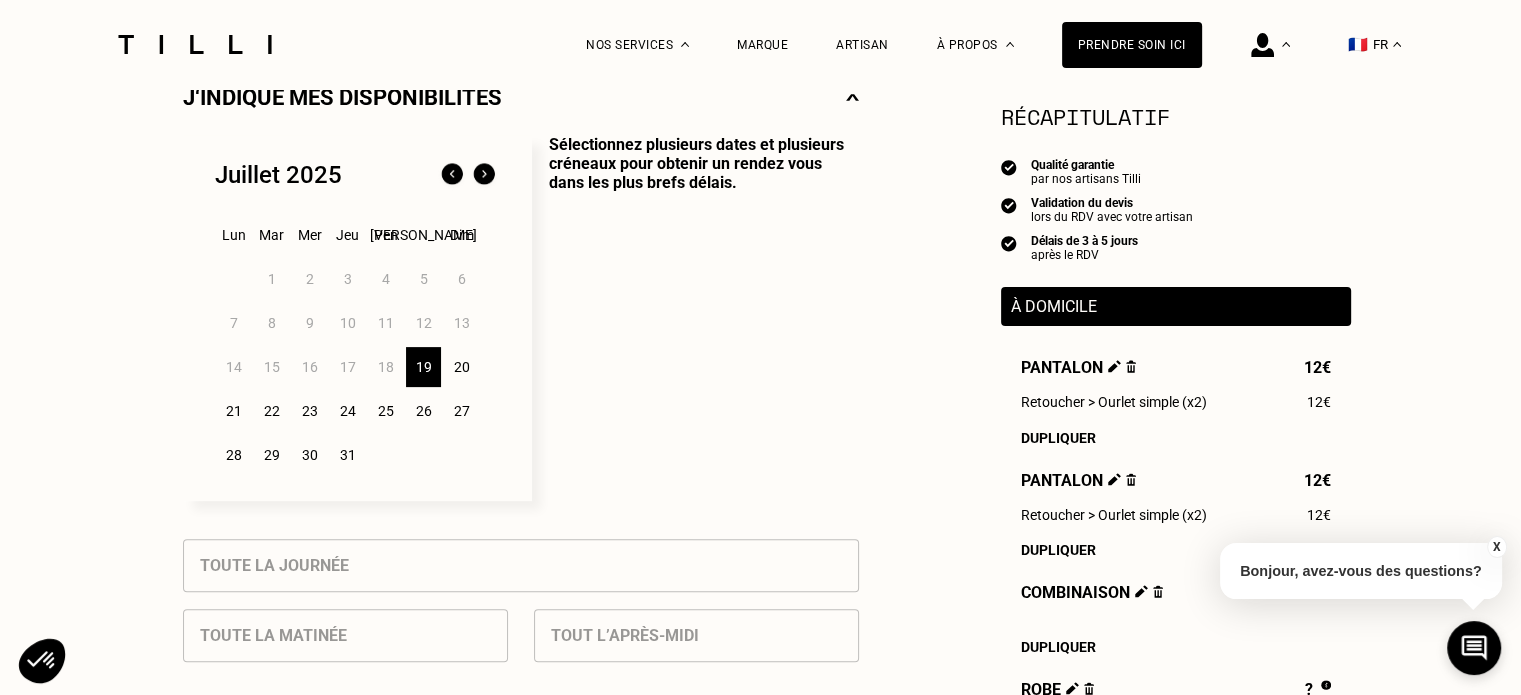 click on "22" at bounding box center [271, 411] 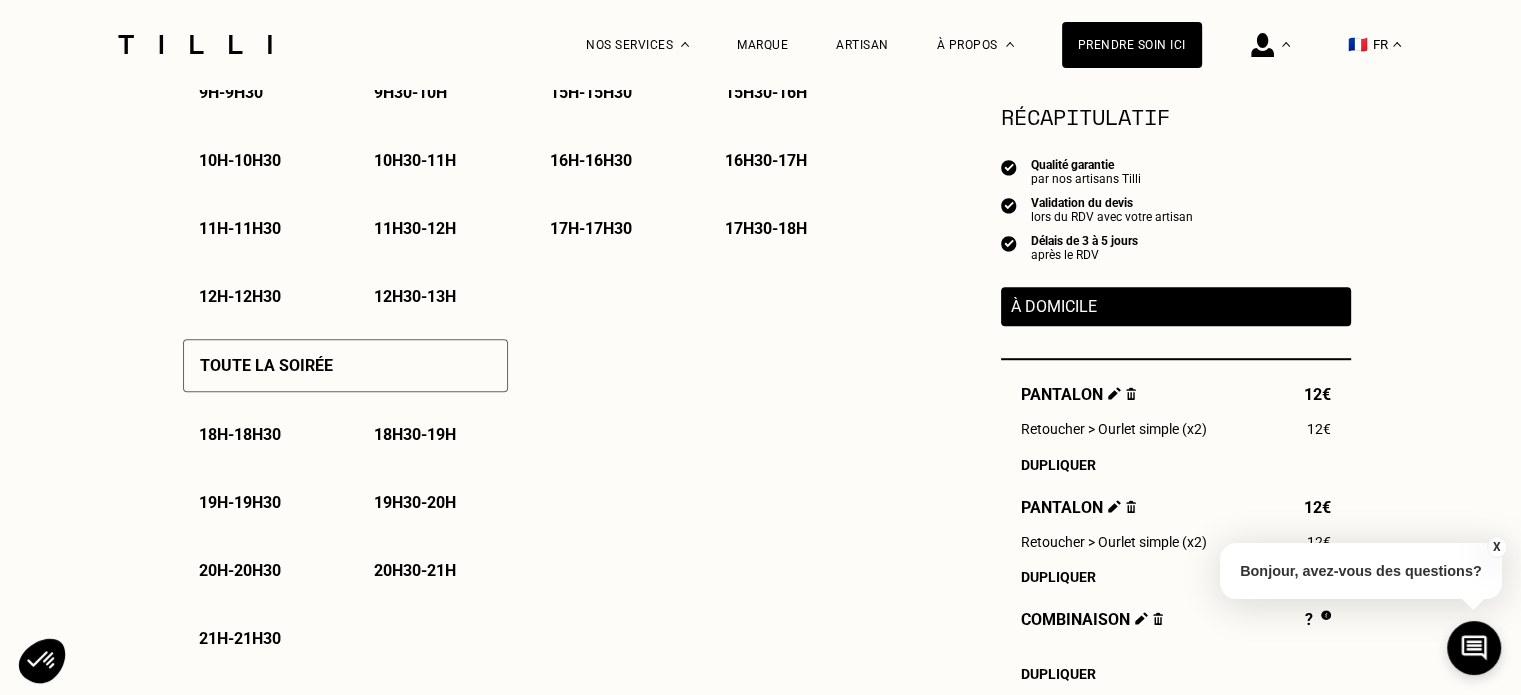 scroll, scrollTop: 1287, scrollLeft: 0, axis: vertical 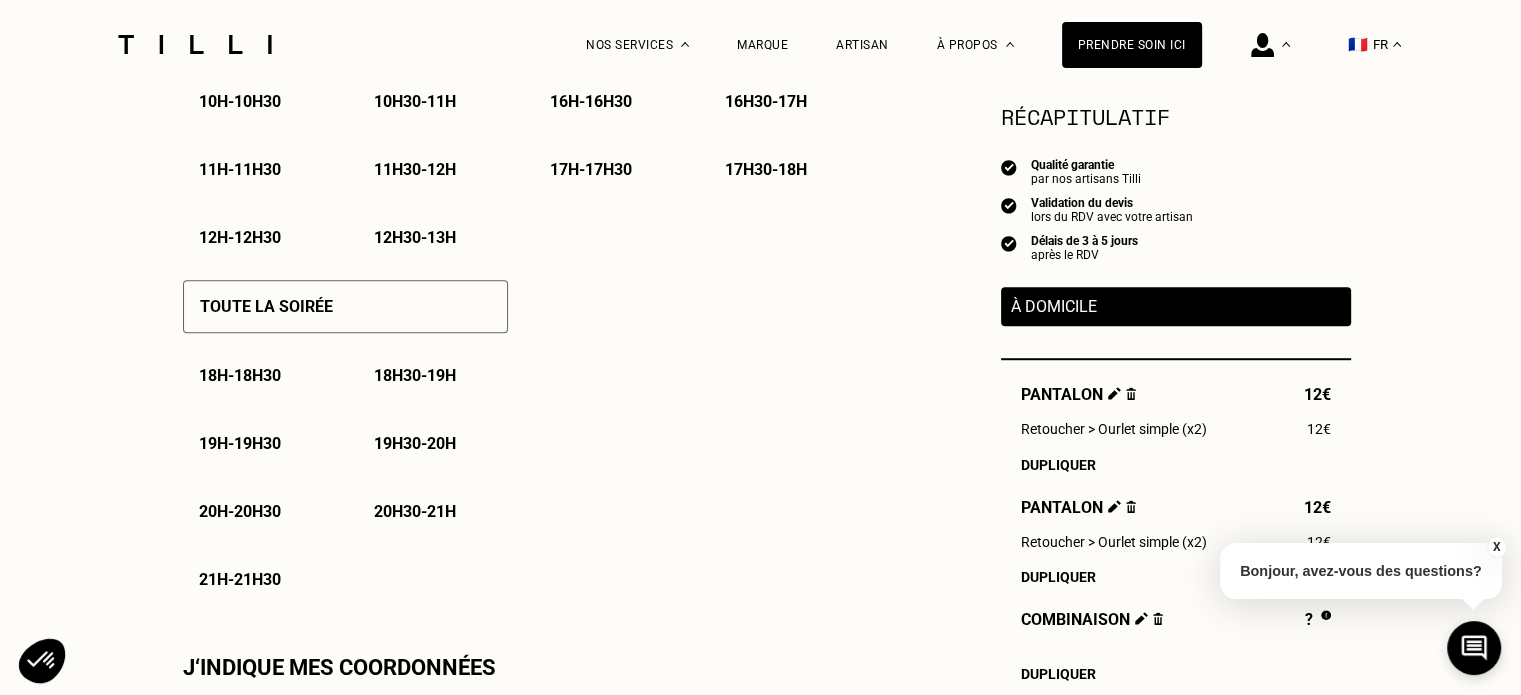 click on "19h  -  19h30" at bounding box center [240, 443] 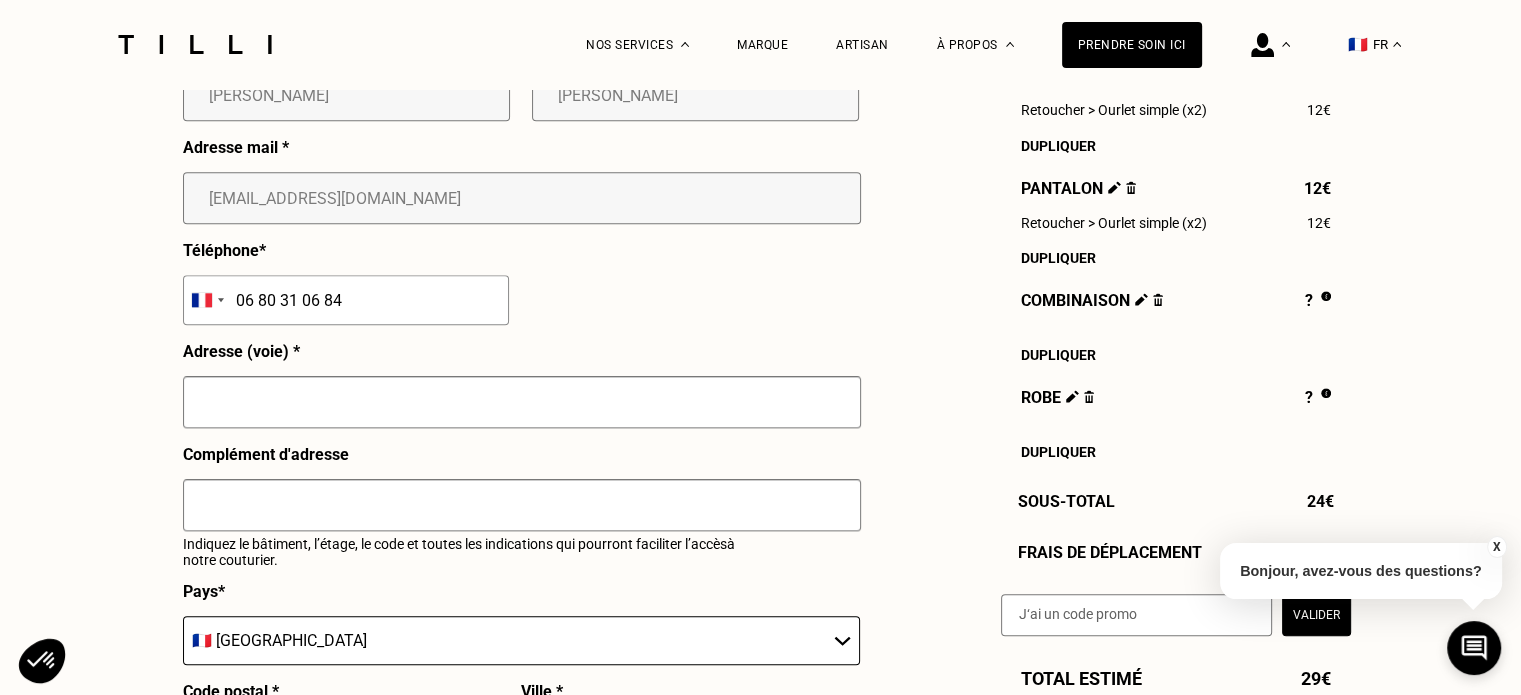 scroll, scrollTop: 2007, scrollLeft: 0, axis: vertical 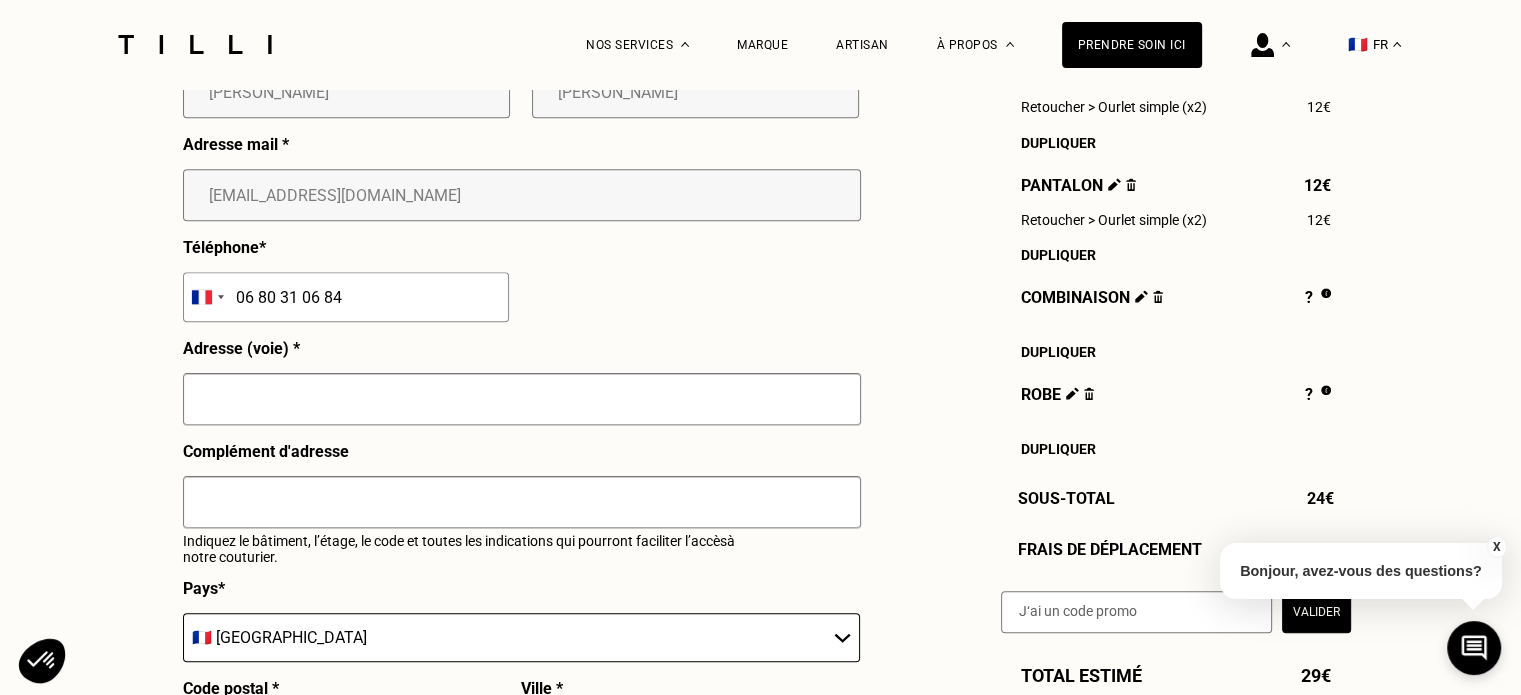 click at bounding box center (522, 399) 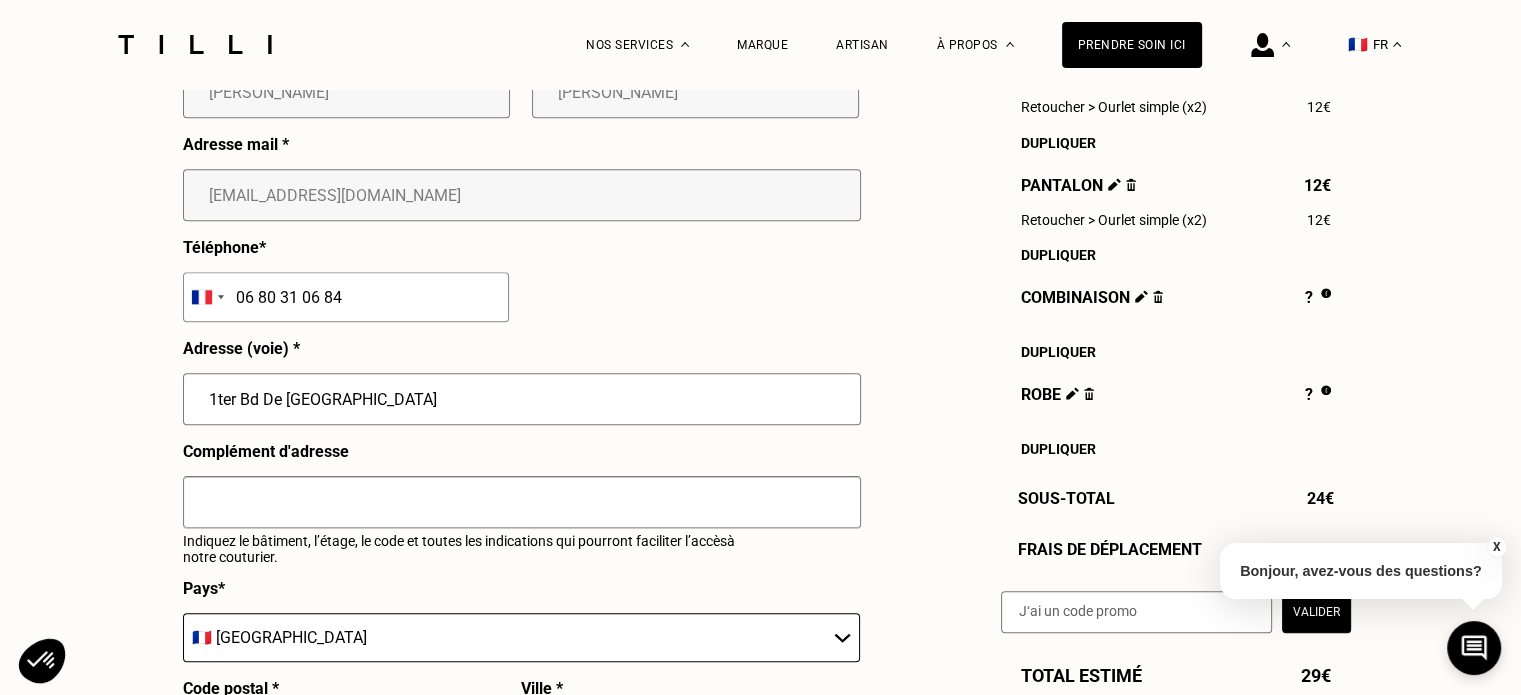type on "[GEOGRAPHIC_DATA]" 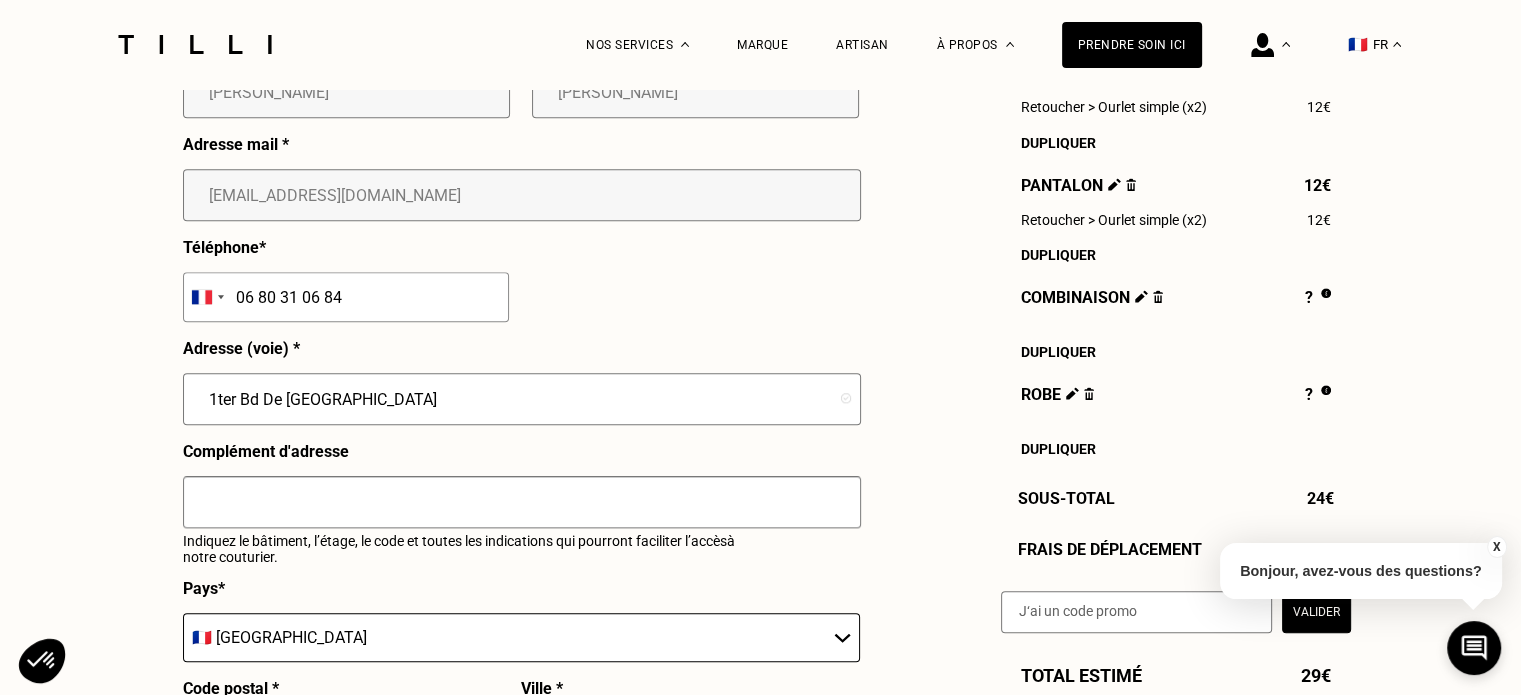 drag, startPoint x: 145, startPoint y: 472, endPoint x: 104, endPoint y: 499, distance: 49.09175 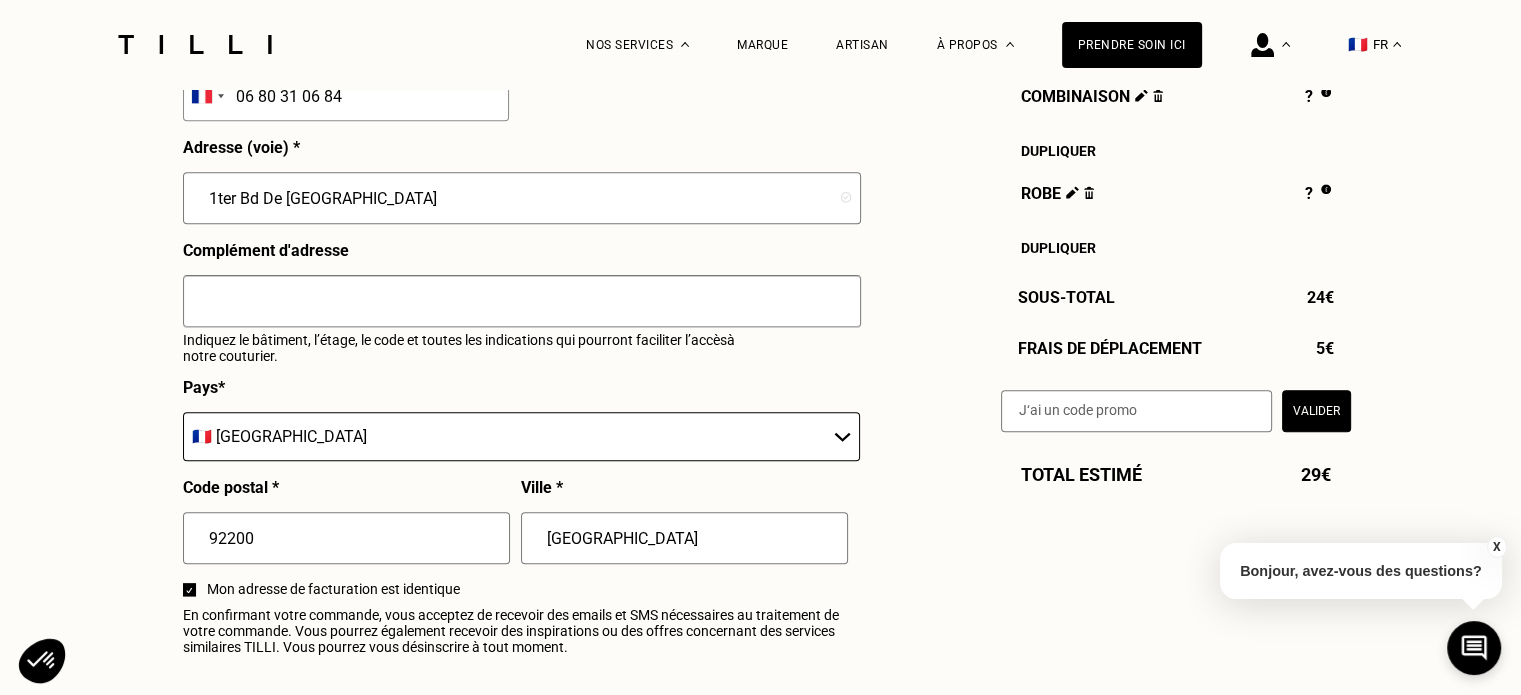 scroll, scrollTop: 2207, scrollLeft: 0, axis: vertical 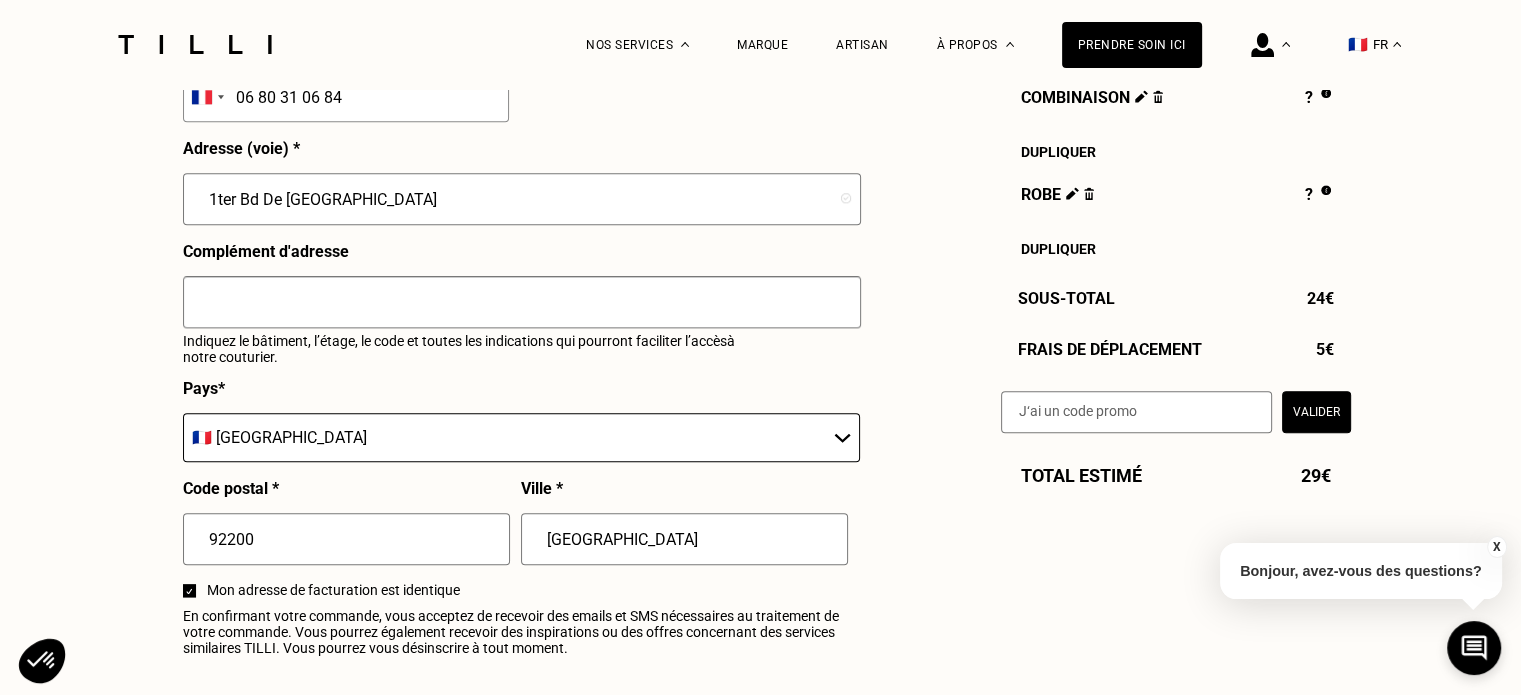 click at bounding box center [522, 302] 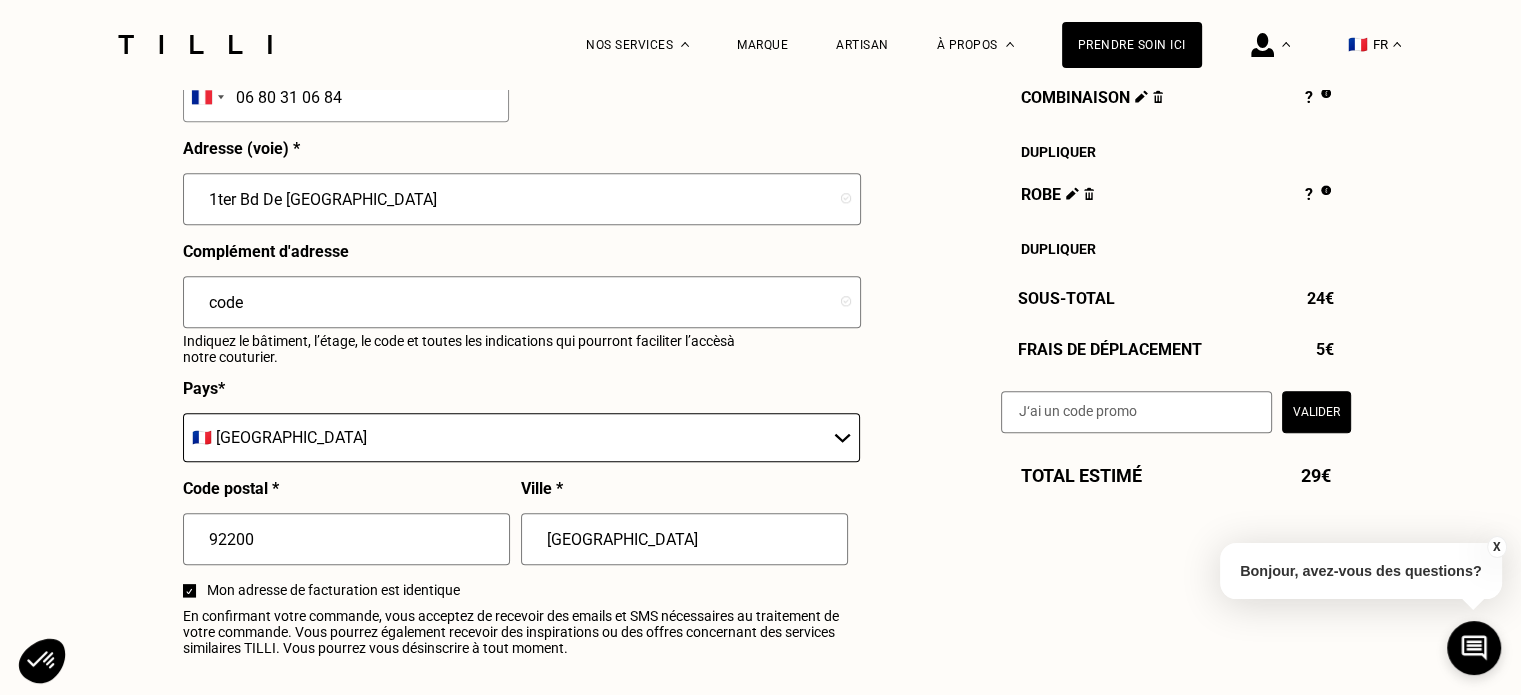 drag, startPoint x: 290, startPoint y: 303, endPoint x: 238, endPoint y: 316, distance: 53.600372 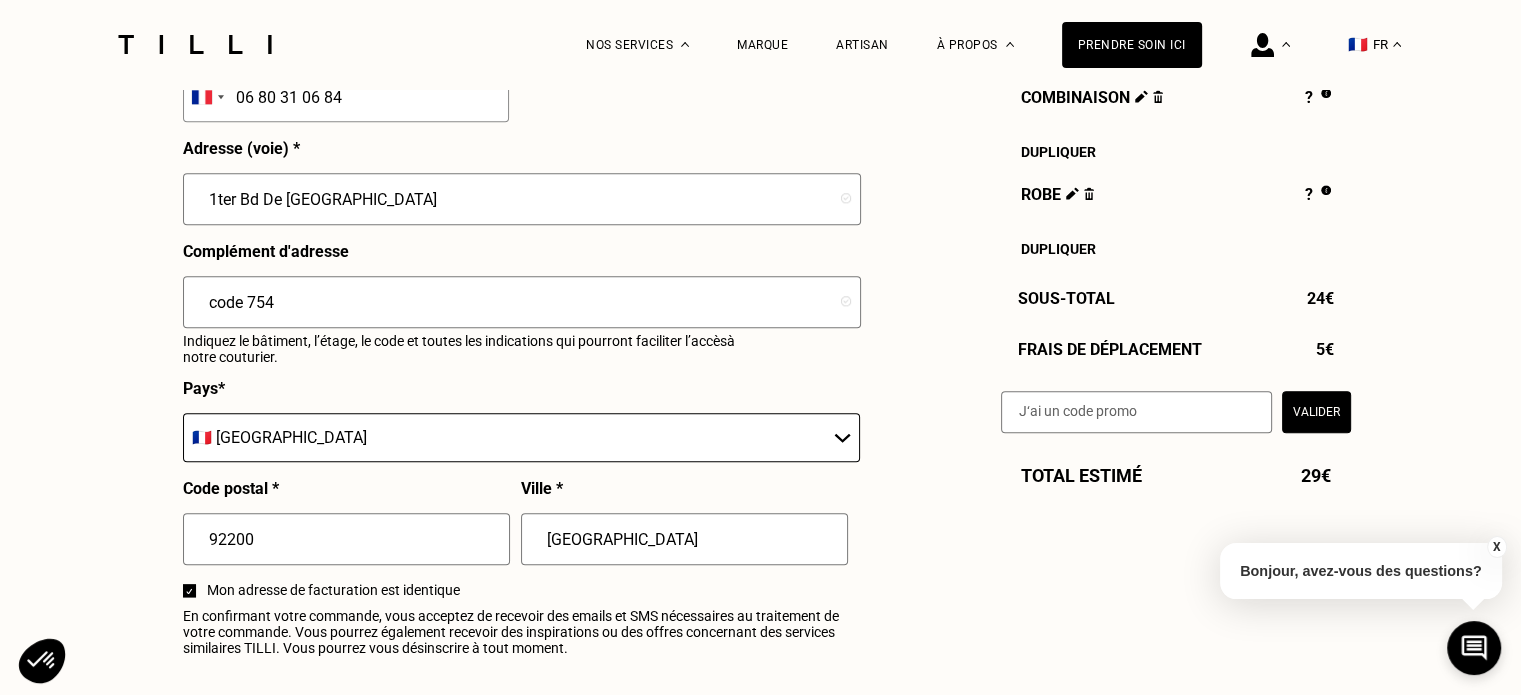 drag, startPoint x: 268, startPoint y: 309, endPoint x: 258, endPoint y: 306, distance: 10.440307 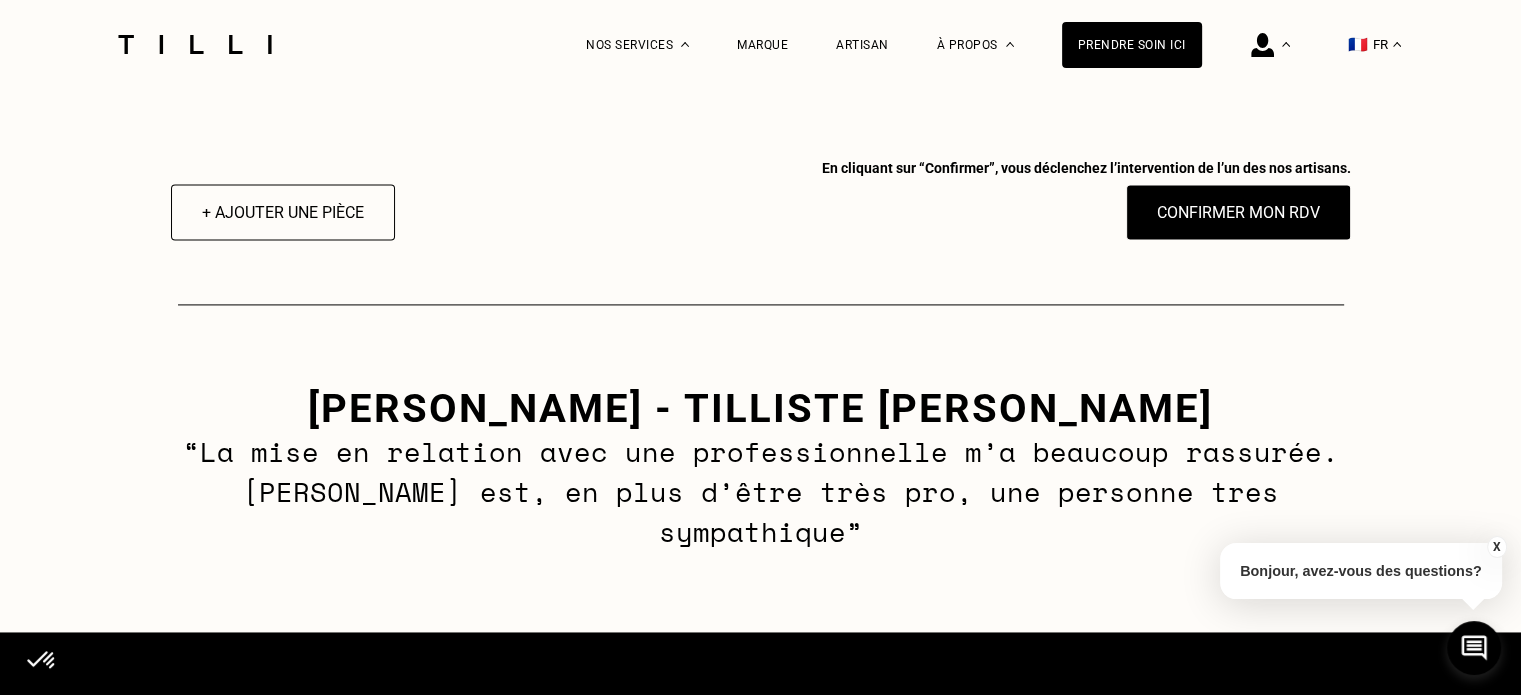 scroll, scrollTop: 2508, scrollLeft: 0, axis: vertical 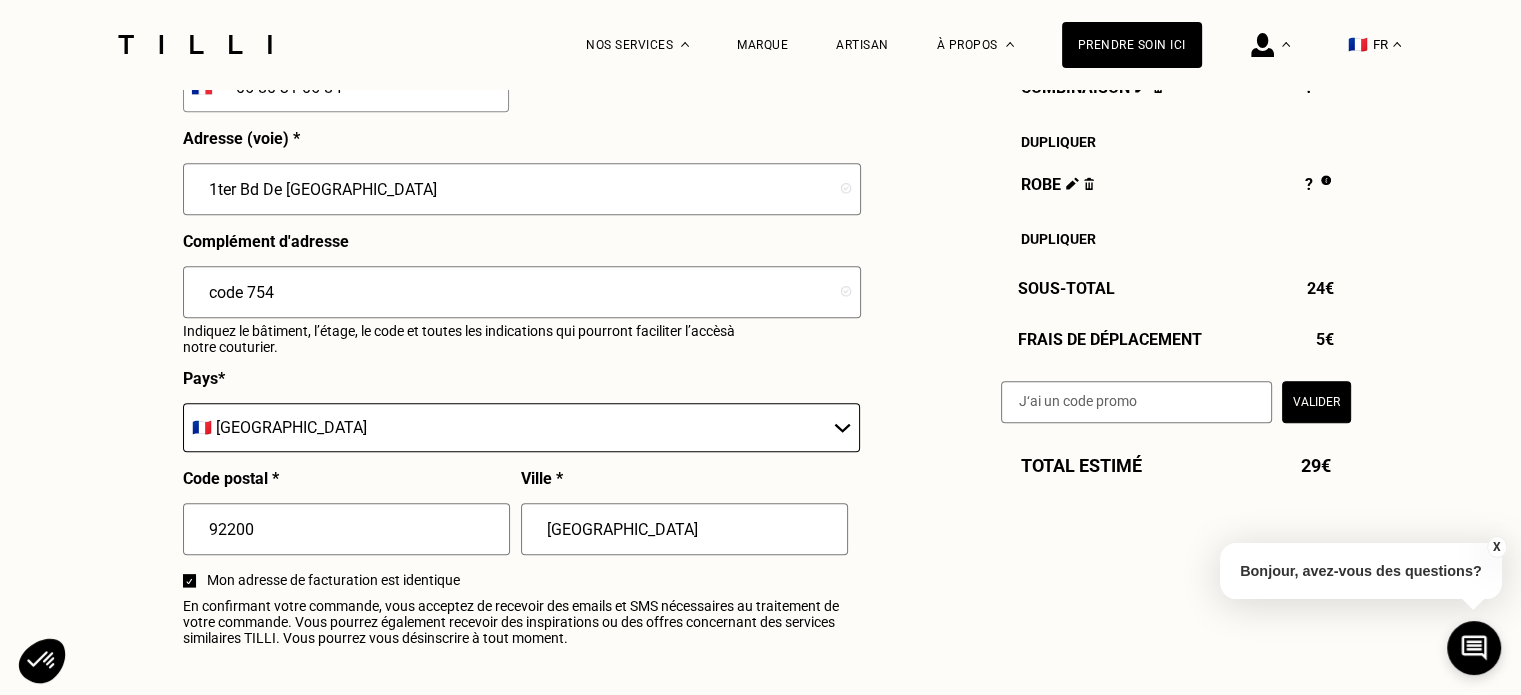 click on "code 754" at bounding box center (522, 292) 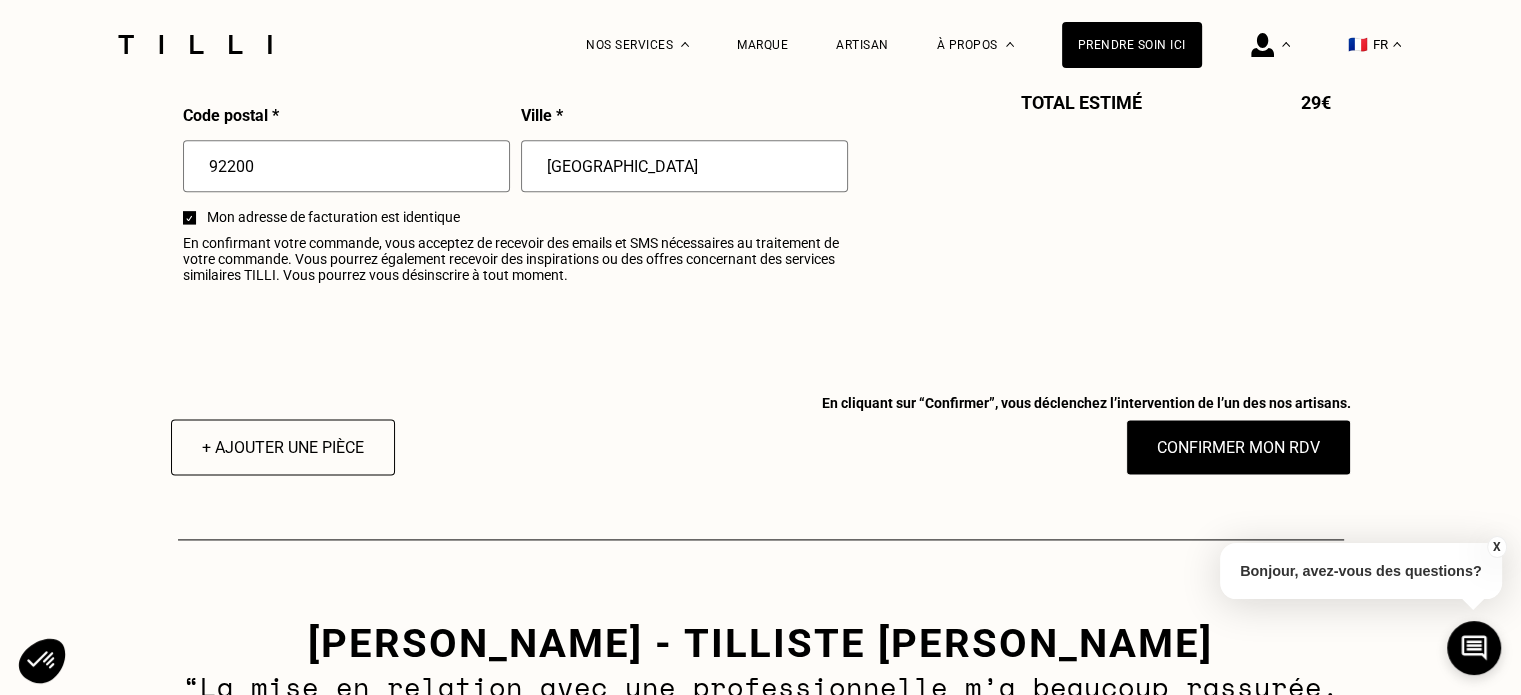 scroll, scrollTop: 2640, scrollLeft: 0, axis: vertical 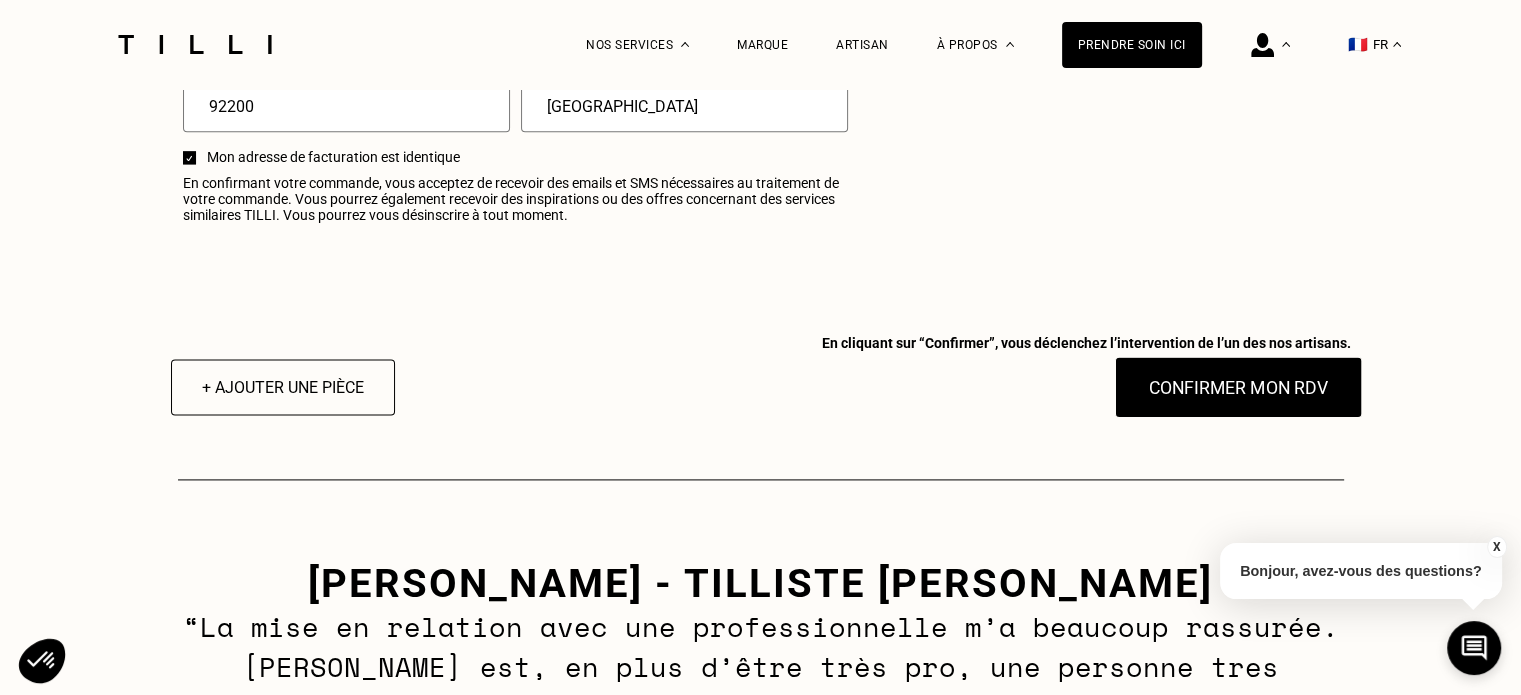 type on "code 7543 interphone BMM" 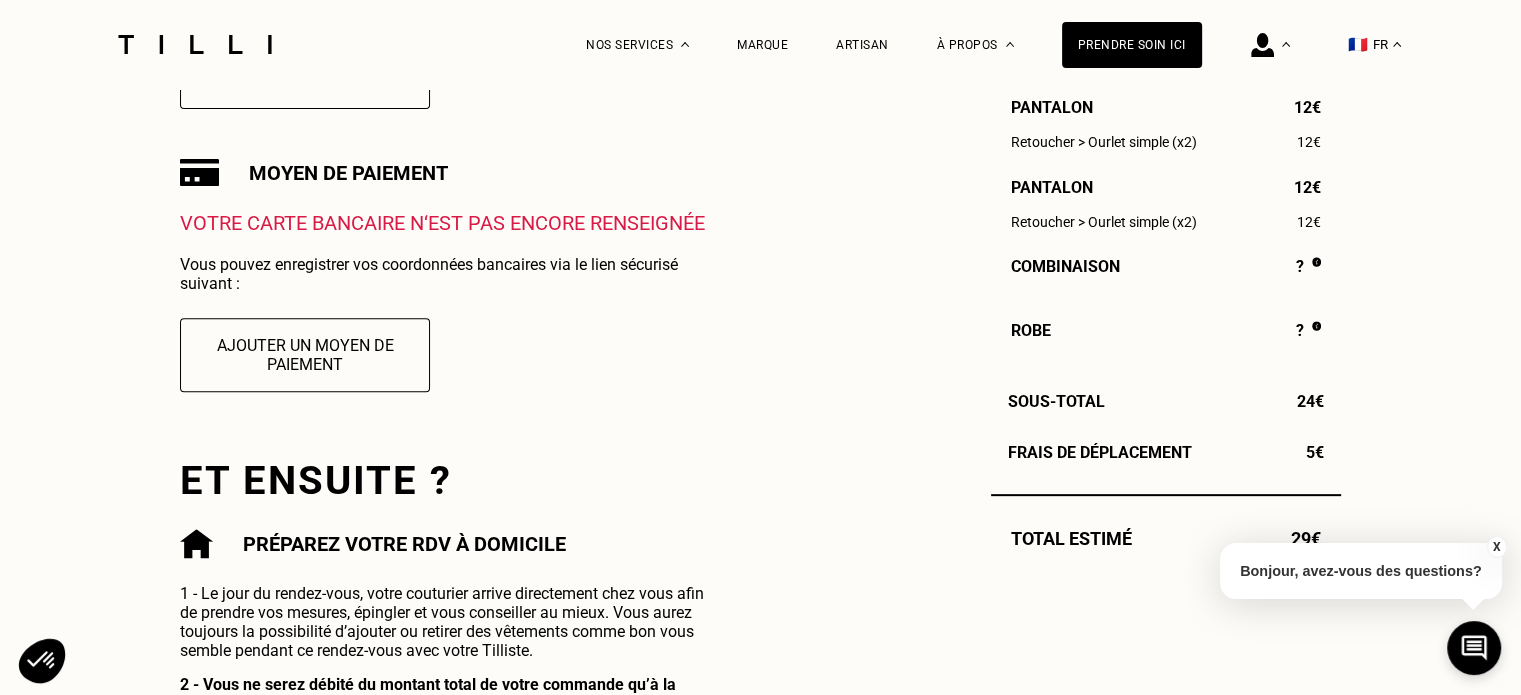 scroll, scrollTop: 680, scrollLeft: 0, axis: vertical 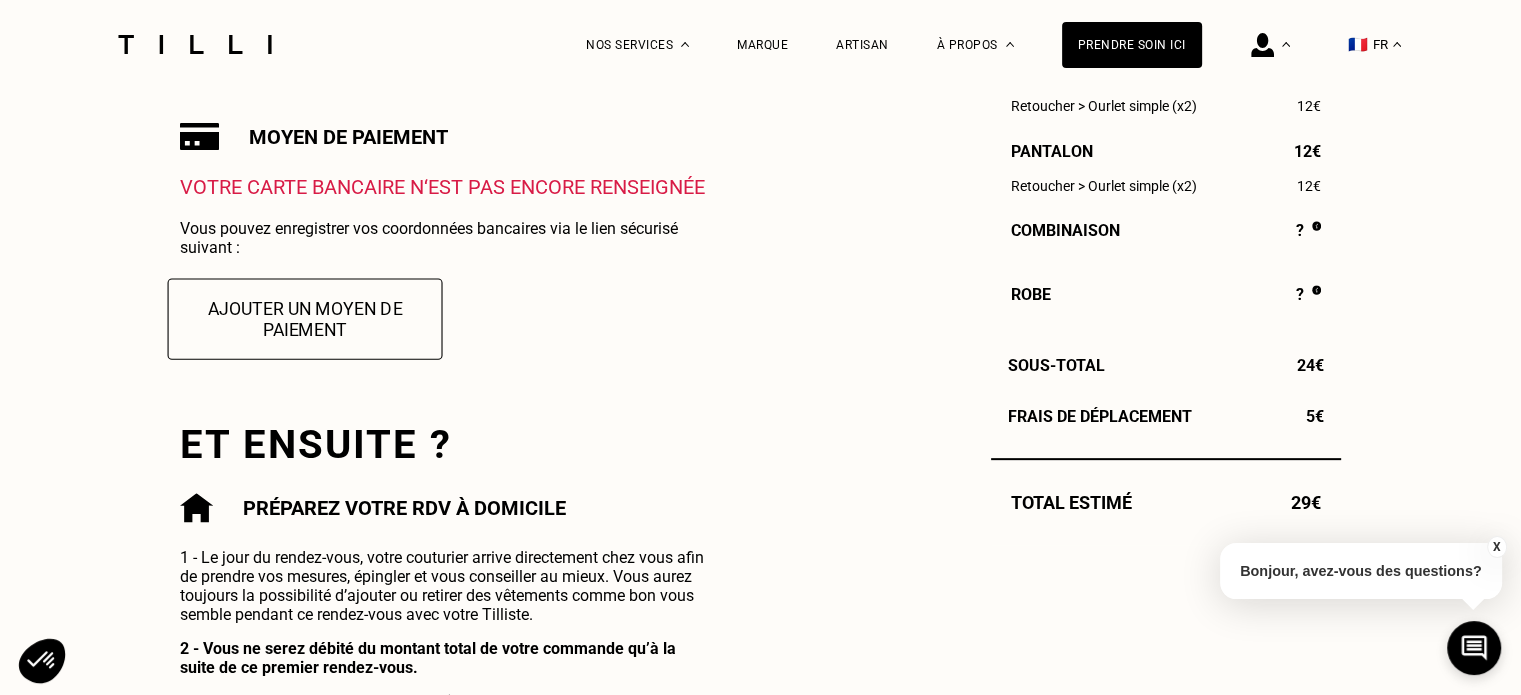 click on "Ajouter un moyen de paiement" at bounding box center [305, 318] 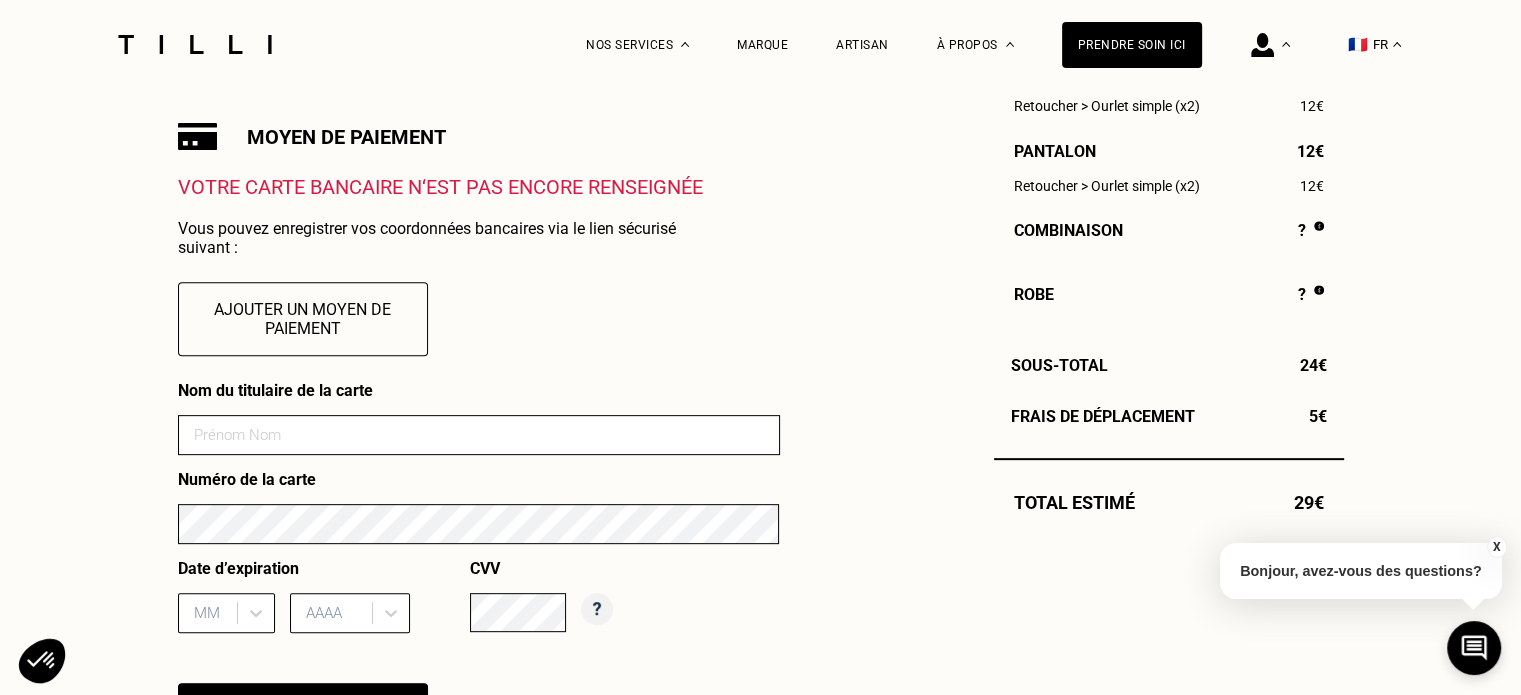click at bounding box center (479, 435) 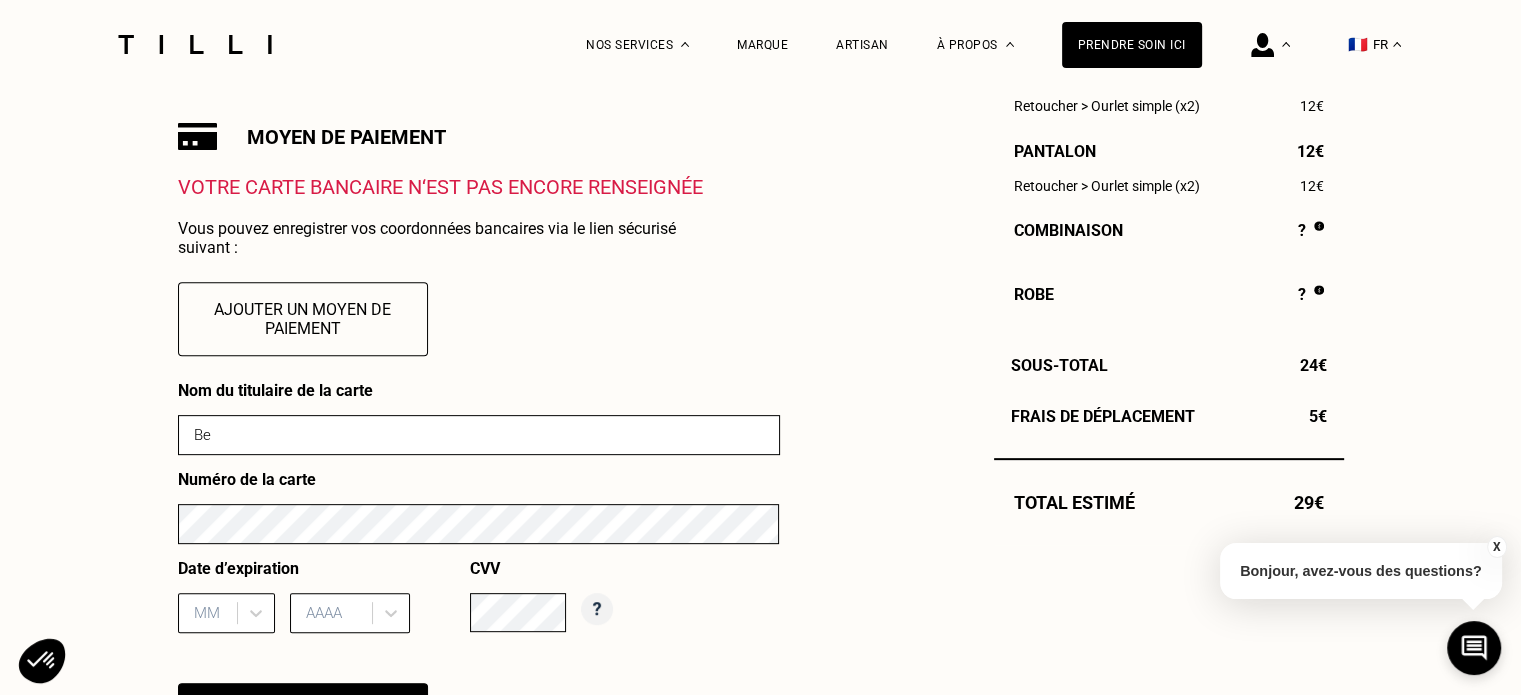type on "B" 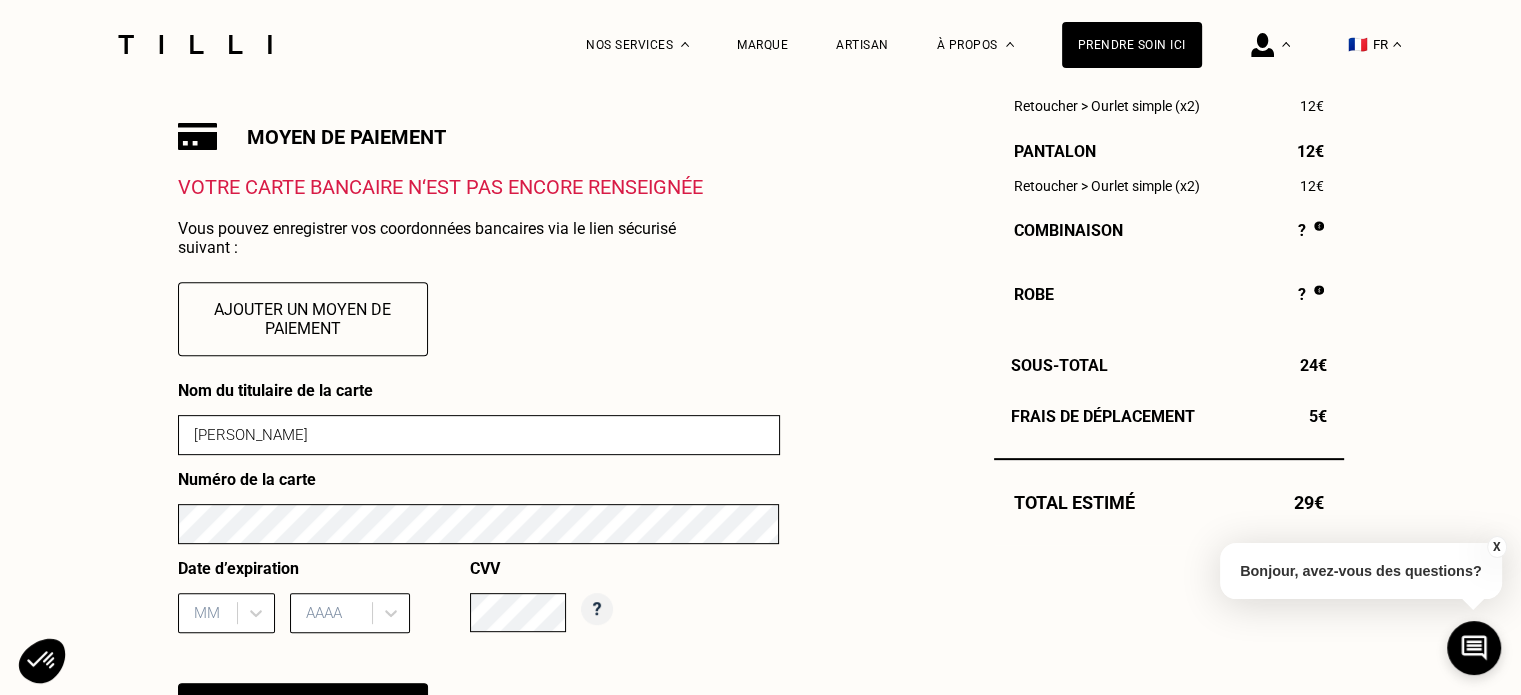 type on "[PERSON_NAME]" 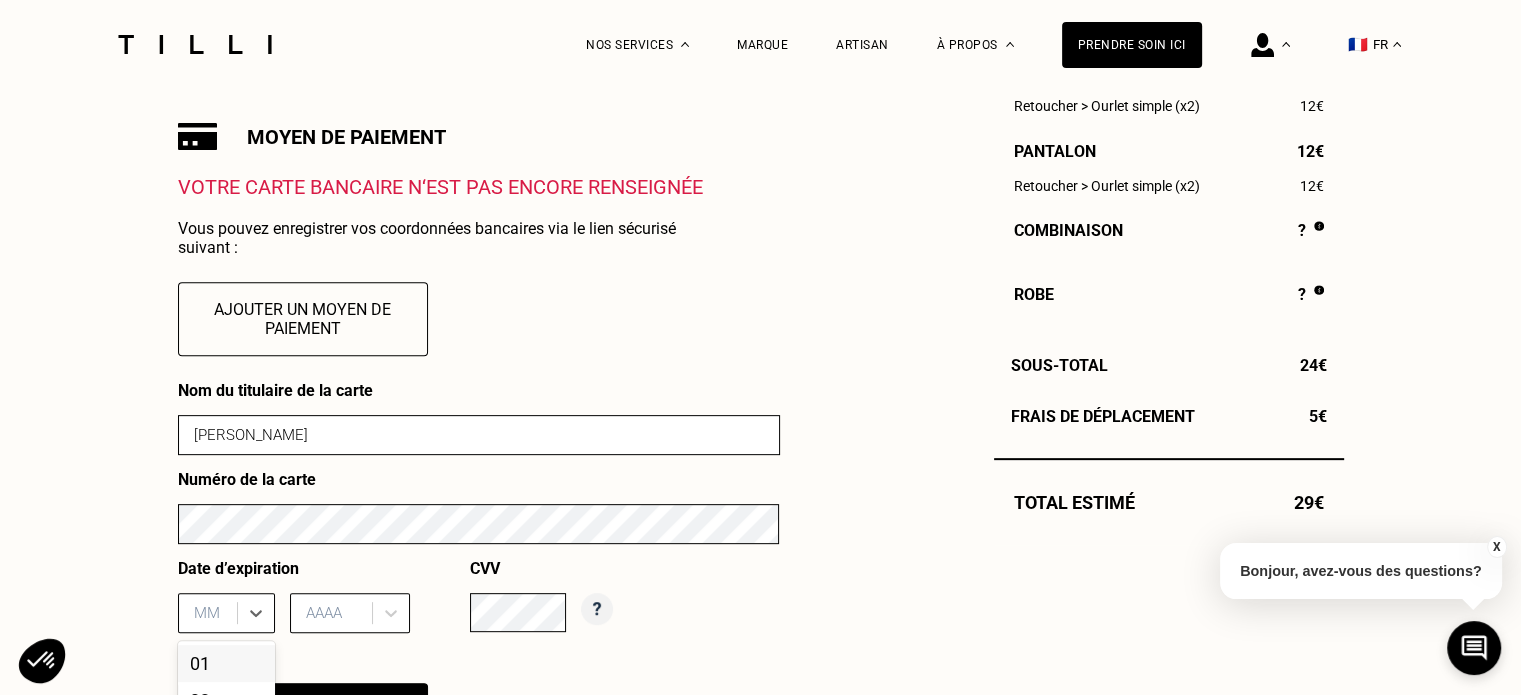 scroll, scrollTop: 940, scrollLeft: 0, axis: vertical 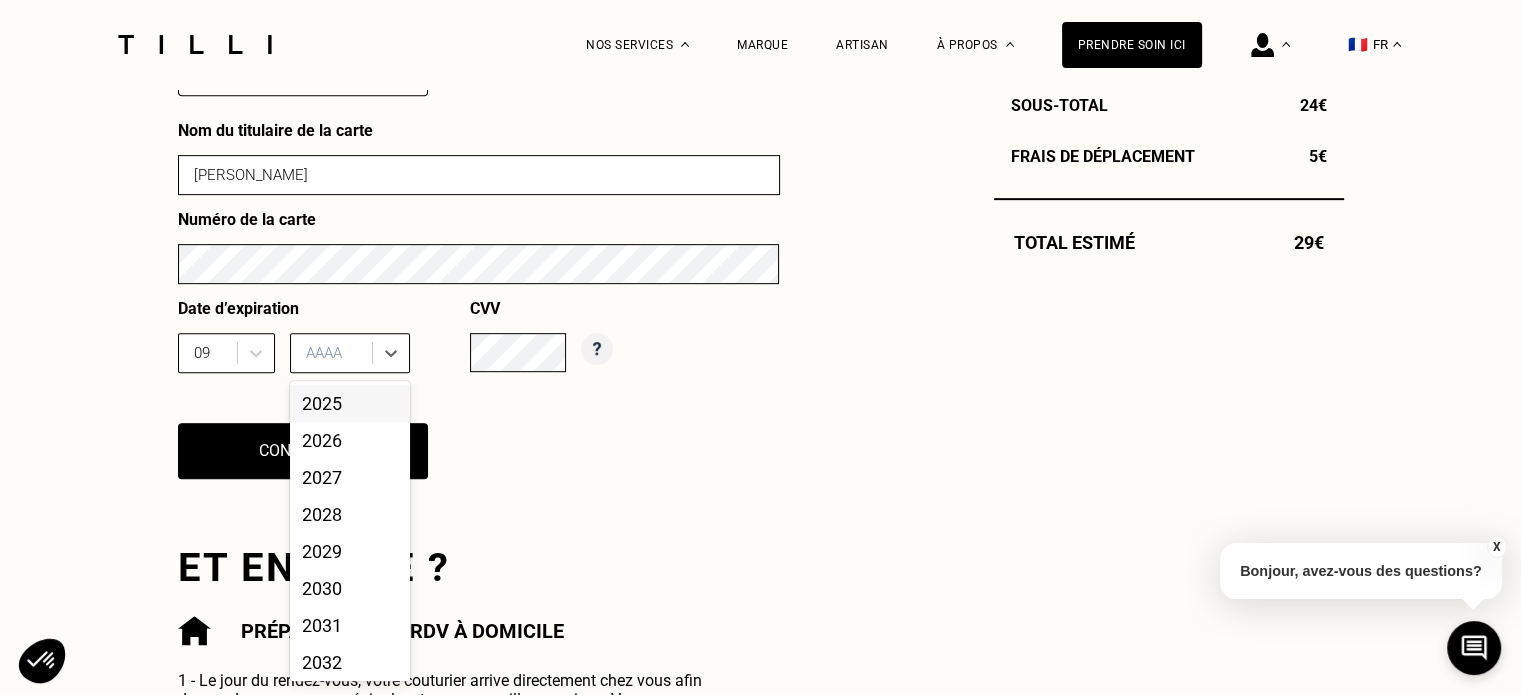 click at bounding box center [334, 353] 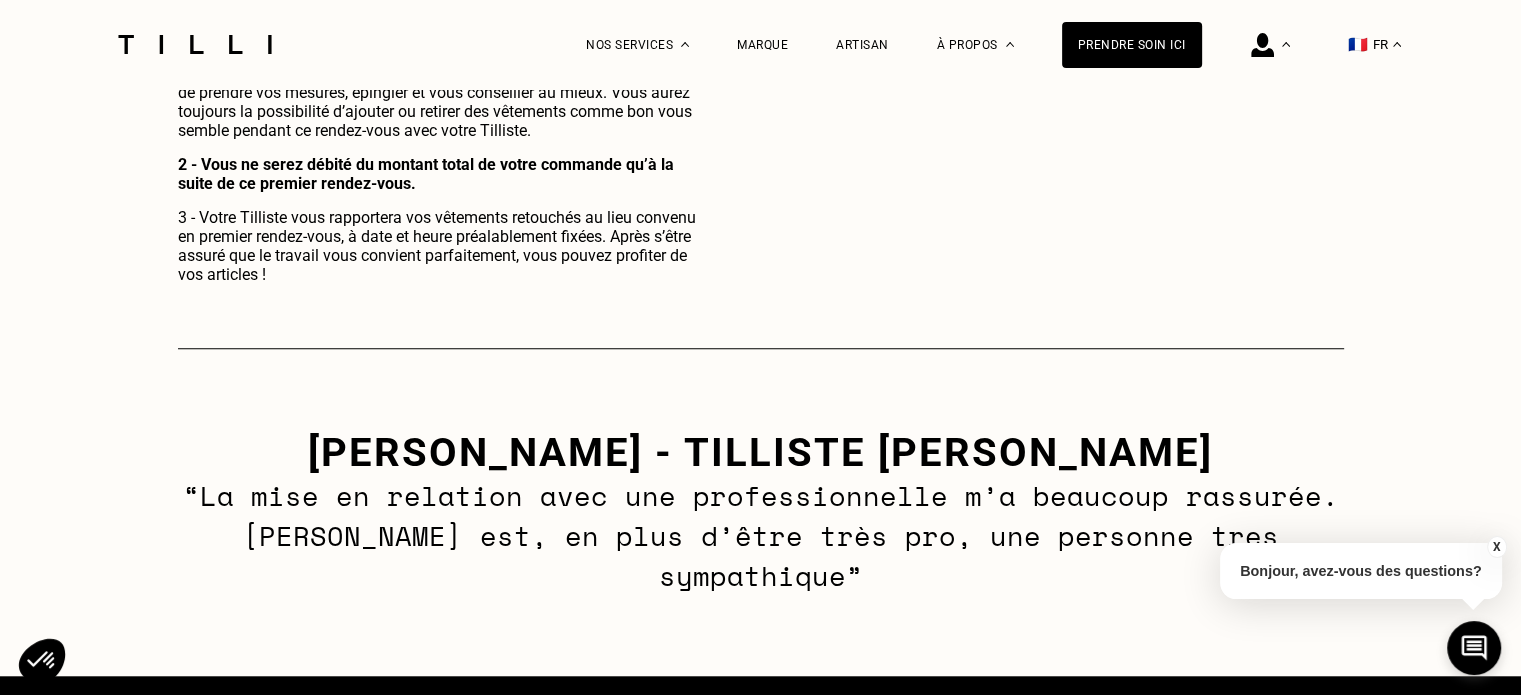 scroll, scrollTop: 1548, scrollLeft: 0, axis: vertical 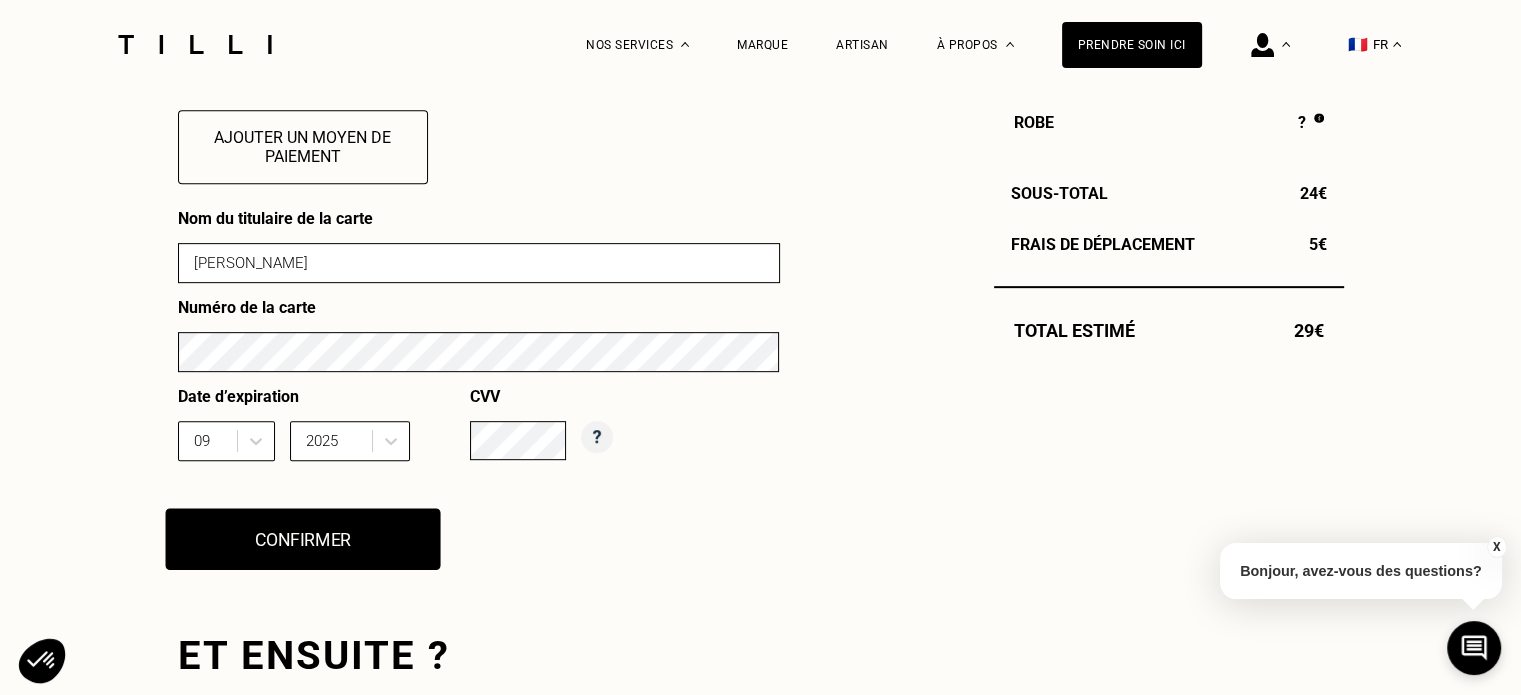 click on "Confirmer" at bounding box center [302, 539] 